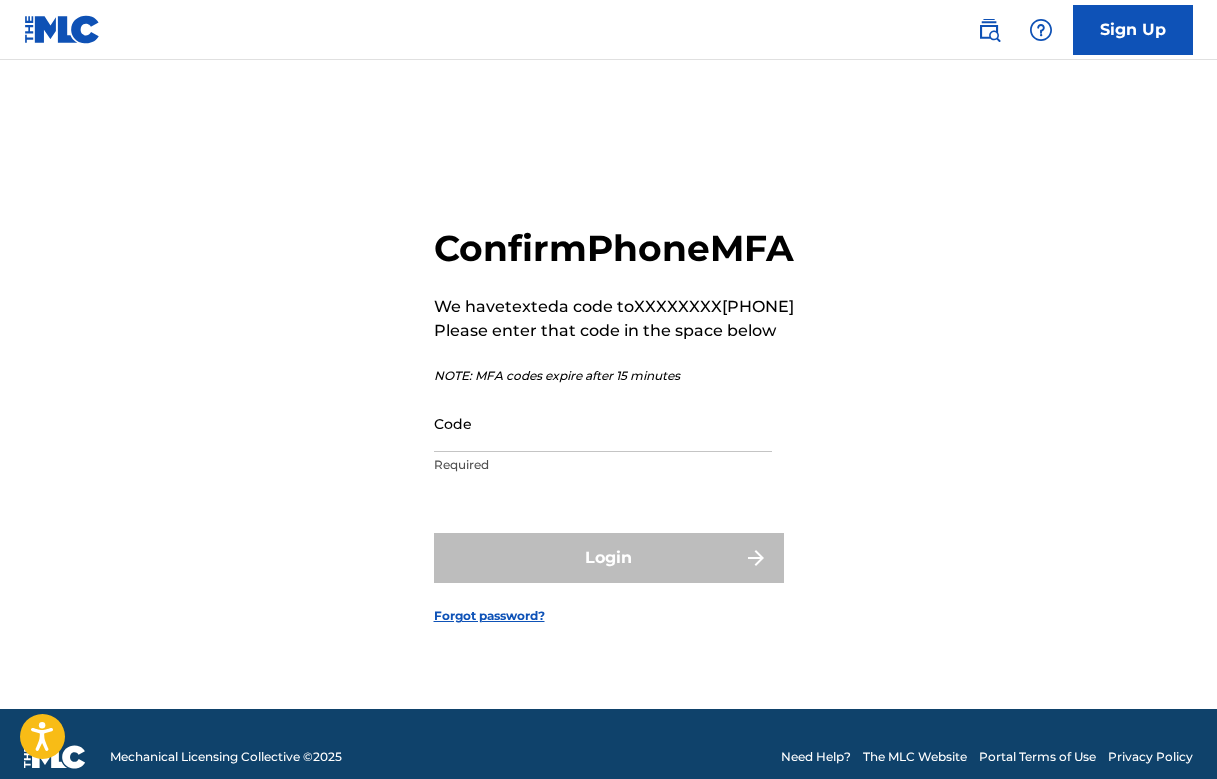 scroll, scrollTop: 0, scrollLeft: 0, axis: both 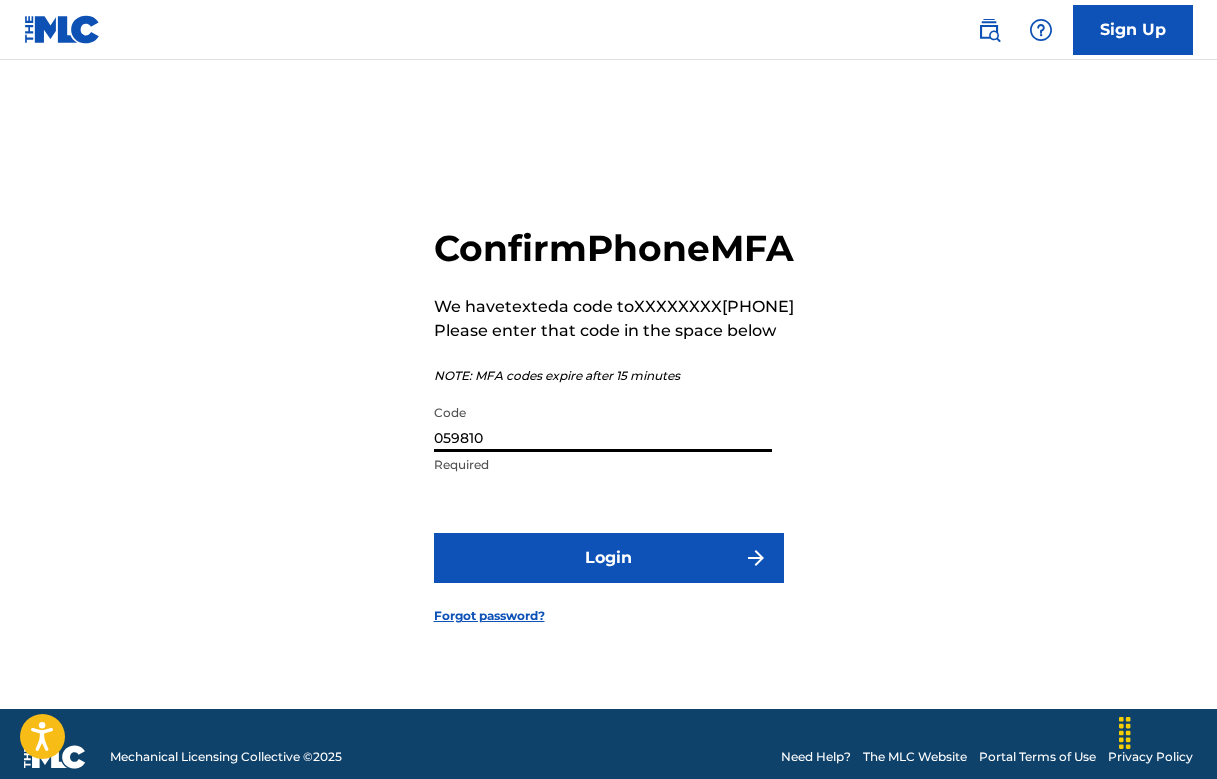type on "059810" 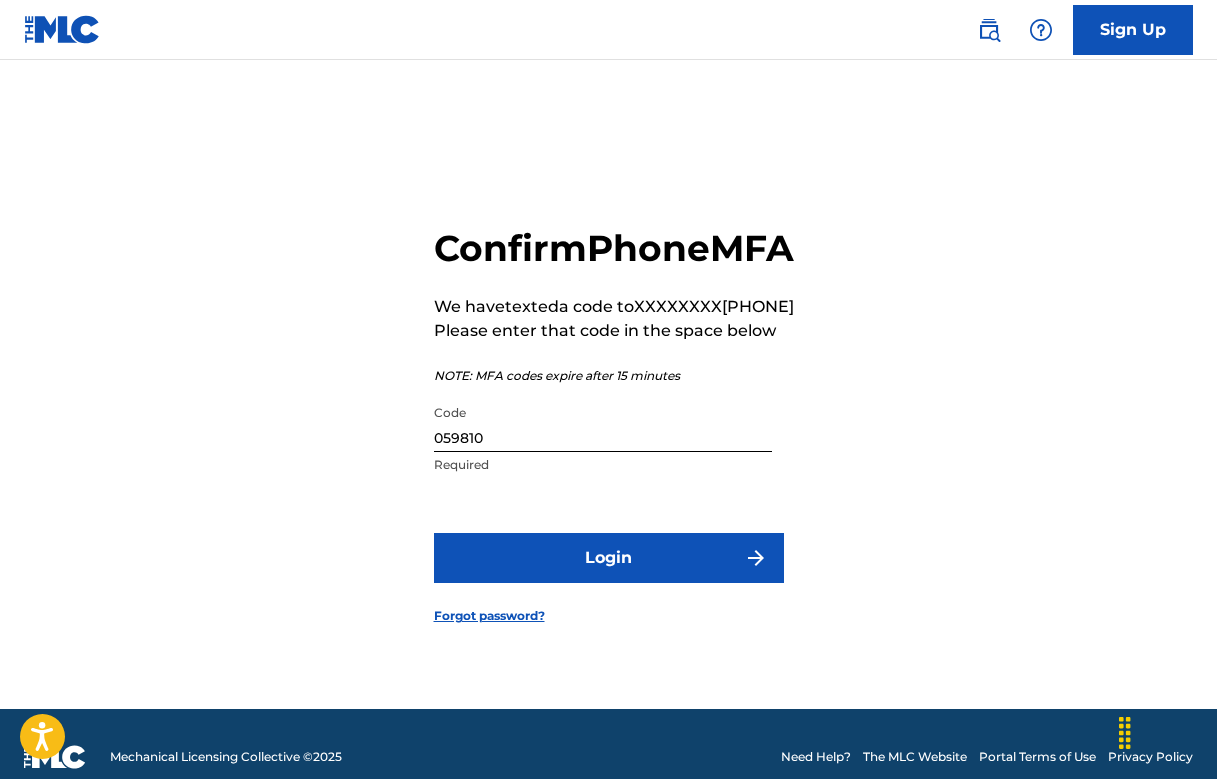 click on "Login" at bounding box center [609, 558] 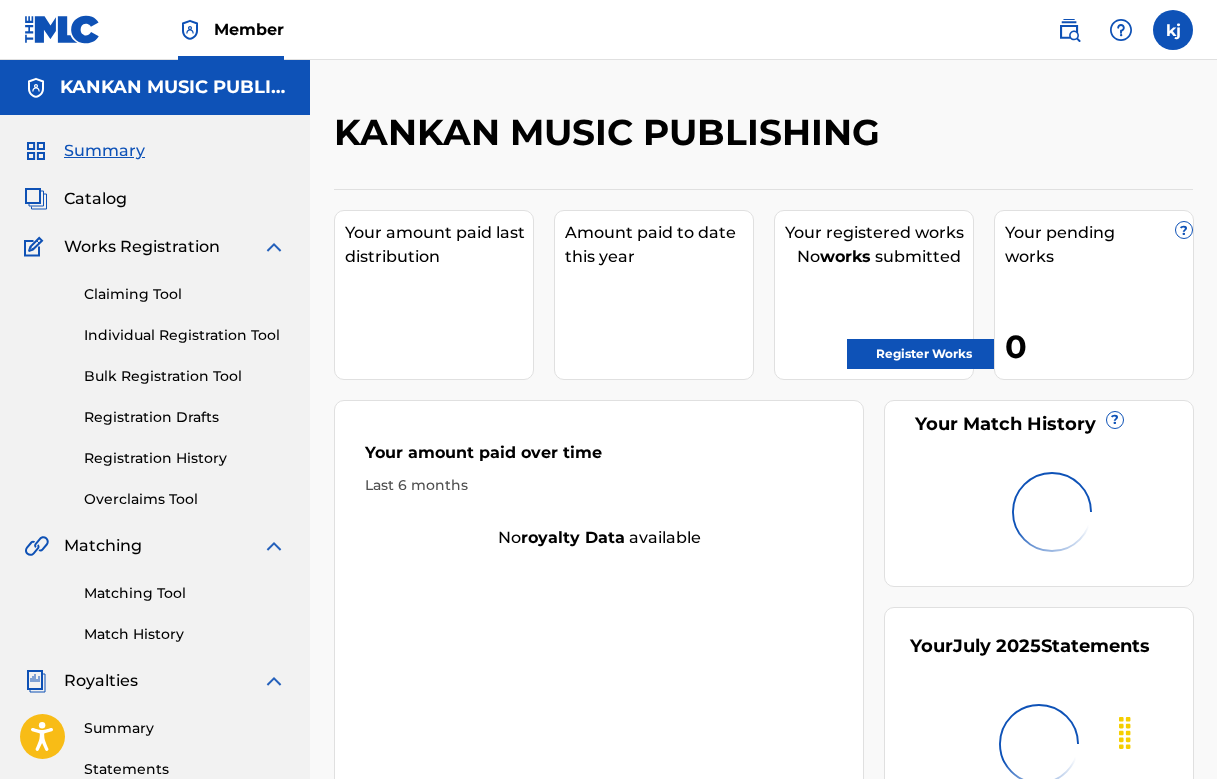 scroll, scrollTop: 0, scrollLeft: 0, axis: both 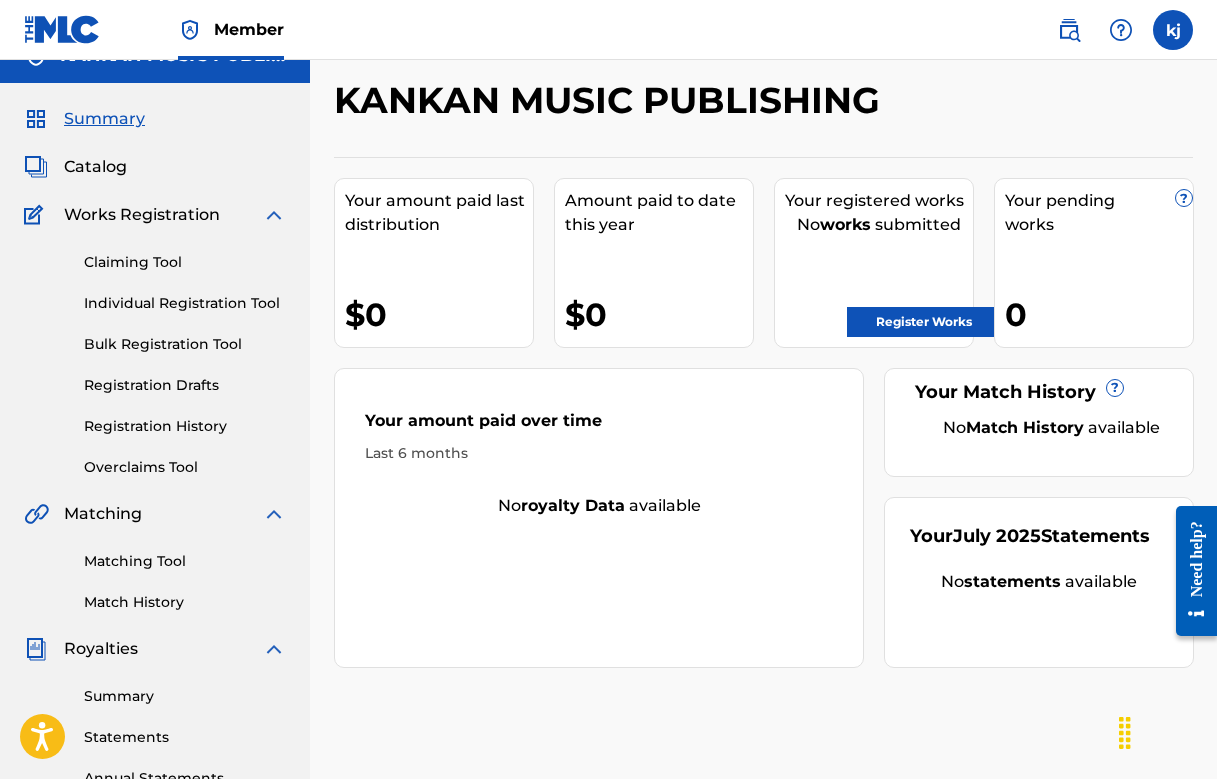 click on "Register Works" at bounding box center [924, 322] 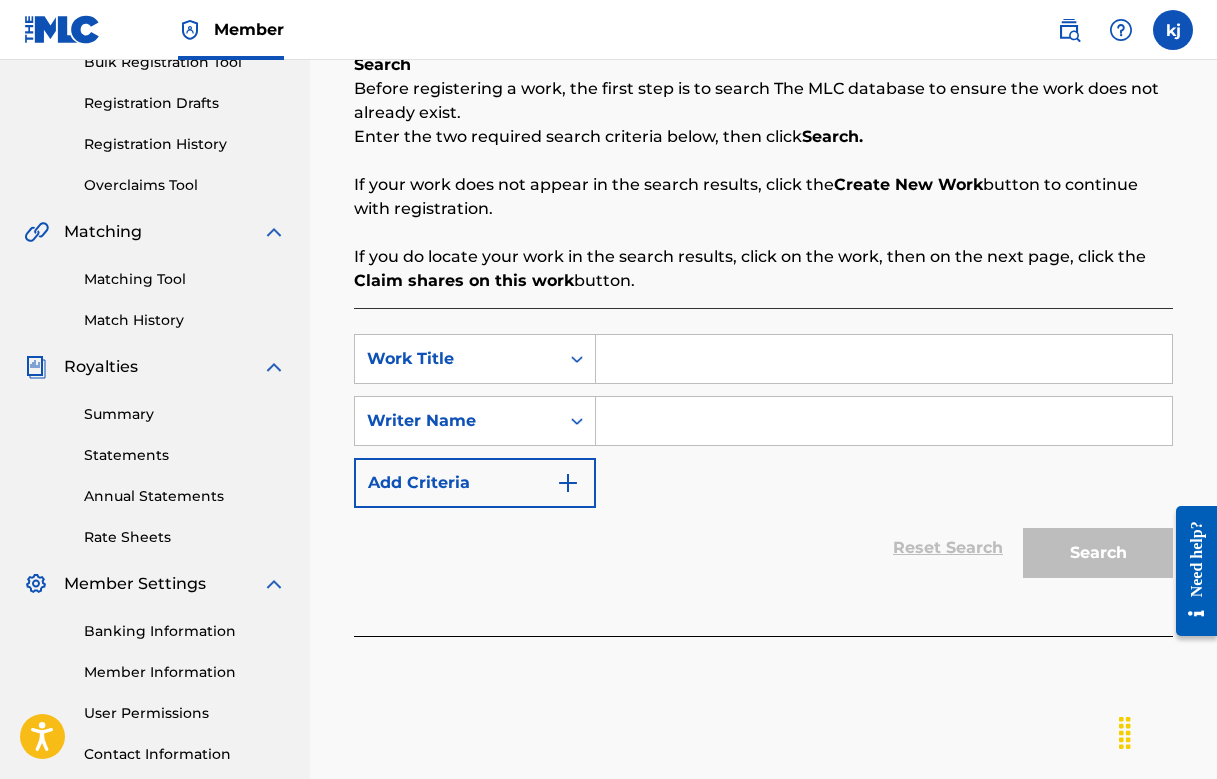 scroll, scrollTop: 314, scrollLeft: 0, axis: vertical 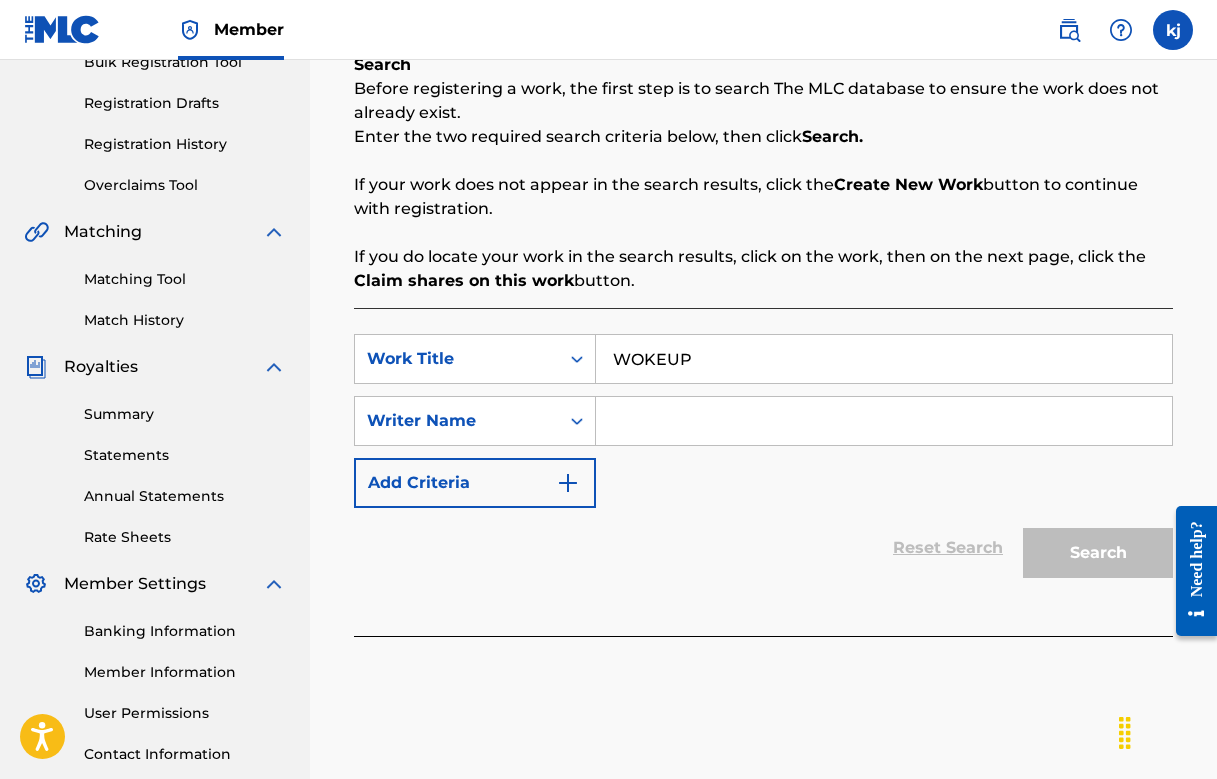 type on "WOKEUP" 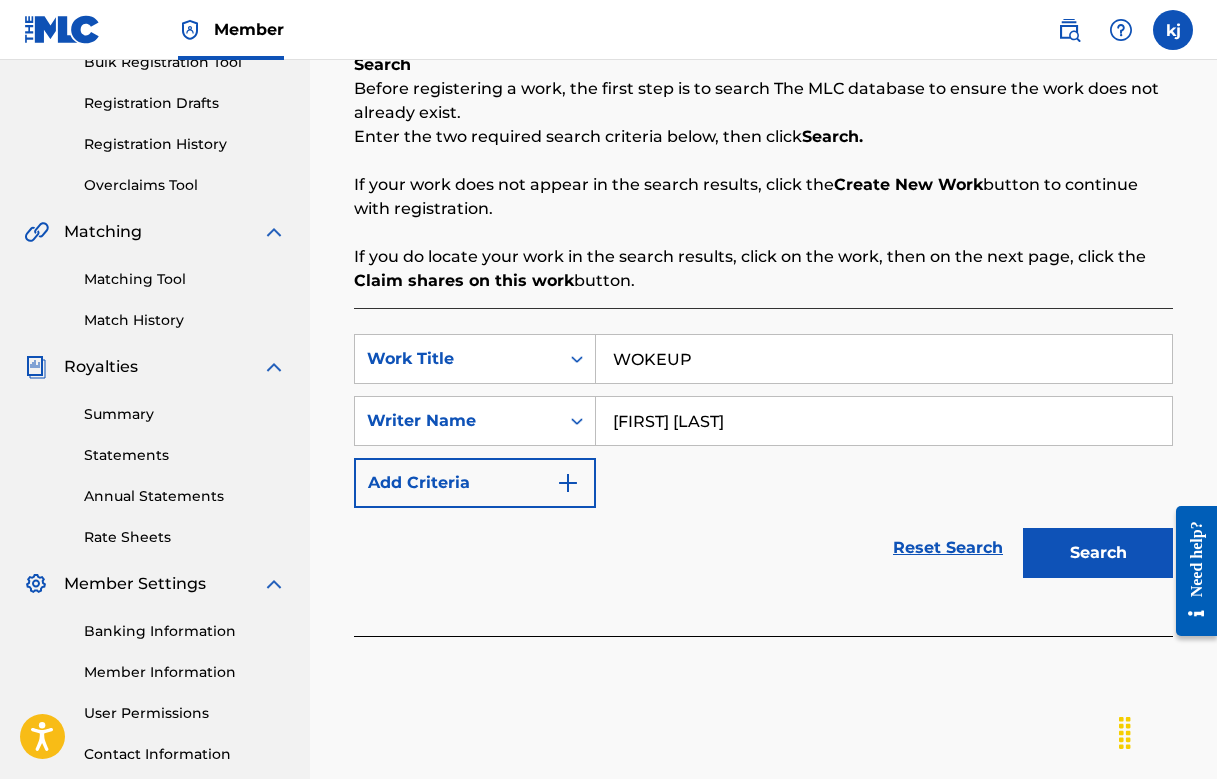 type on "[FIRST] [LAST]" 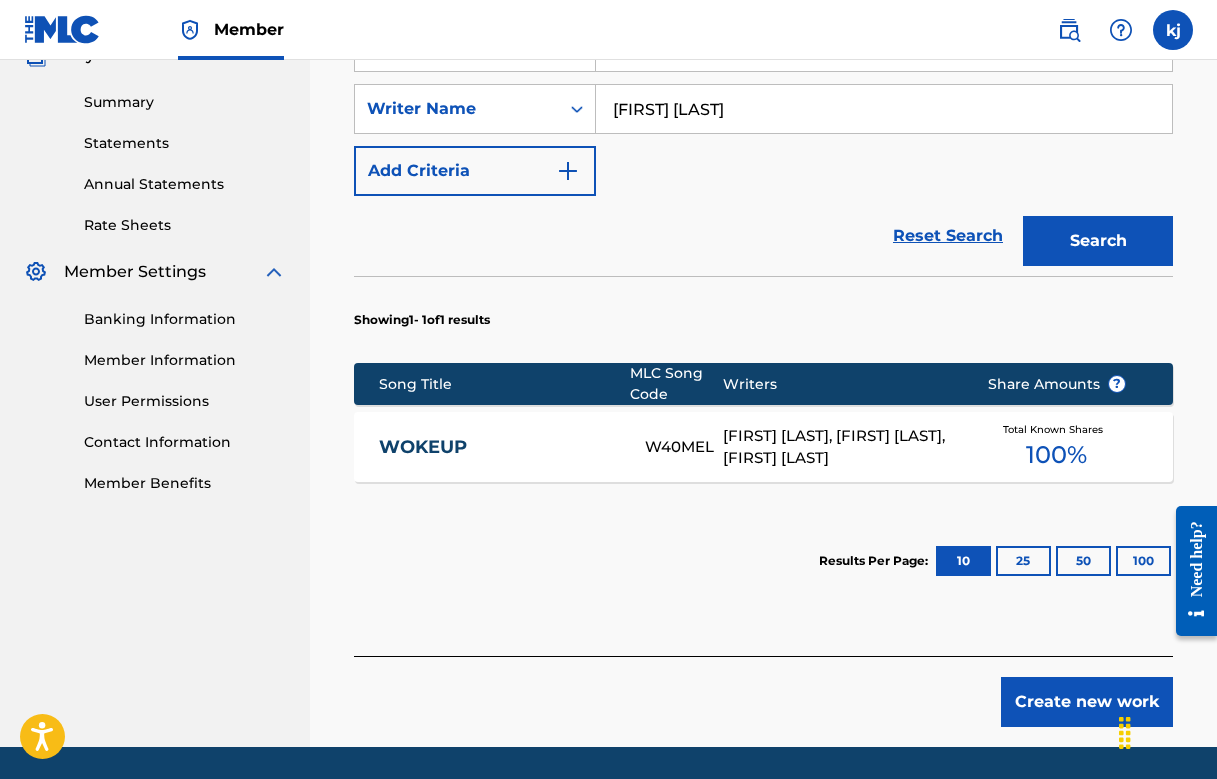 scroll, scrollTop: 675, scrollLeft: 0, axis: vertical 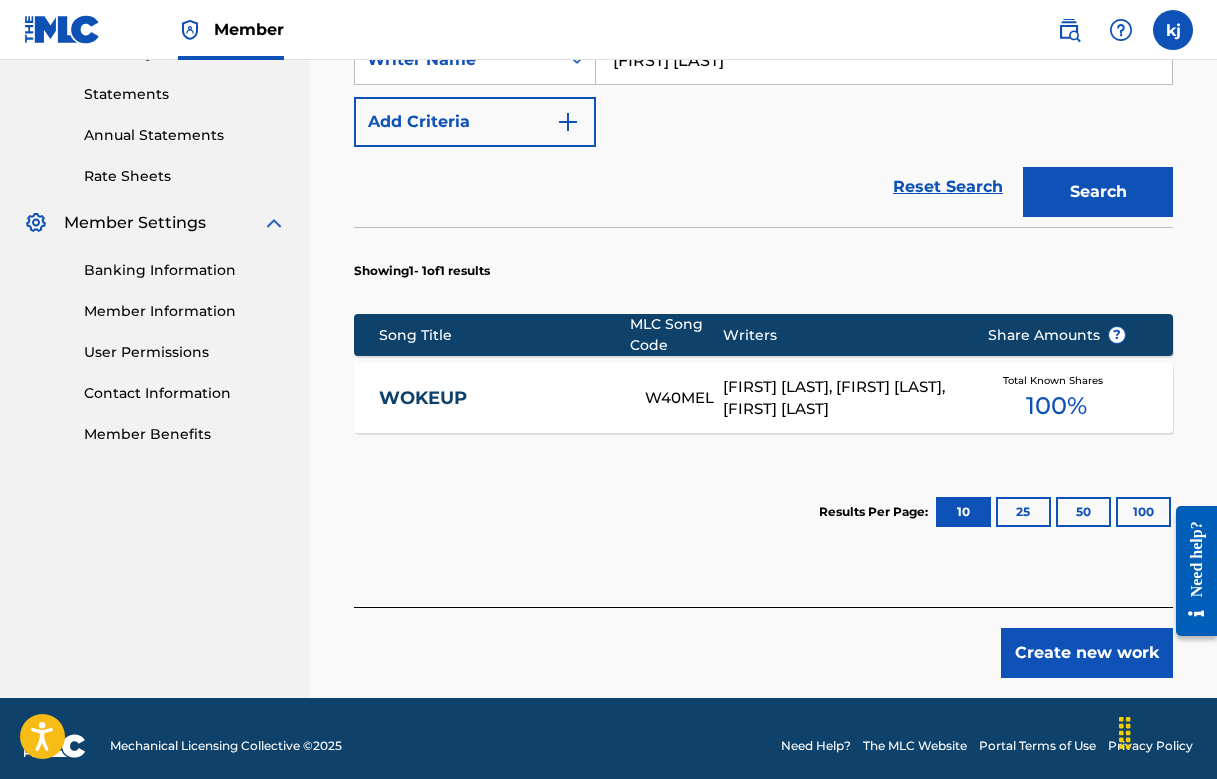 click on "Total Known Shares 100 %" at bounding box center (1057, 398) 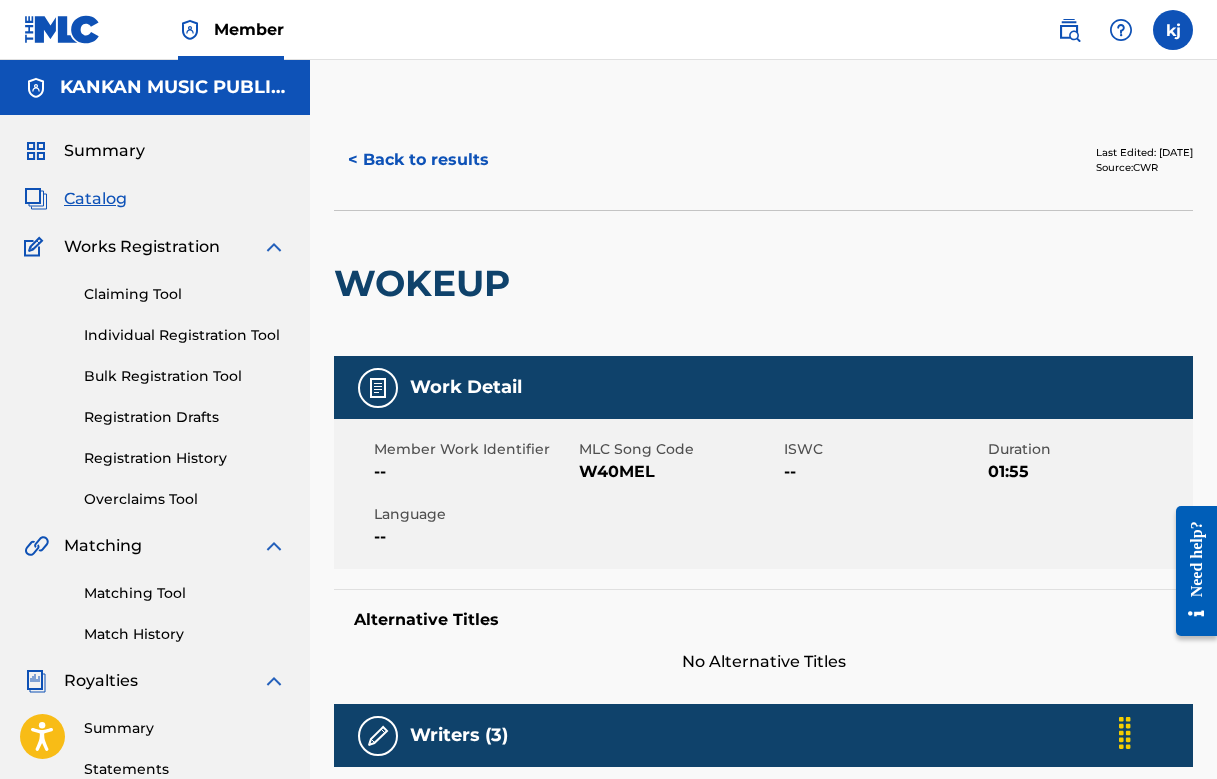 scroll, scrollTop: 0, scrollLeft: 0, axis: both 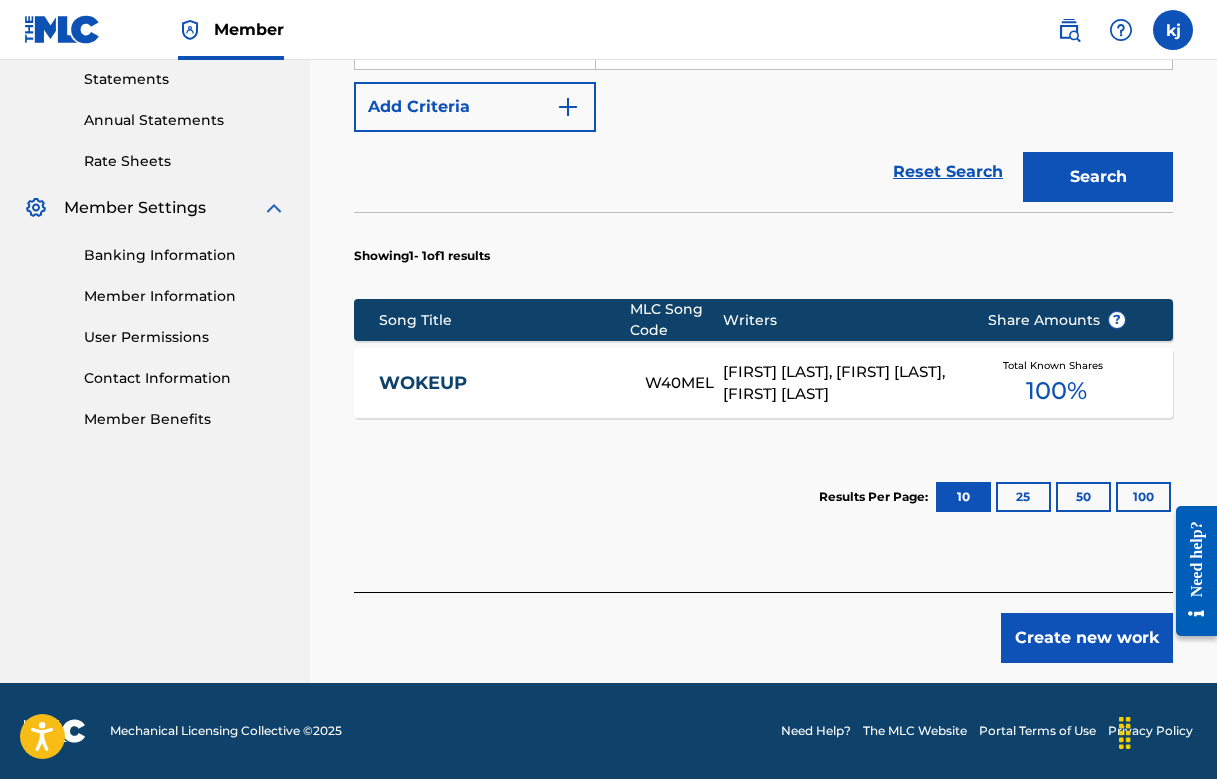 click on "[FIRST] [LAST], [FIRST] [LAST], [FIRST] [LAST]" at bounding box center (839, 383) 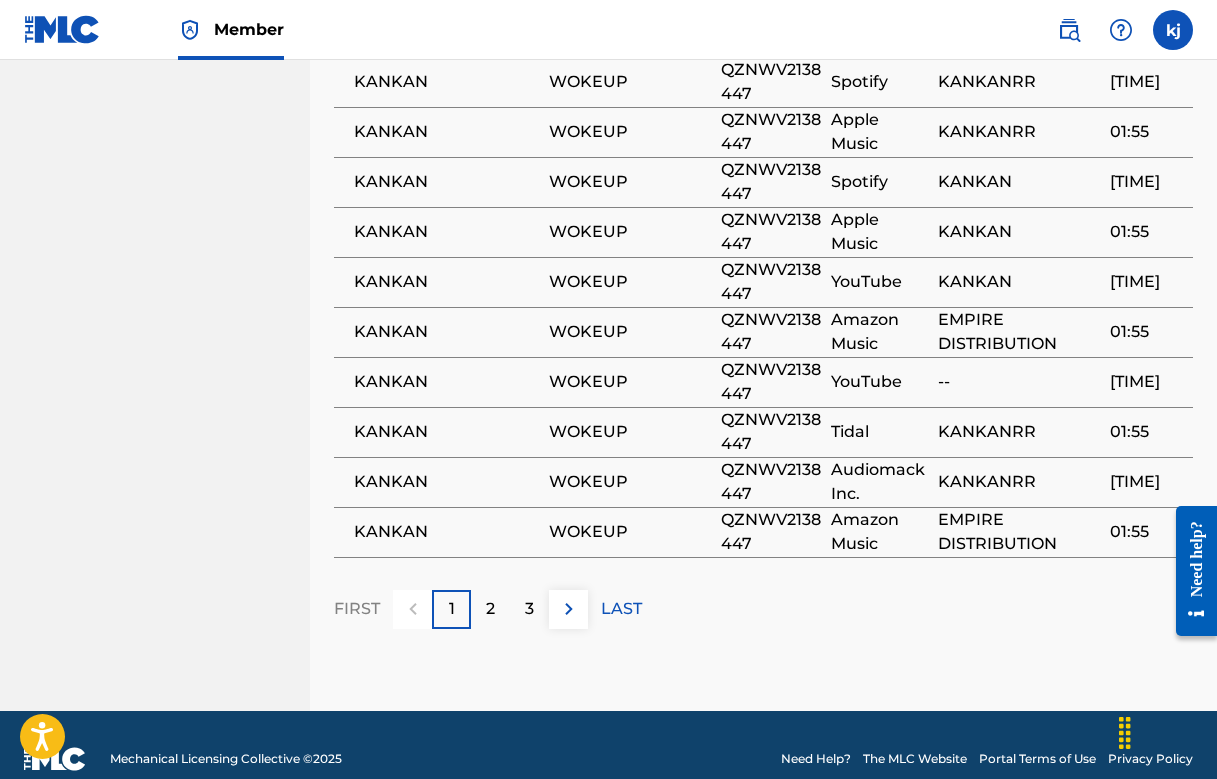scroll, scrollTop: 1854, scrollLeft: 0, axis: vertical 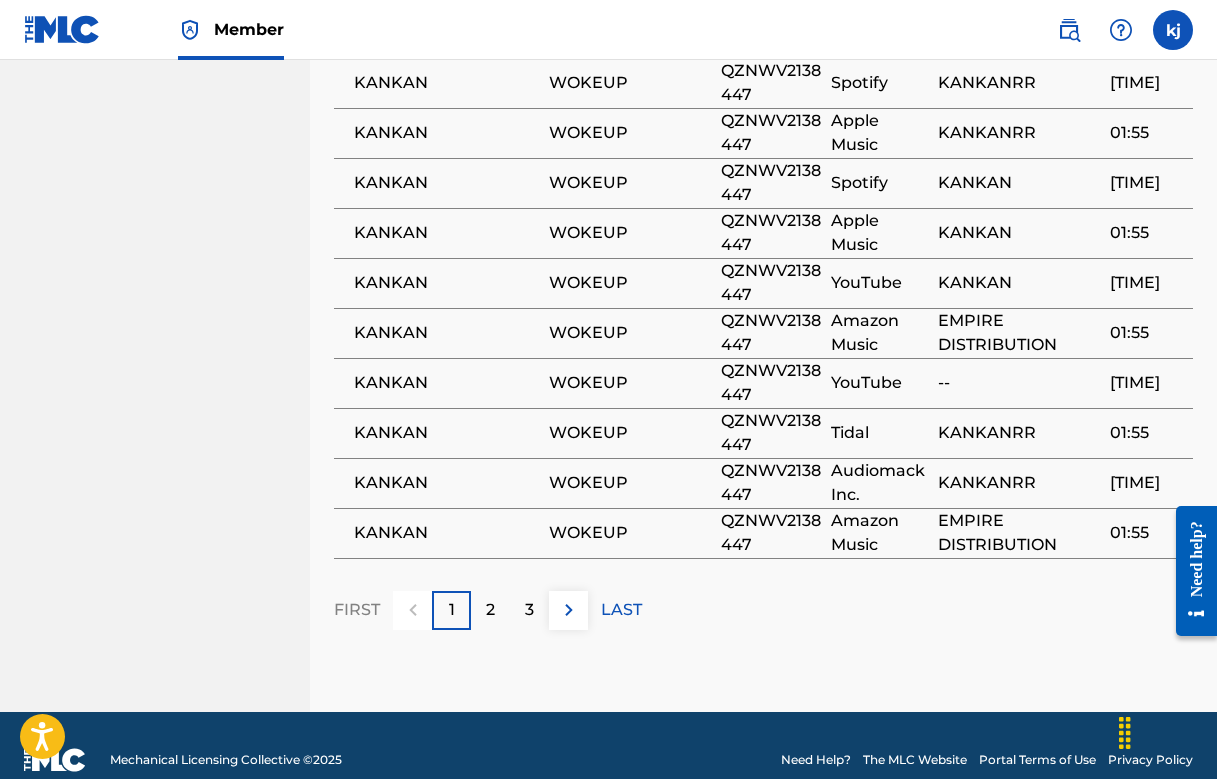 click on "LAST" at bounding box center (621, 610) 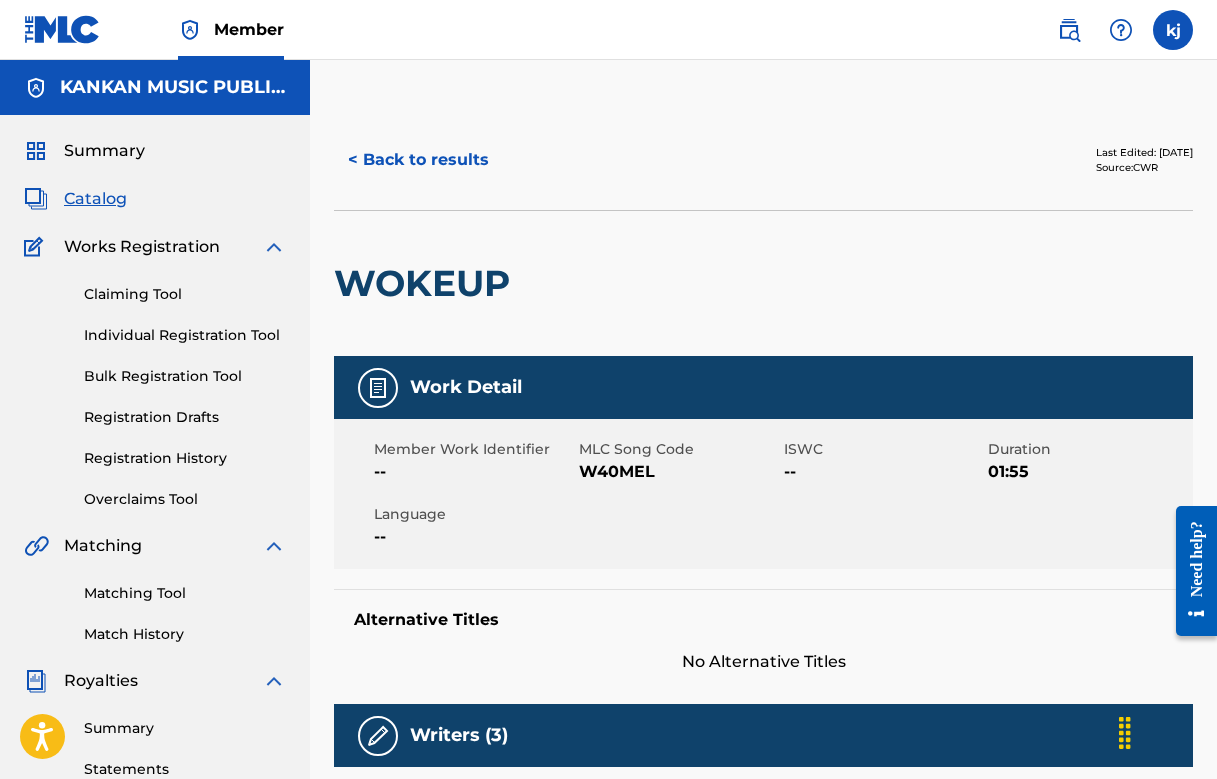 scroll, scrollTop: 0, scrollLeft: 0, axis: both 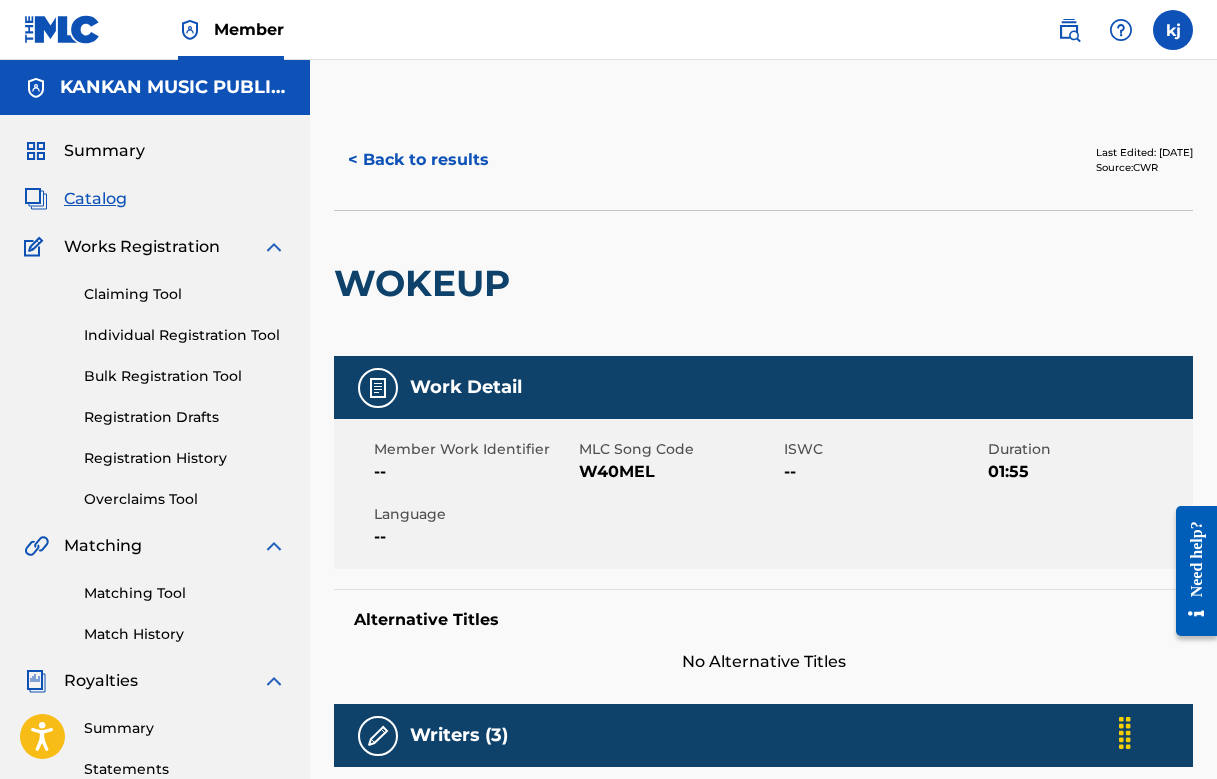 click on "Bulk Registration Tool" at bounding box center (185, 376) 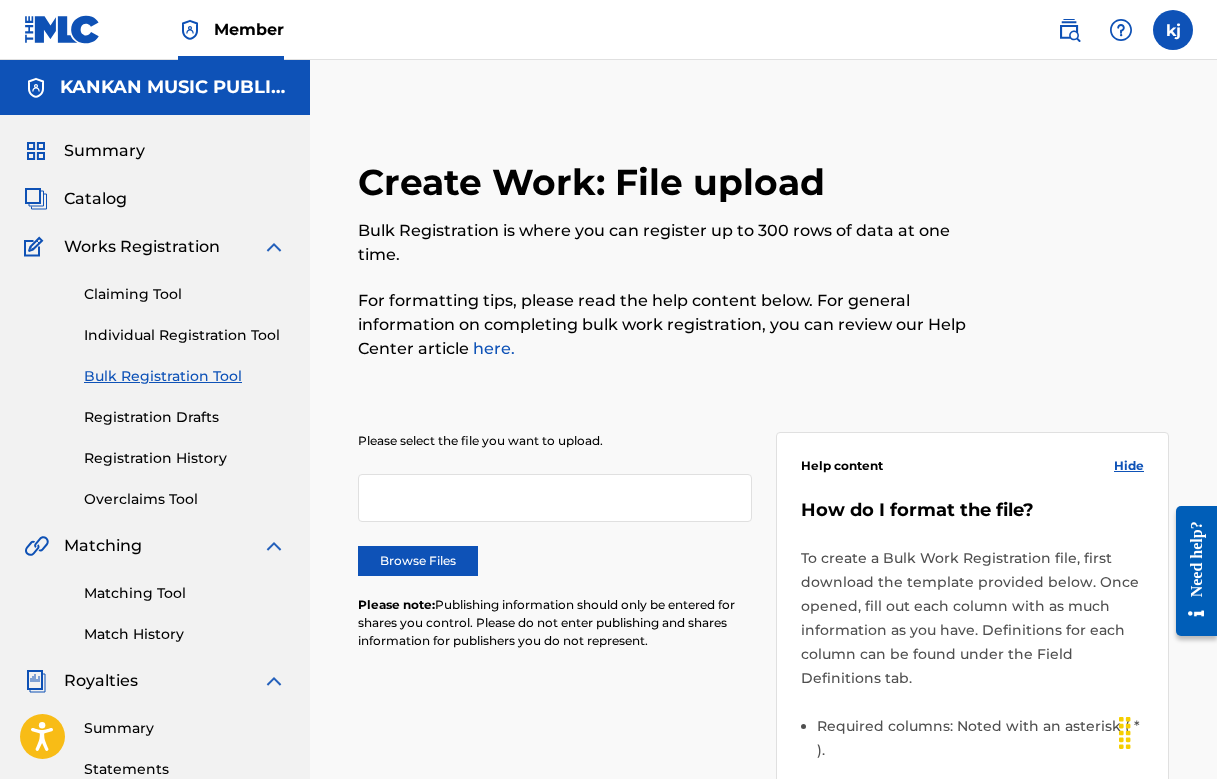 scroll, scrollTop: 37, scrollLeft: 0, axis: vertical 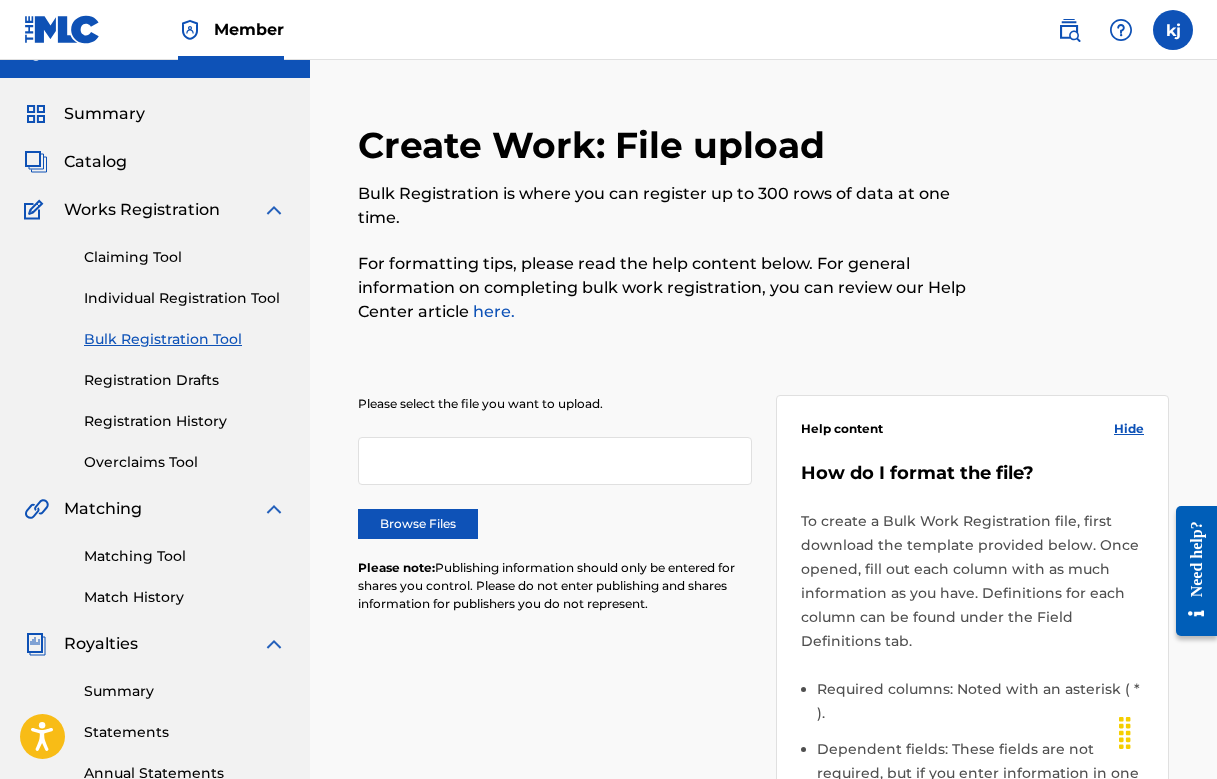 click at bounding box center [555, 461] 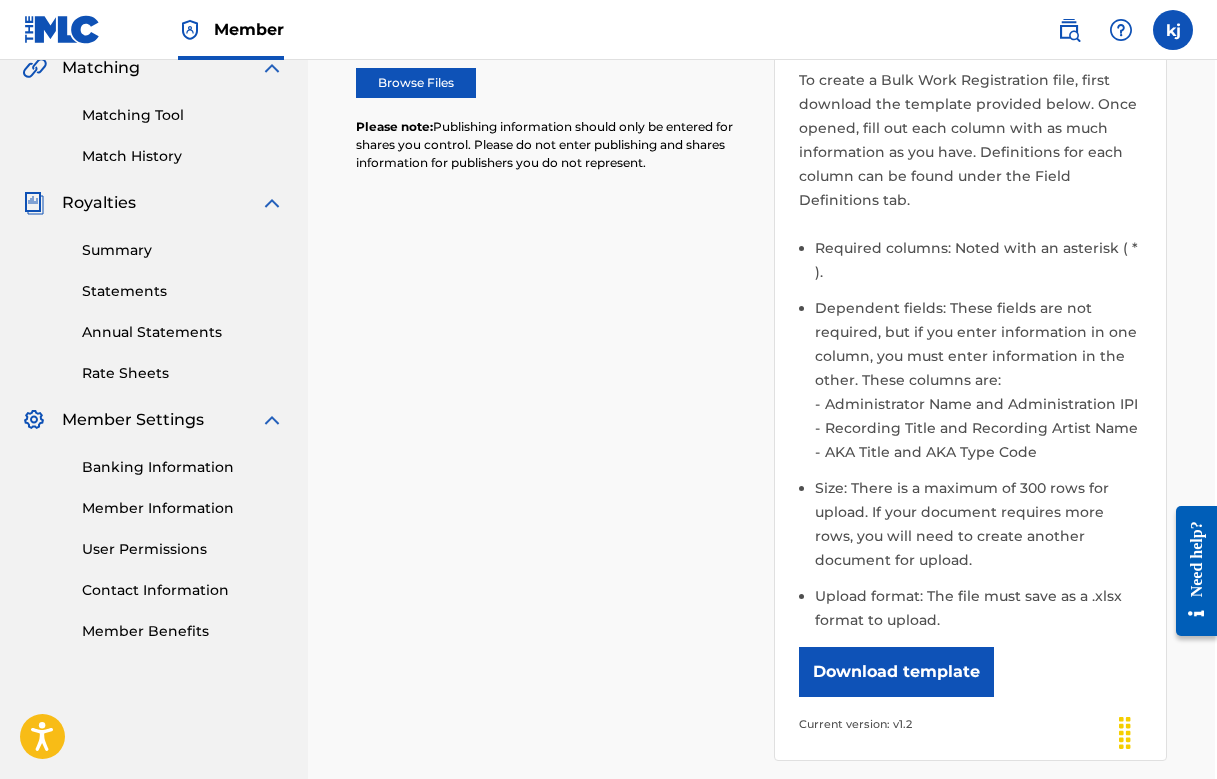 scroll, scrollTop: 492, scrollLeft: 3, axis: both 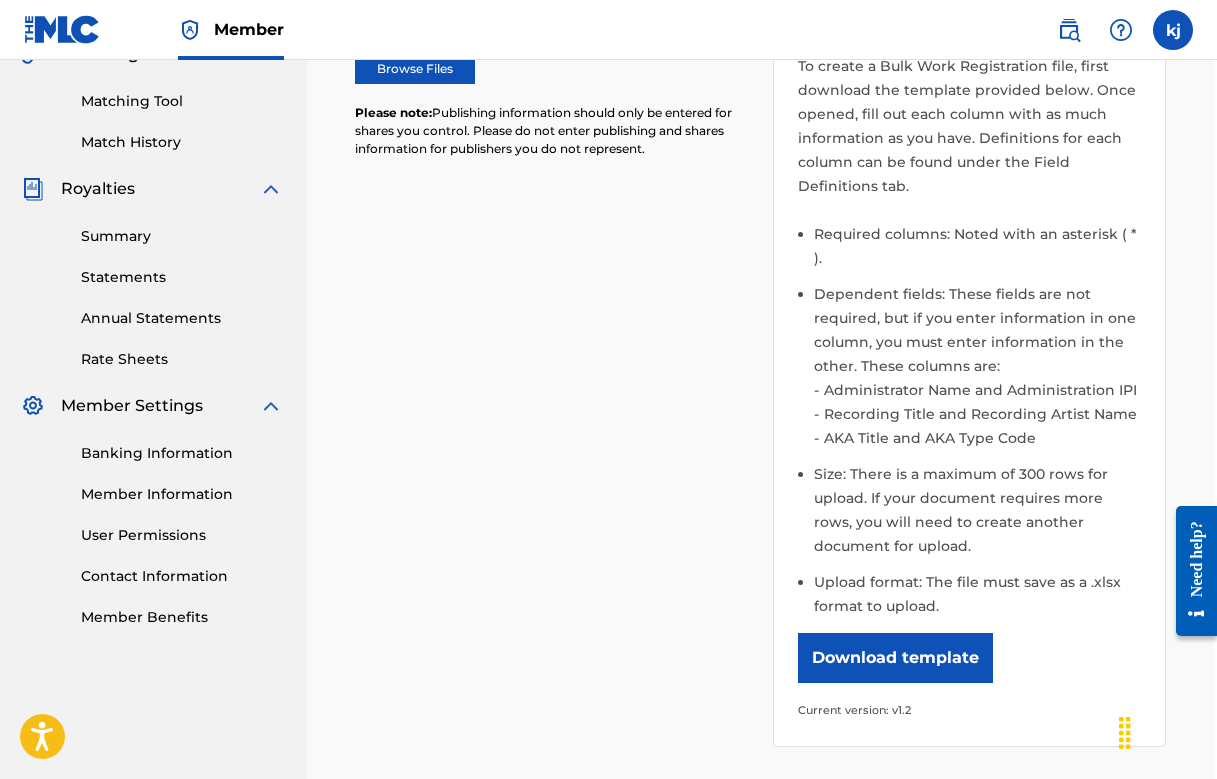 click on "Download template" at bounding box center (895, 658) 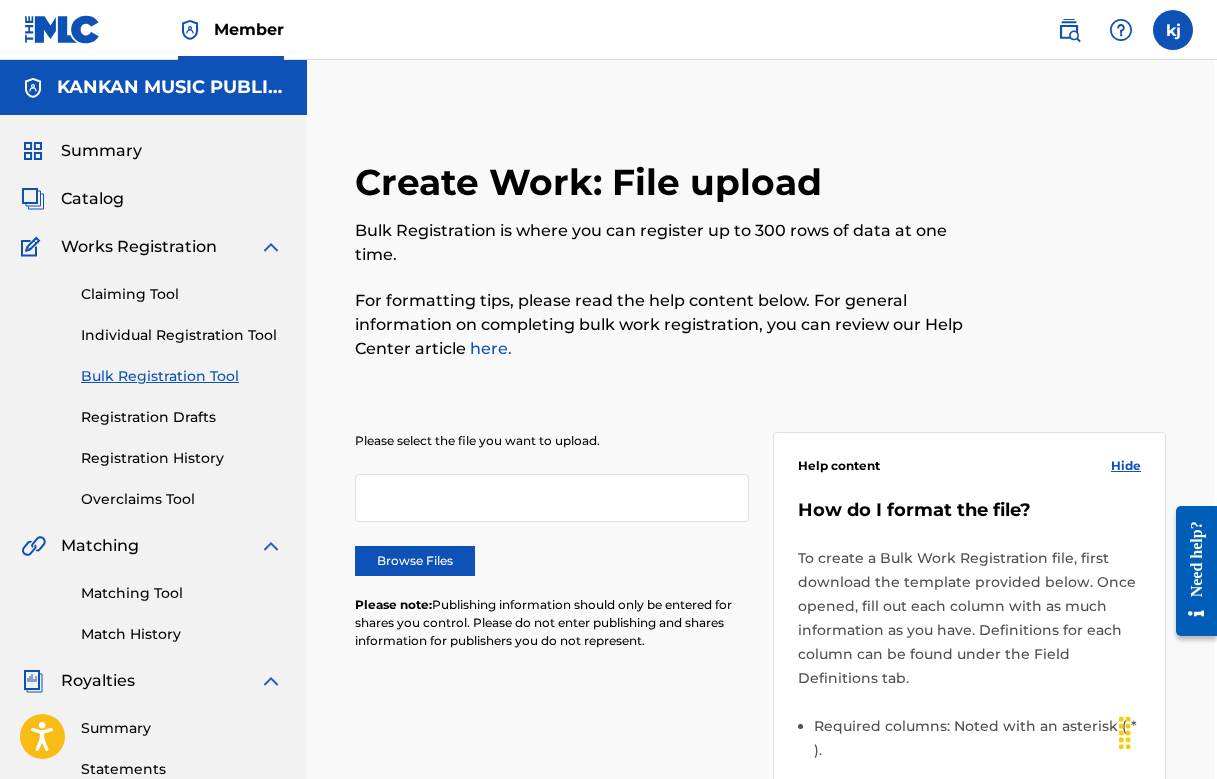 scroll, scrollTop: 0, scrollLeft: 3, axis: horizontal 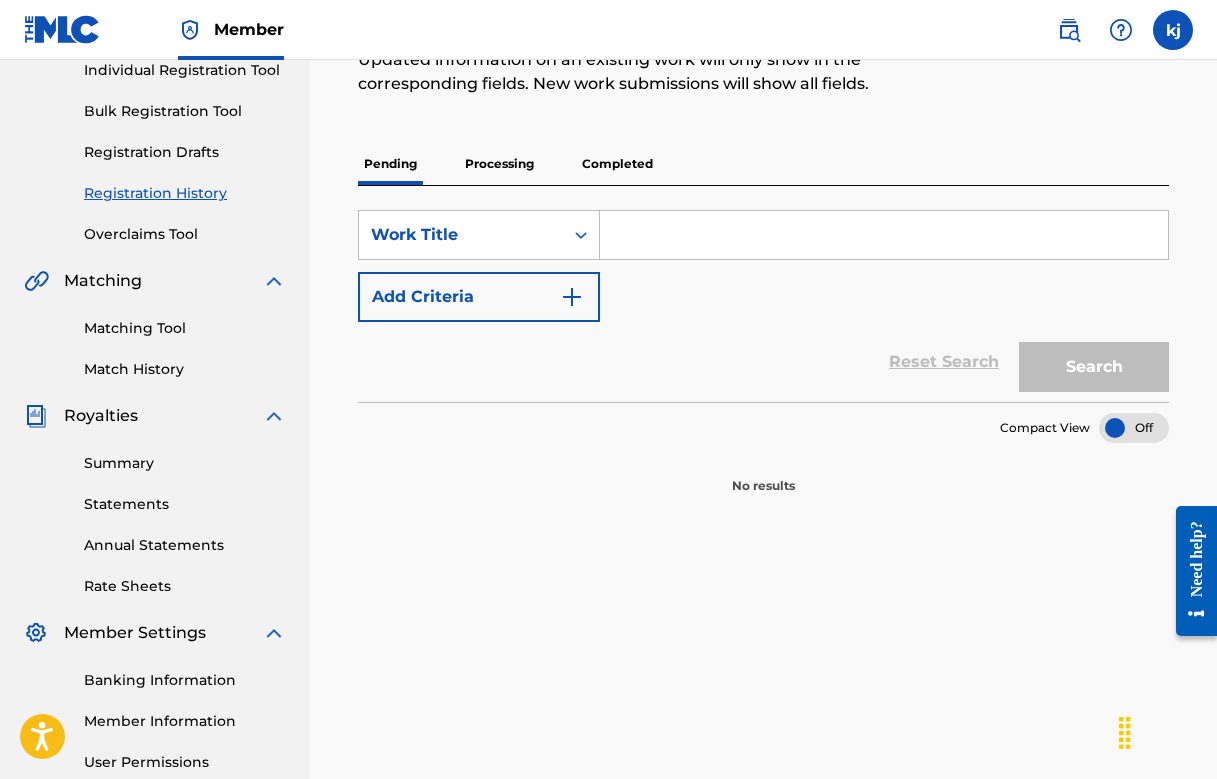 click on "Statements" at bounding box center (185, 504) 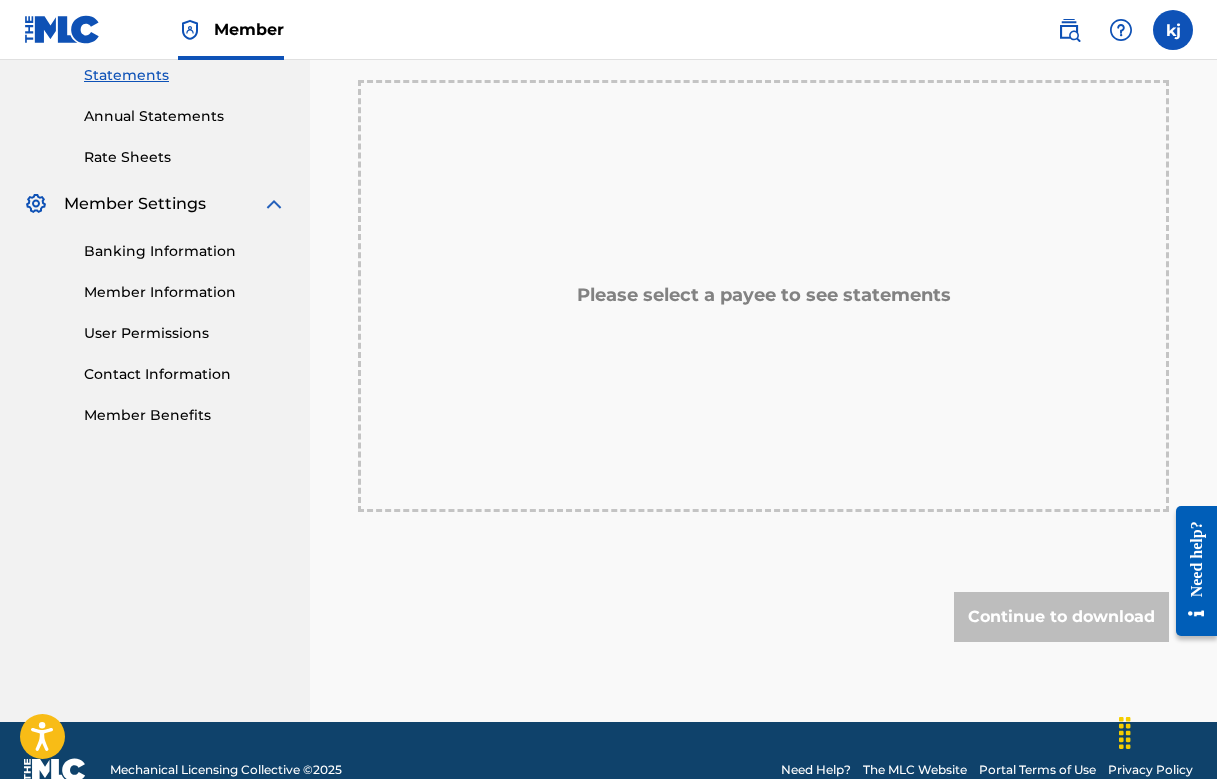 scroll, scrollTop: 689, scrollLeft: 0, axis: vertical 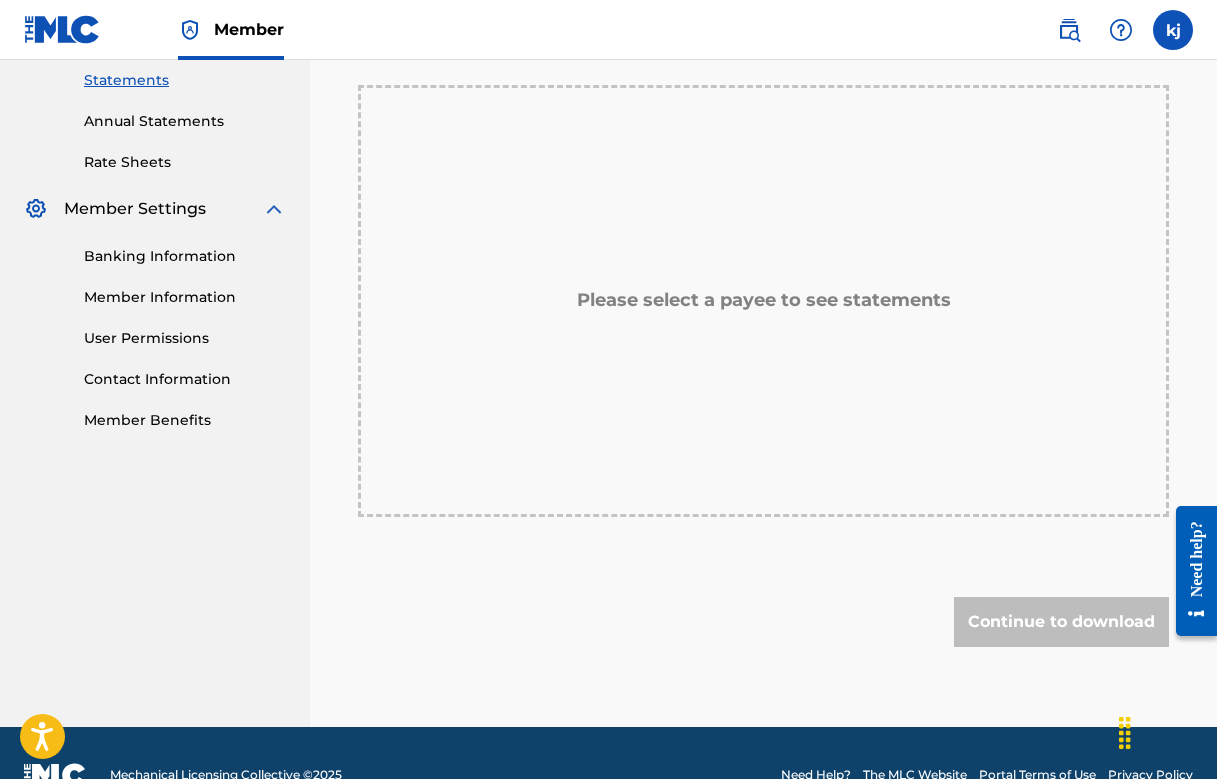 click on "Member Information" at bounding box center (185, 297) 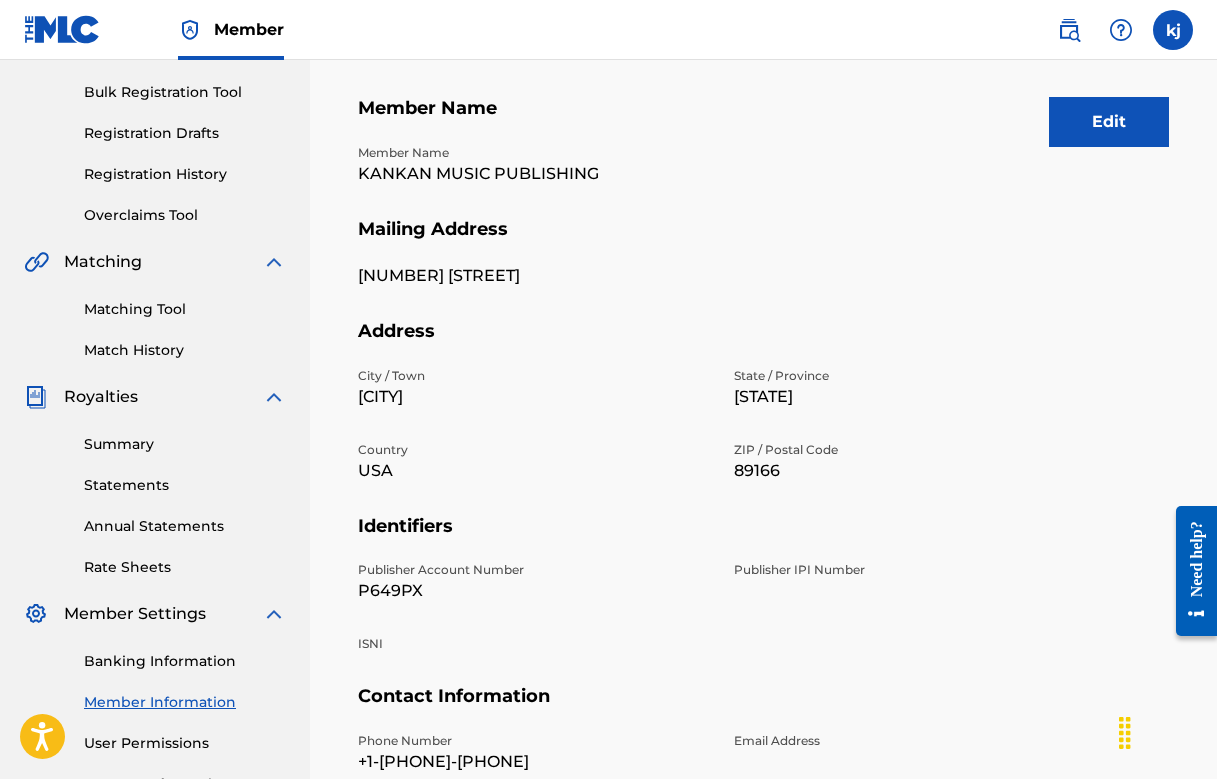 scroll, scrollTop: 286, scrollLeft: 0, axis: vertical 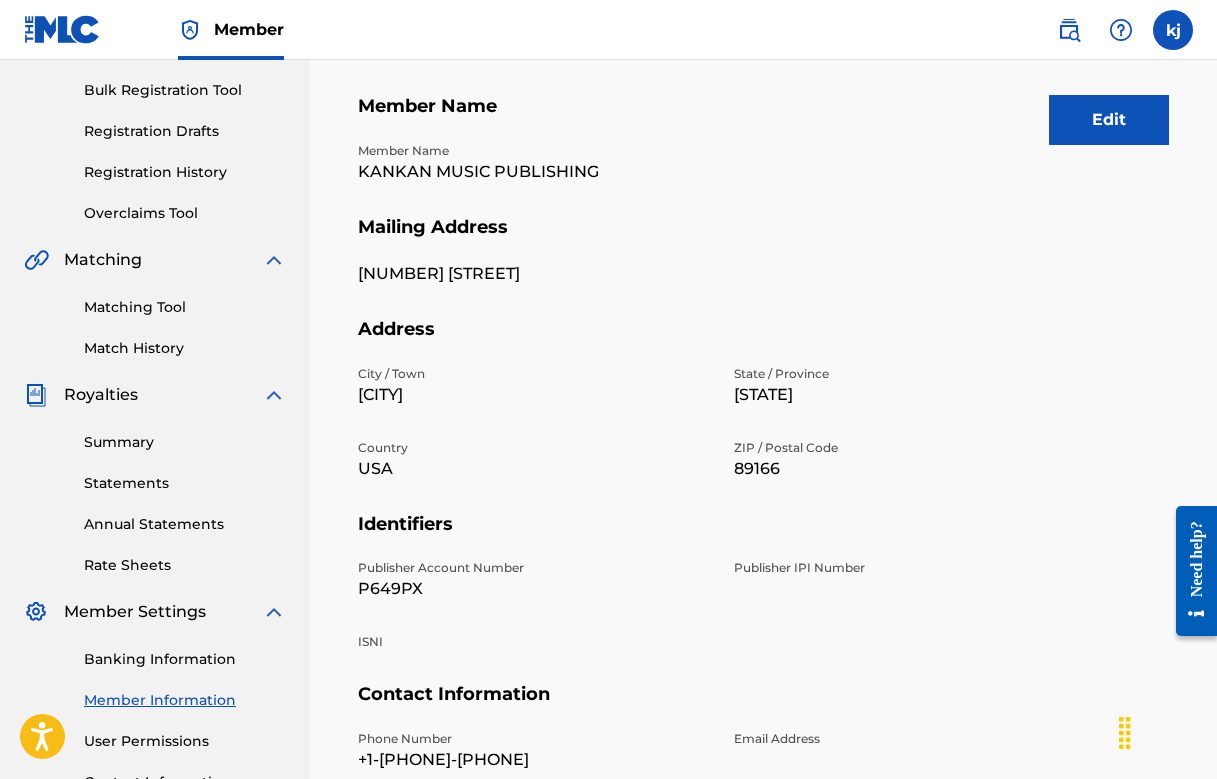 click on "Edit" at bounding box center [1109, 120] 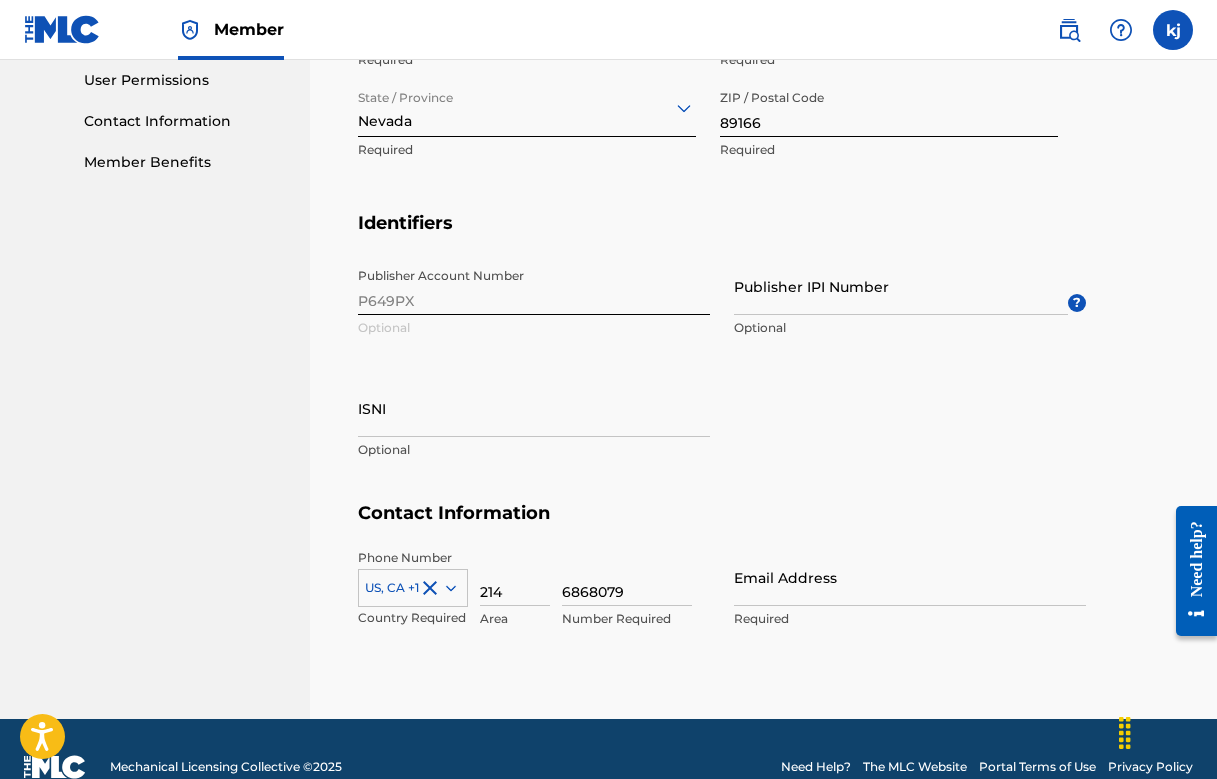 scroll, scrollTop: 947, scrollLeft: 0, axis: vertical 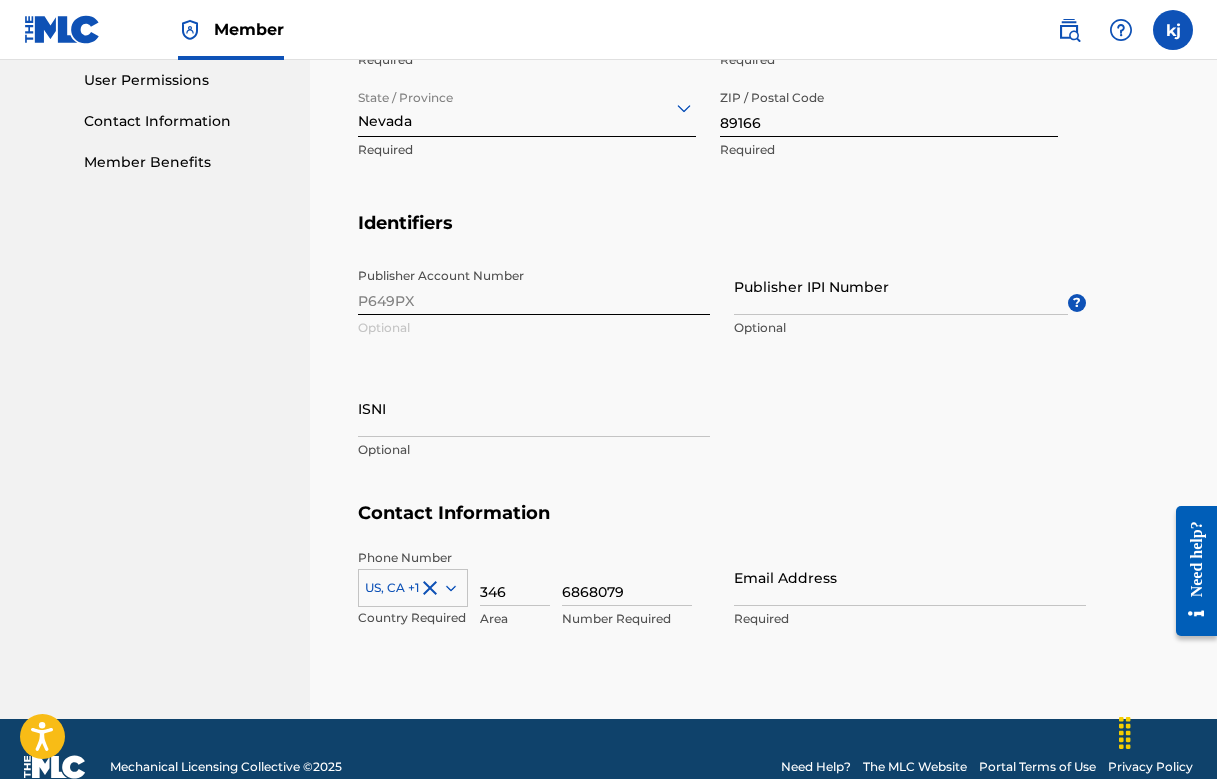type on "346" 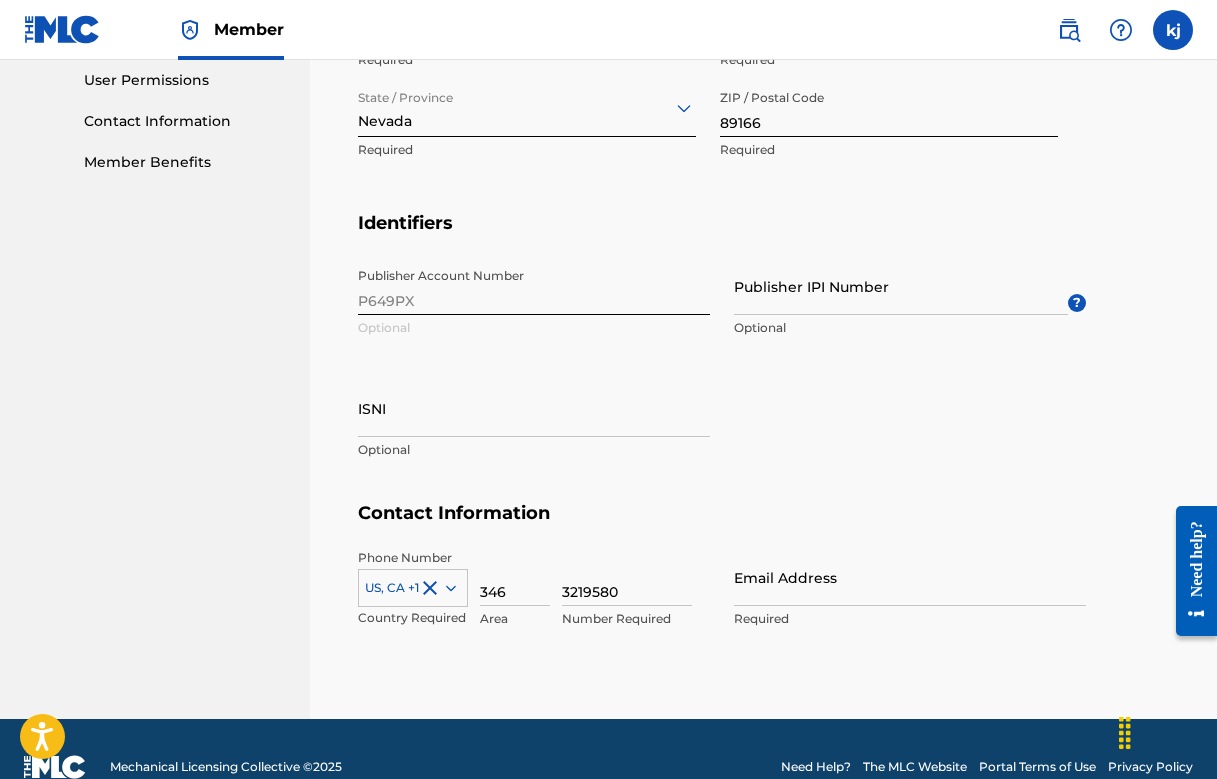 type on "3219580" 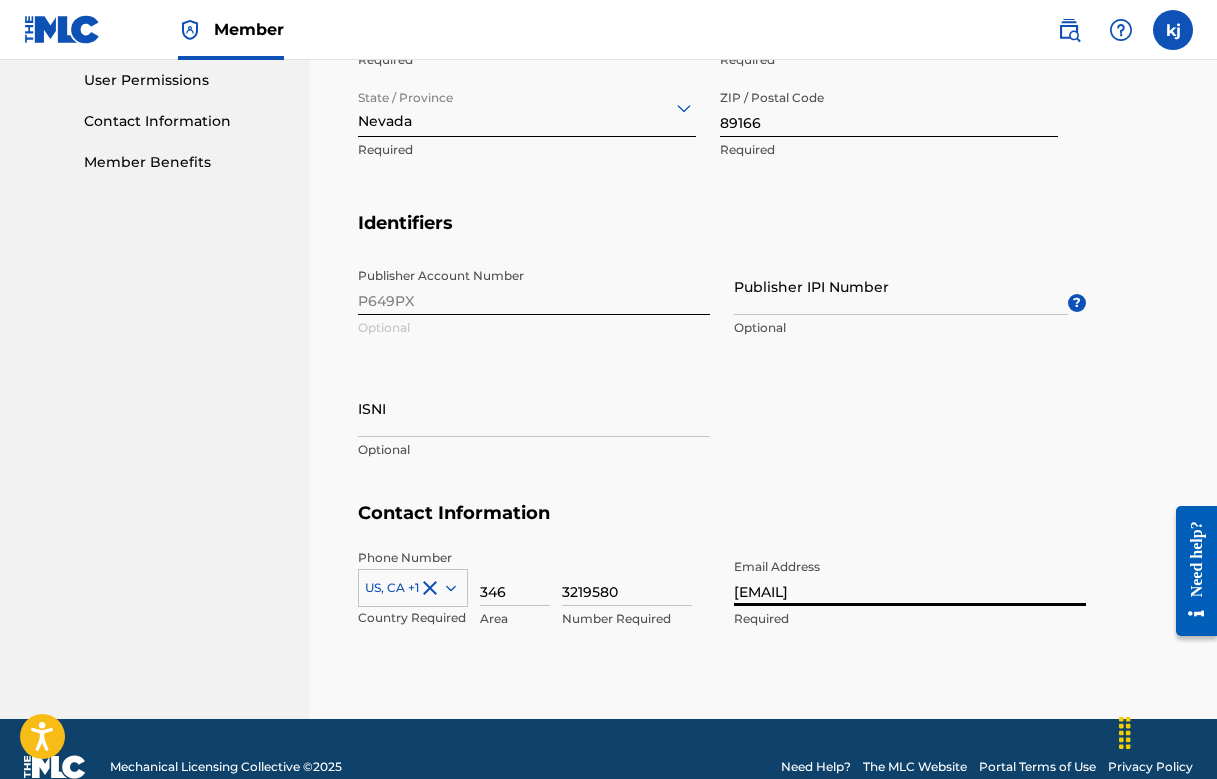 type on "[EMAIL]" 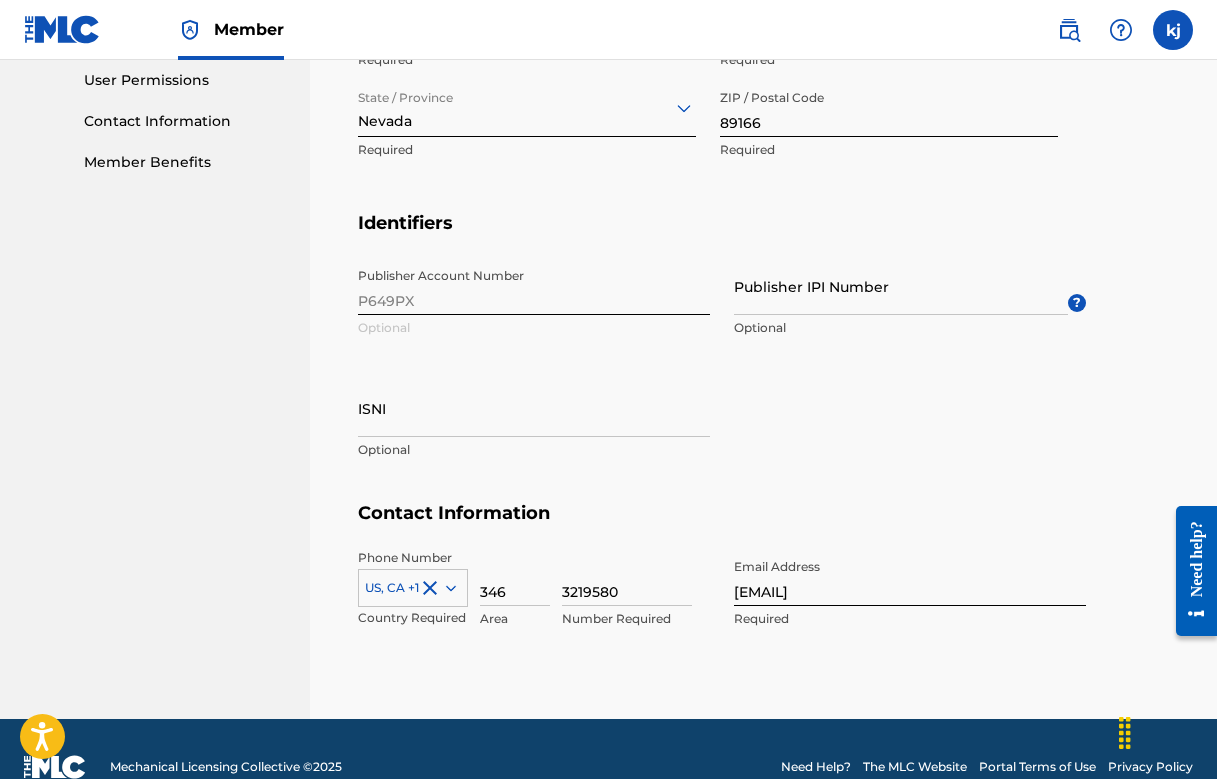 click on "Publisher Account Number P649PX Optional Publisher IPI Number Optional ? ISNI Optional" at bounding box center [722, 380] 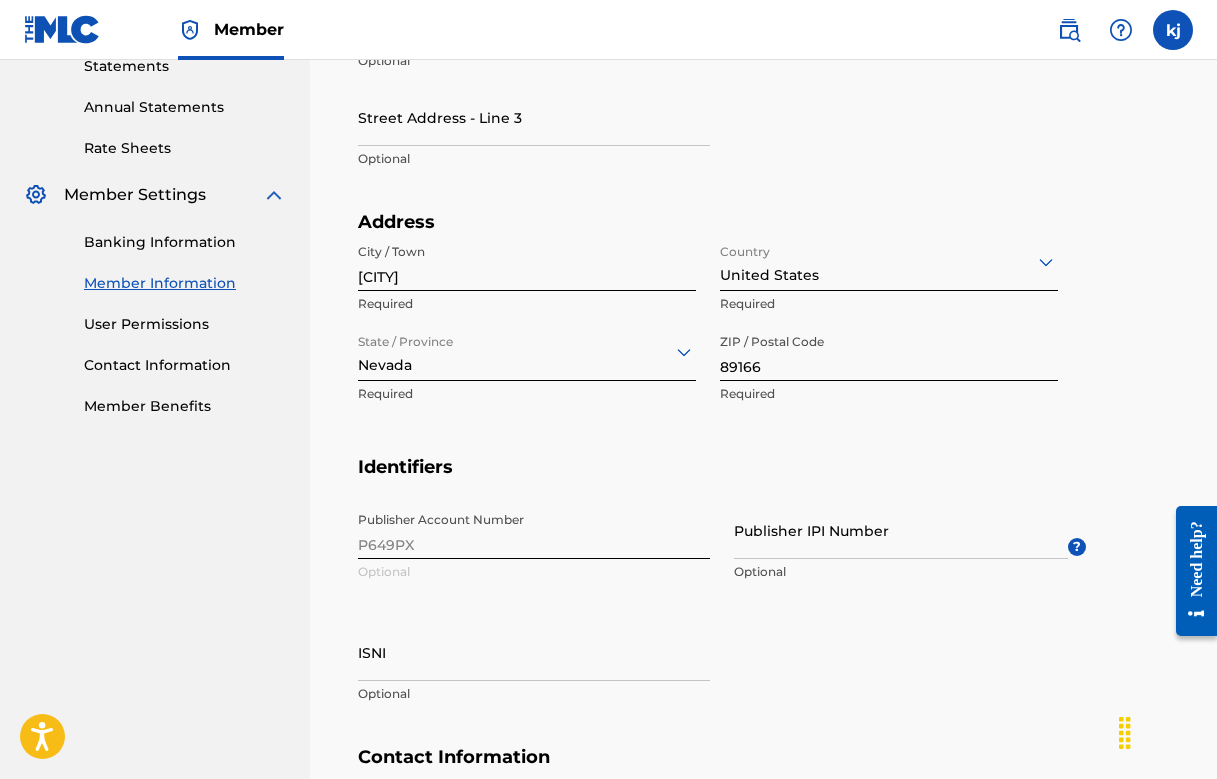 scroll, scrollTop: 703, scrollLeft: 0, axis: vertical 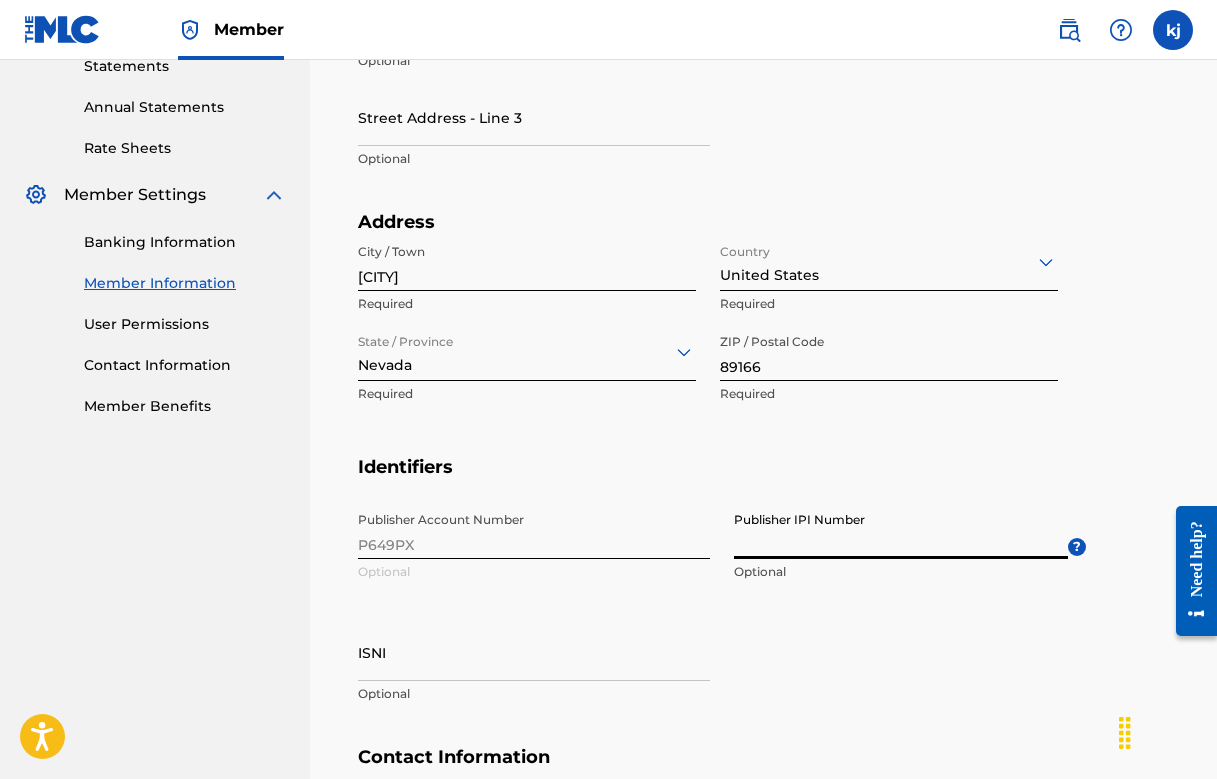 click on "Publisher IPI Number" at bounding box center [901, 530] 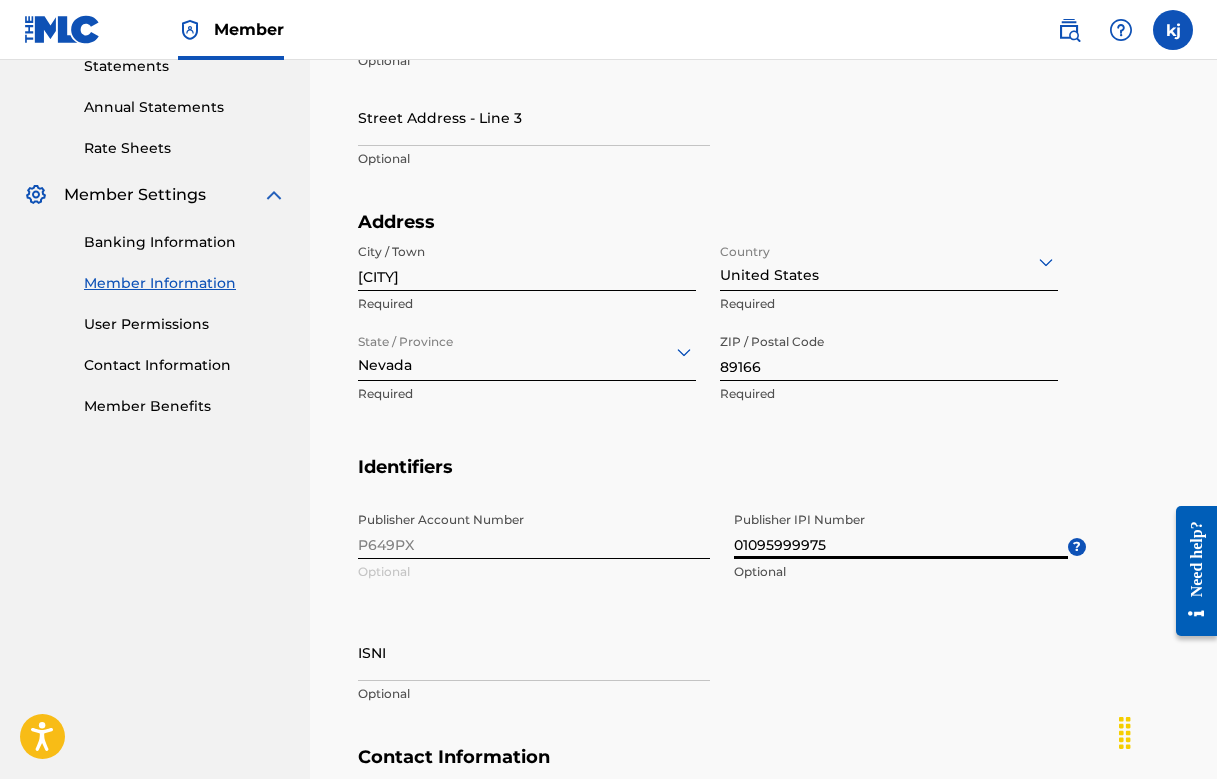 type on "01095999975" 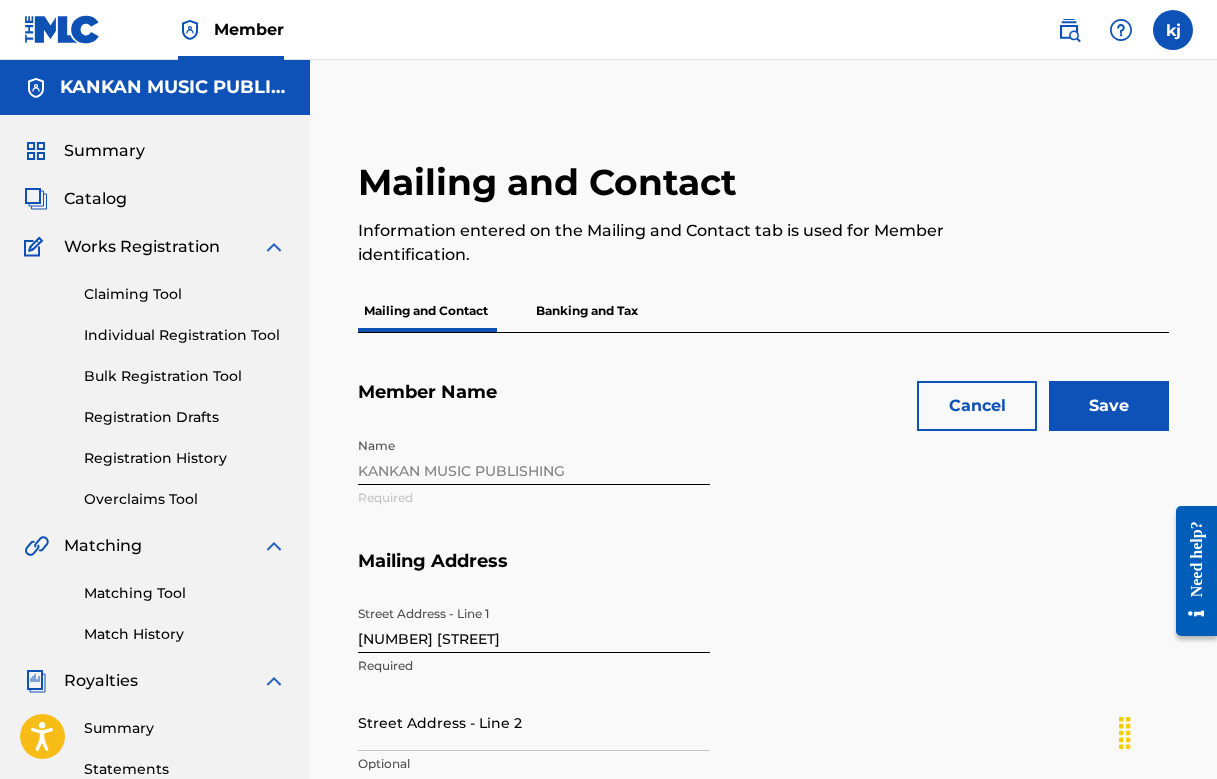 scroll, scrollTop: 0, scrollLeft: 0, axis: both 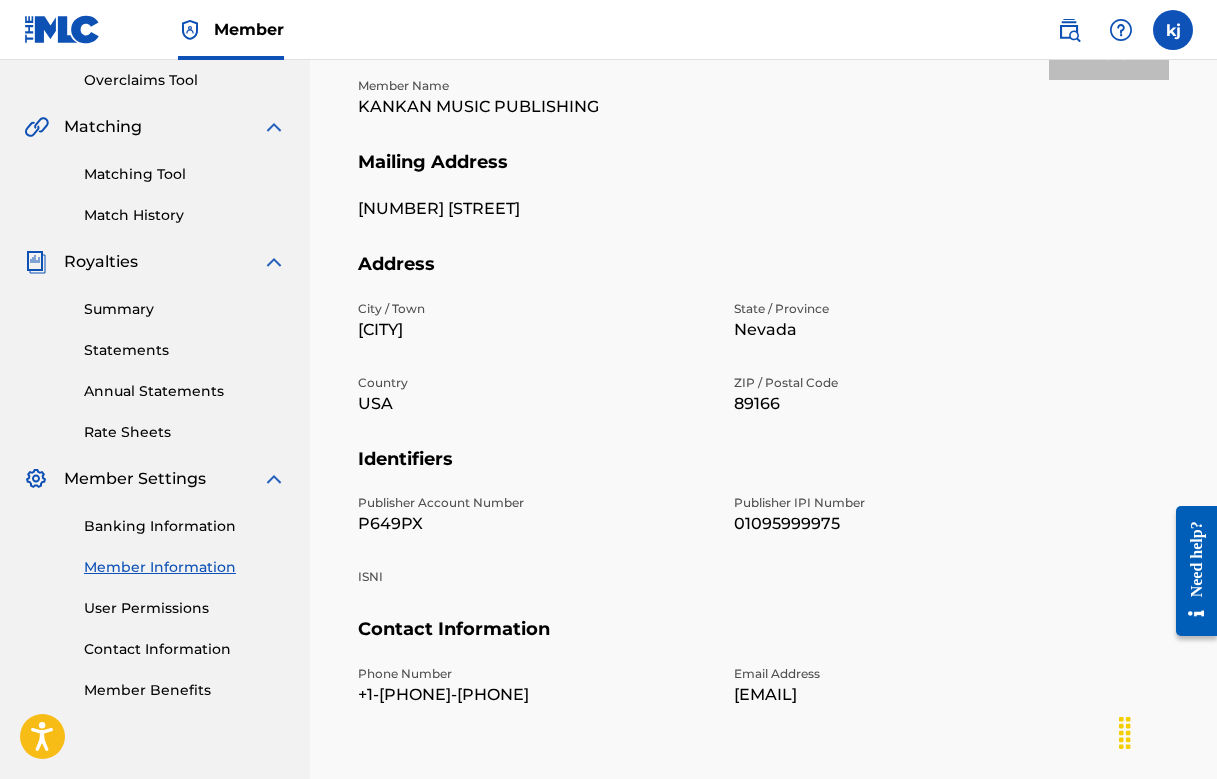click on "Rate Sheets" at bounding box center [185, 432] 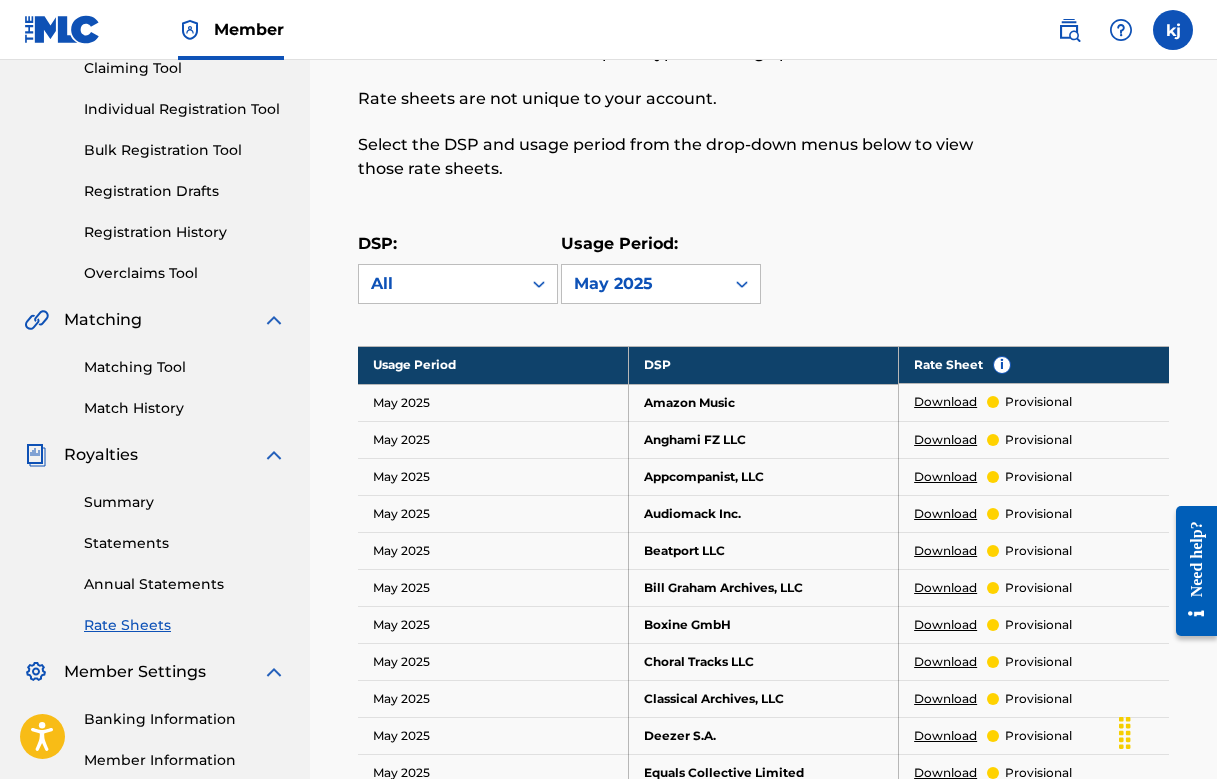 scroll, scrollTop: 226, scrollLeft: 0, axis: vertical 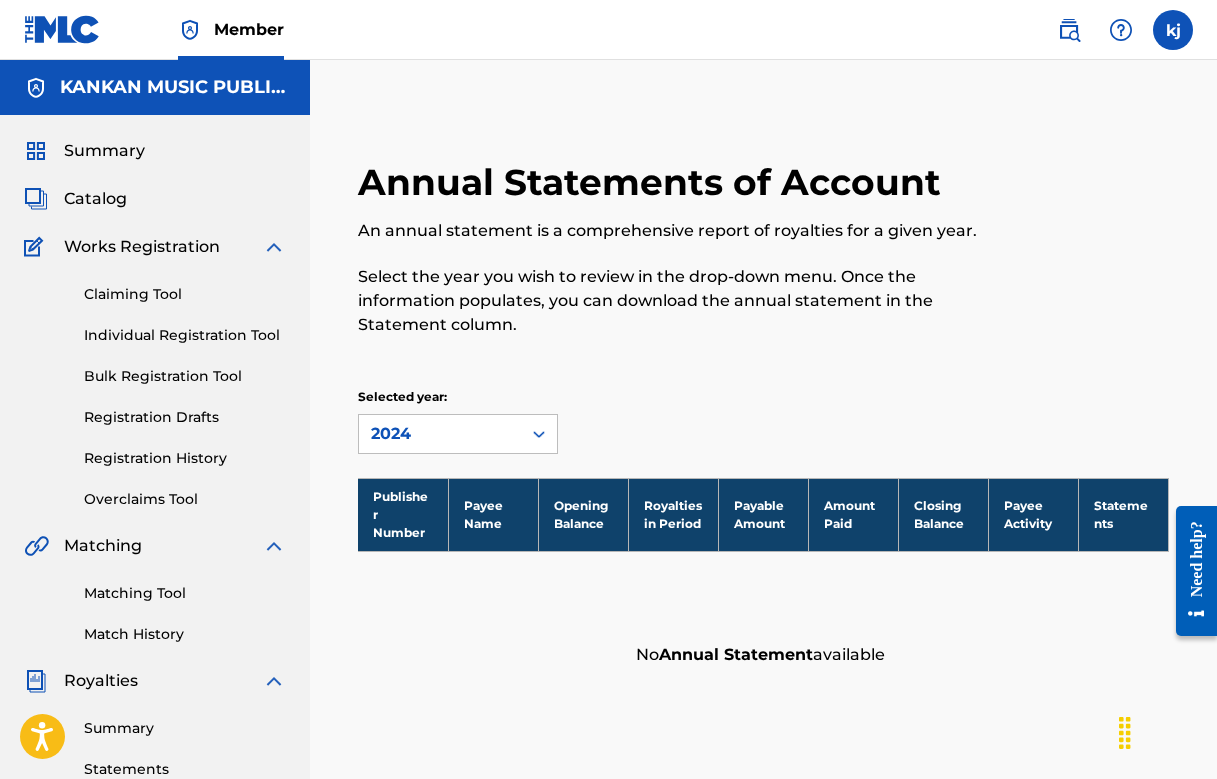 click on "Matching Tool" at bounding box center [185, 593] 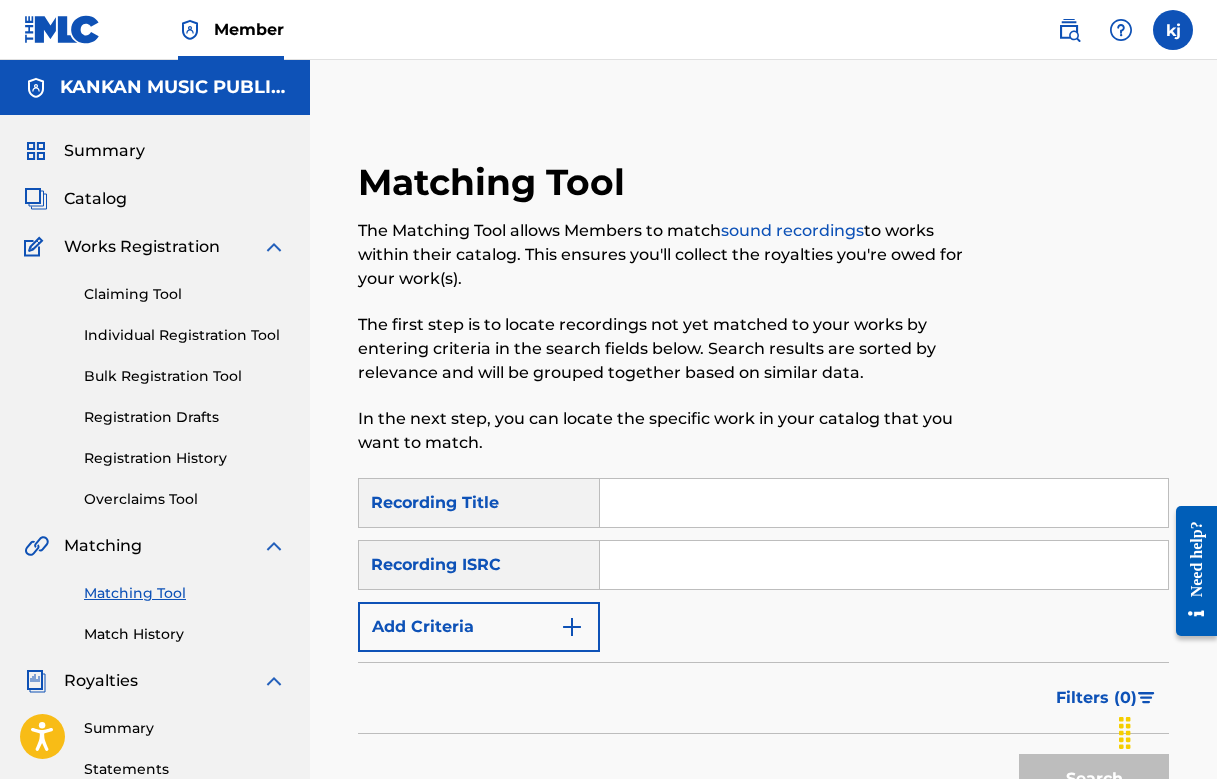 click on "Matching Tool" at bounding box center [185, 593] 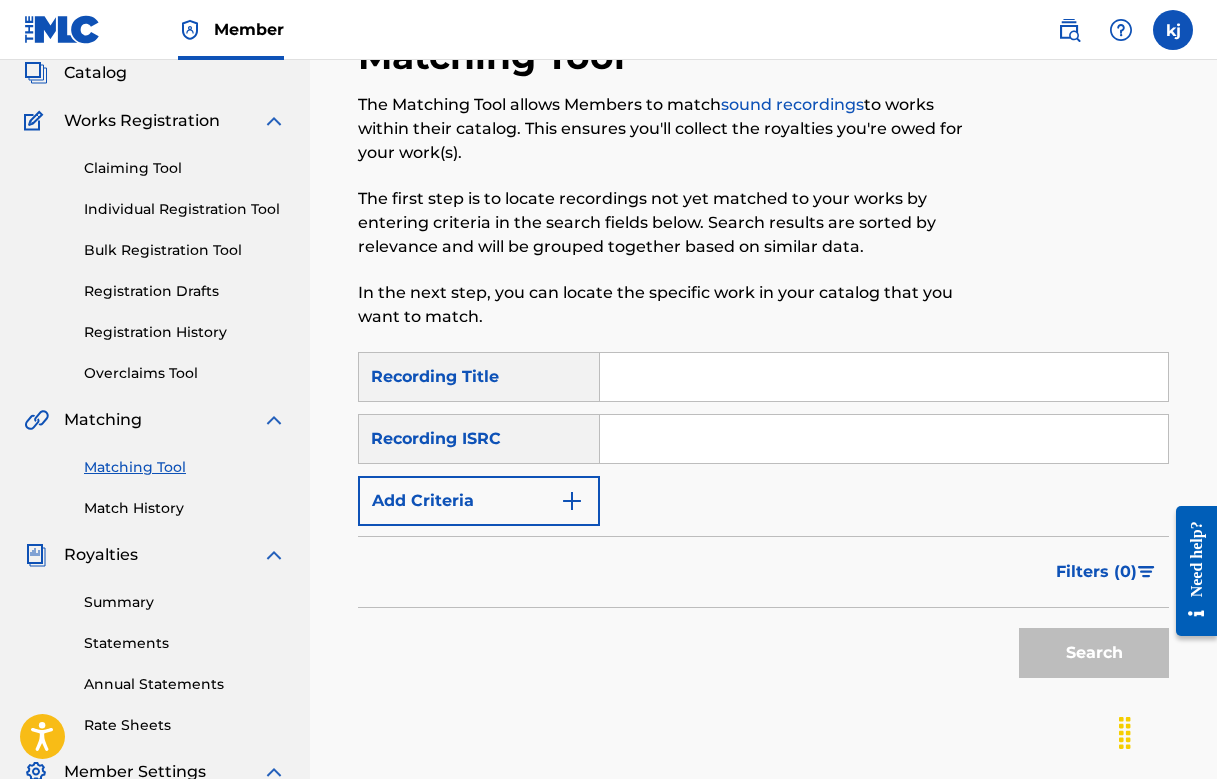 scroll, scrollTop: 126, scrollLeft: 0, axis: vertical 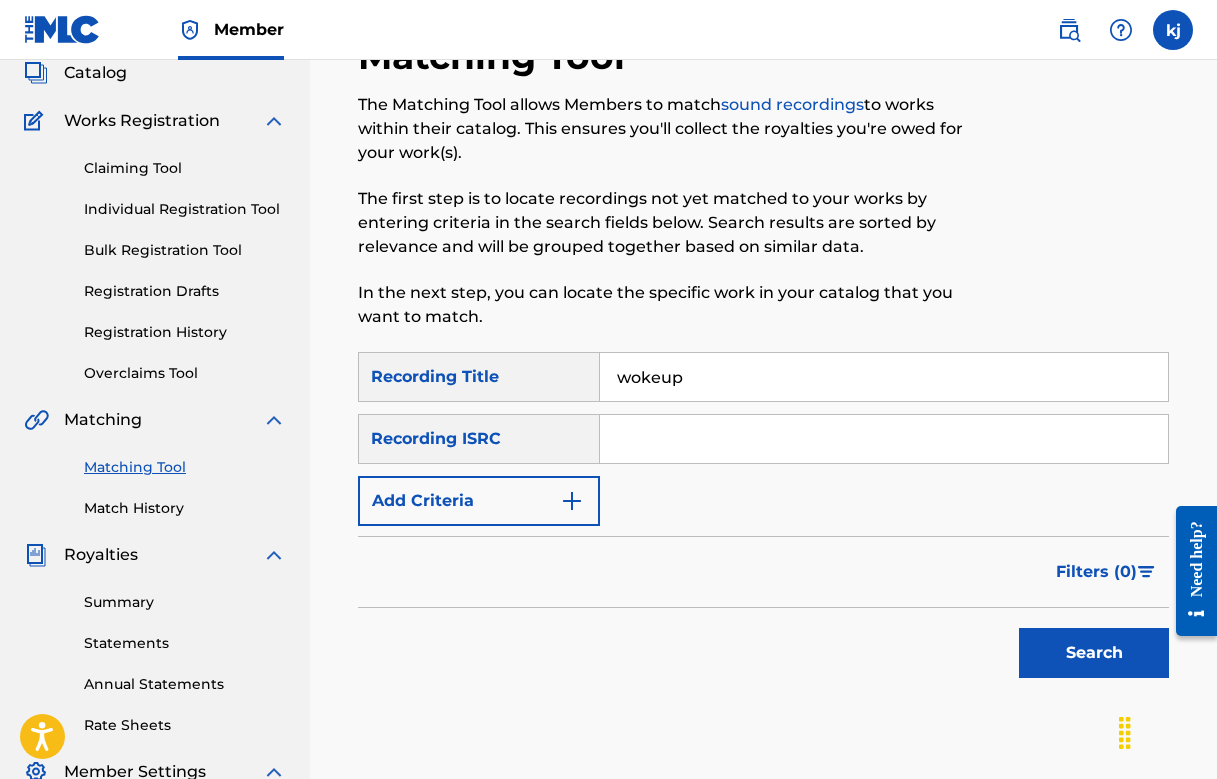 type on "woke" 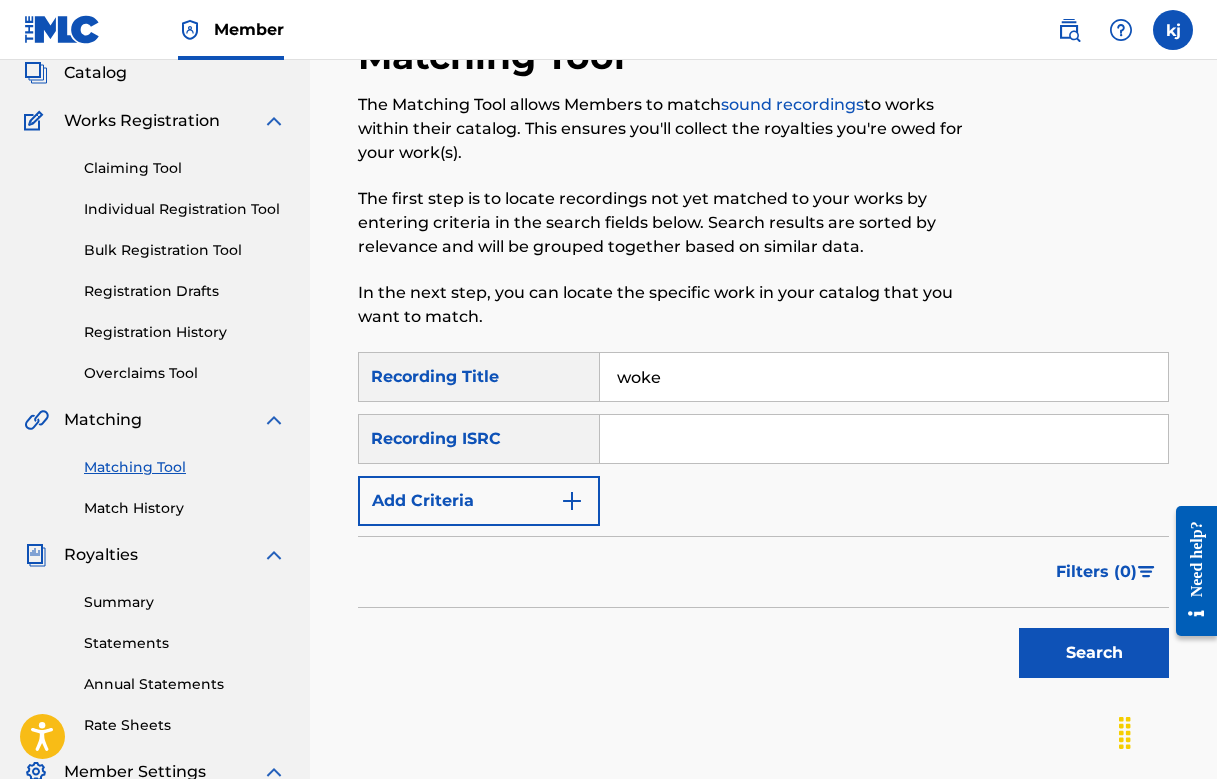 drag, startPoint x: 695, startPoint y: 378, endPoint x: 153, endPoint y: 263, distance: 554.06586 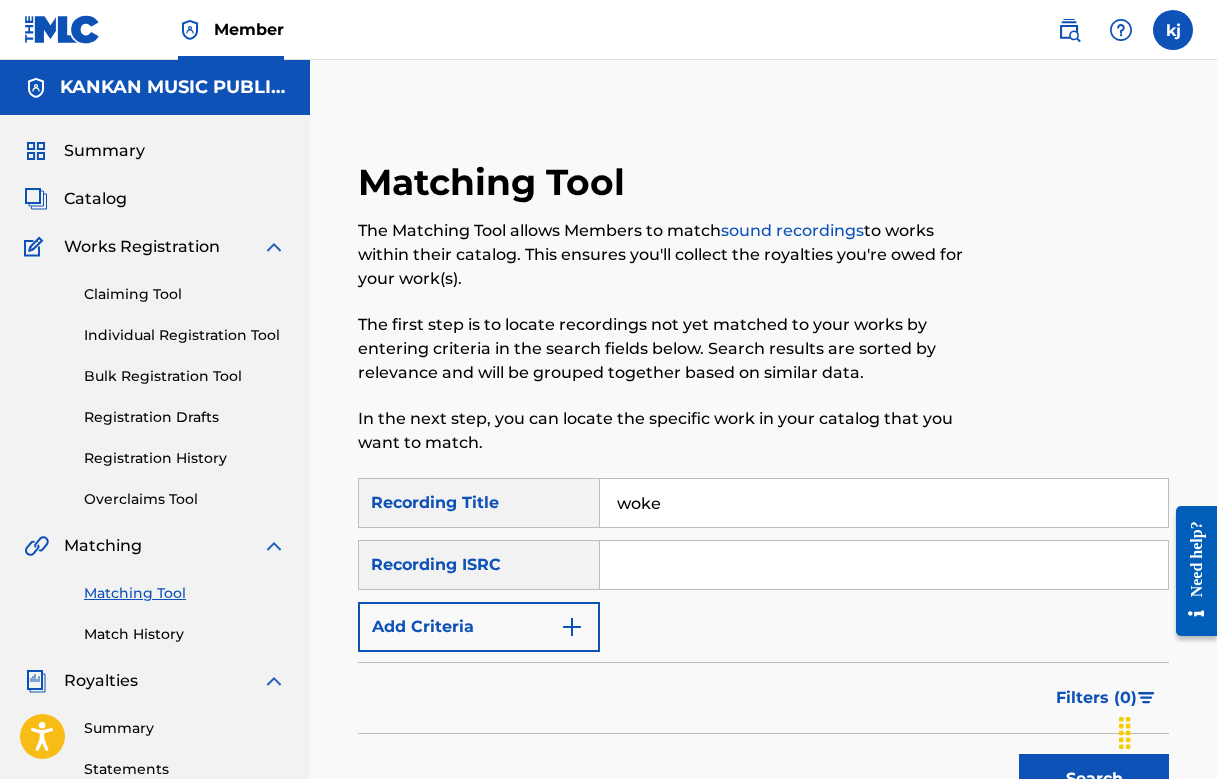 scroll, scrollTop: 0, scrollLeft: 0, axis: both 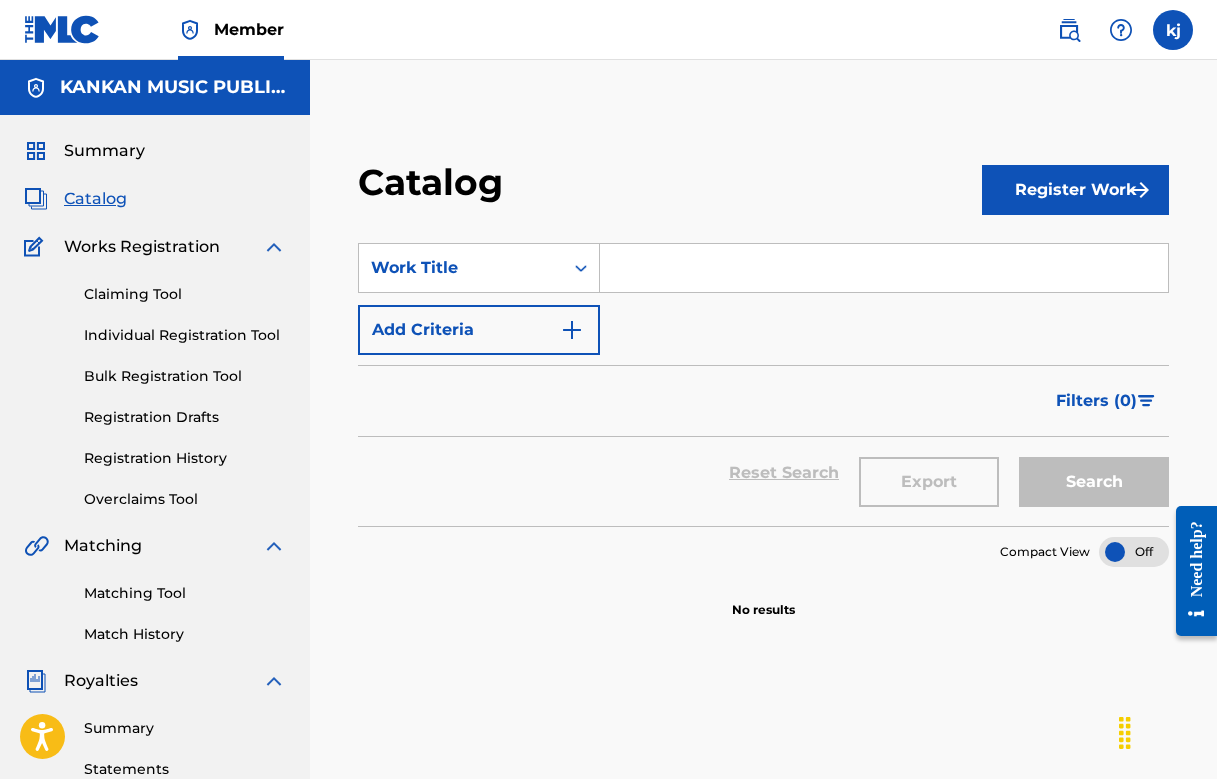 click on "Register Work" at bounding box center [1075, 190] 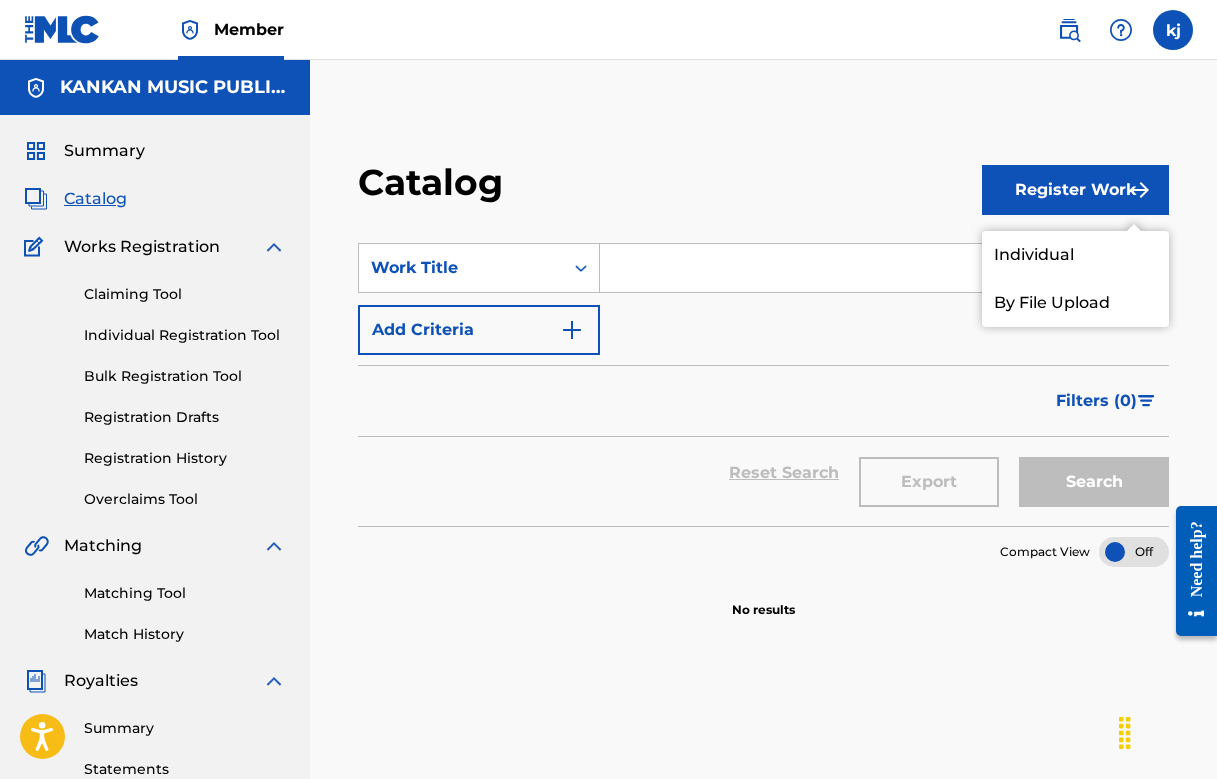 click on "Individual" at bounding box center (1075, 255) 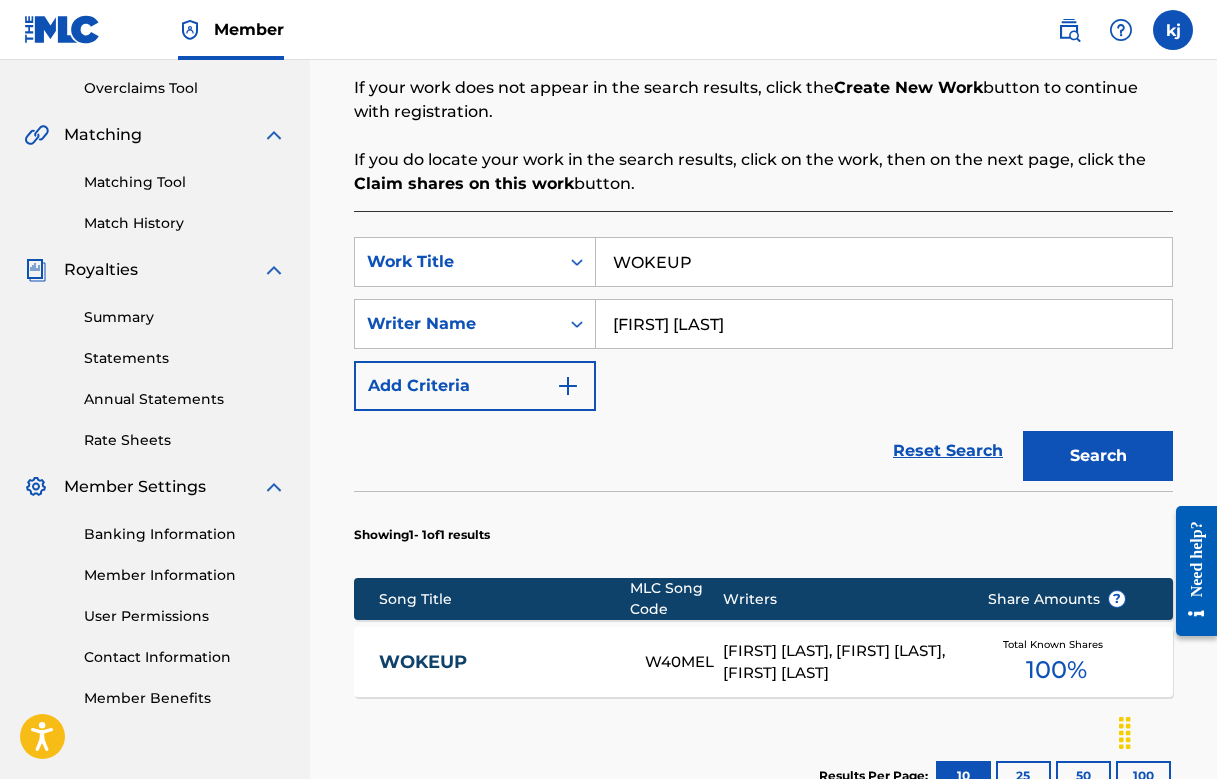 scroll, scrollTop: 414, scrollLeft: 0, axis: vertical 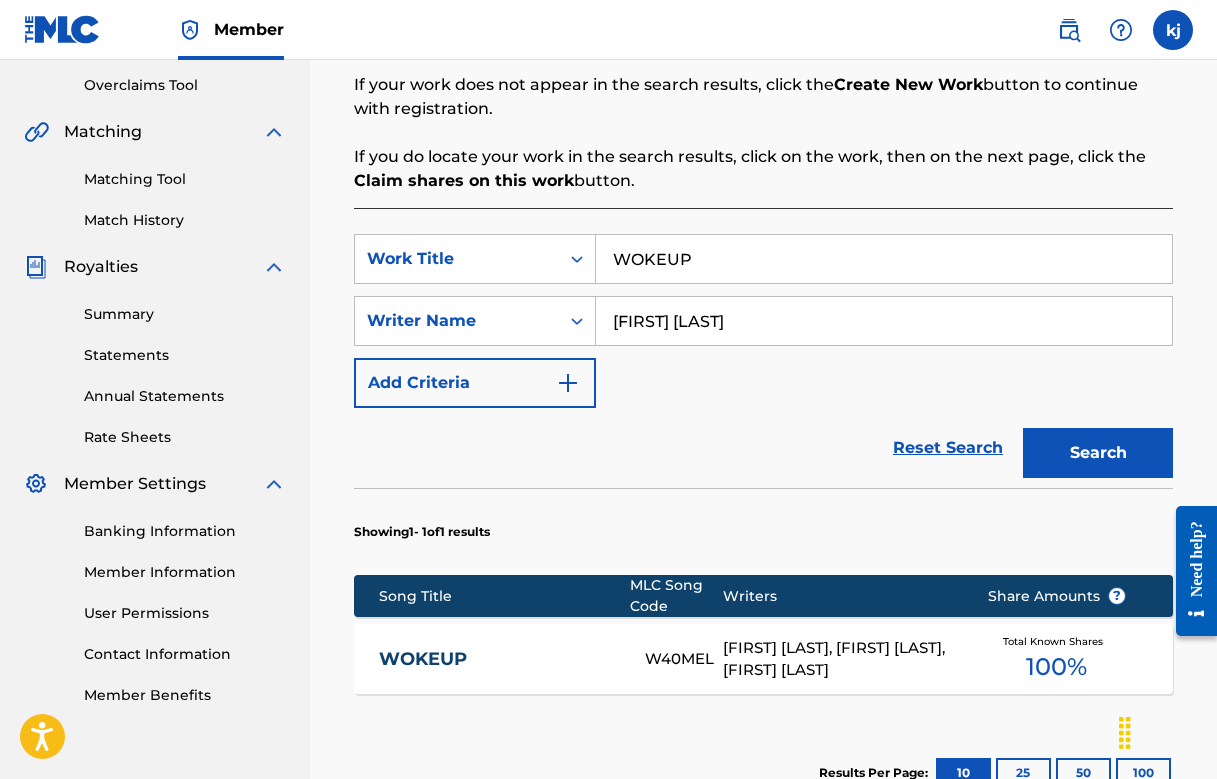 click at bounding box center (568, 383) 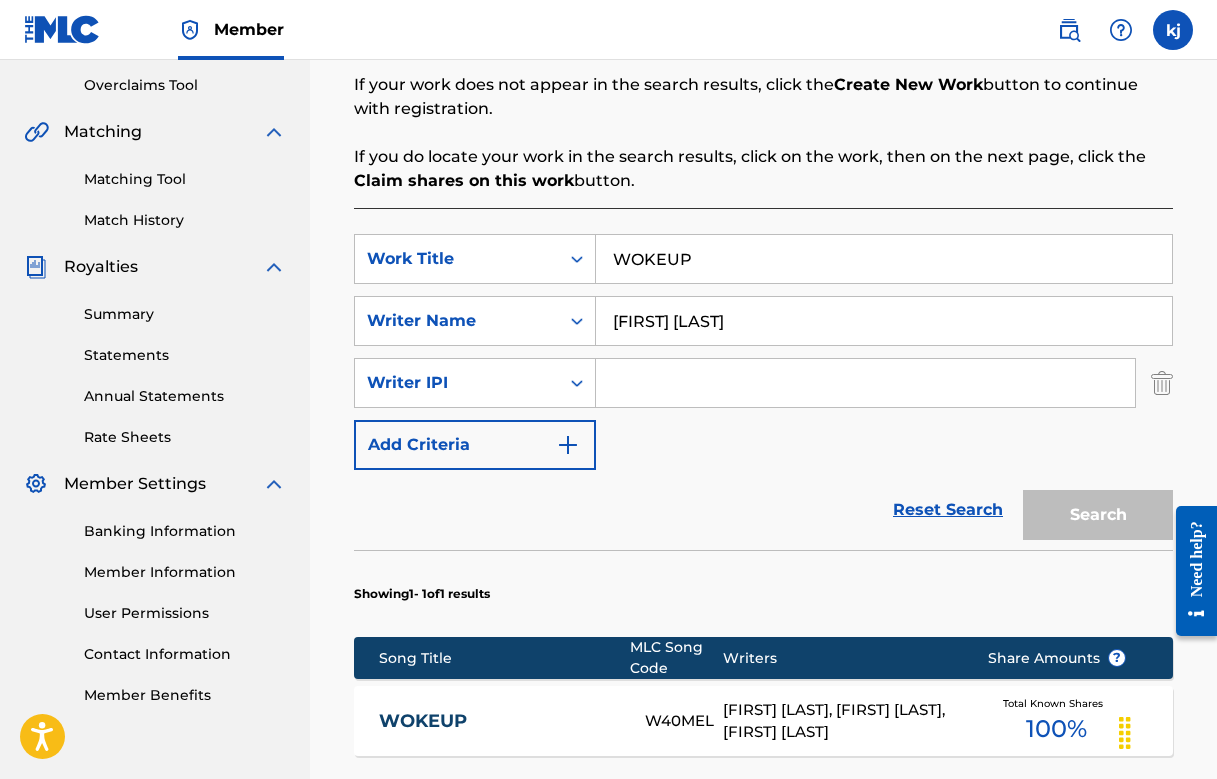 click at bounding box center (568, 445) 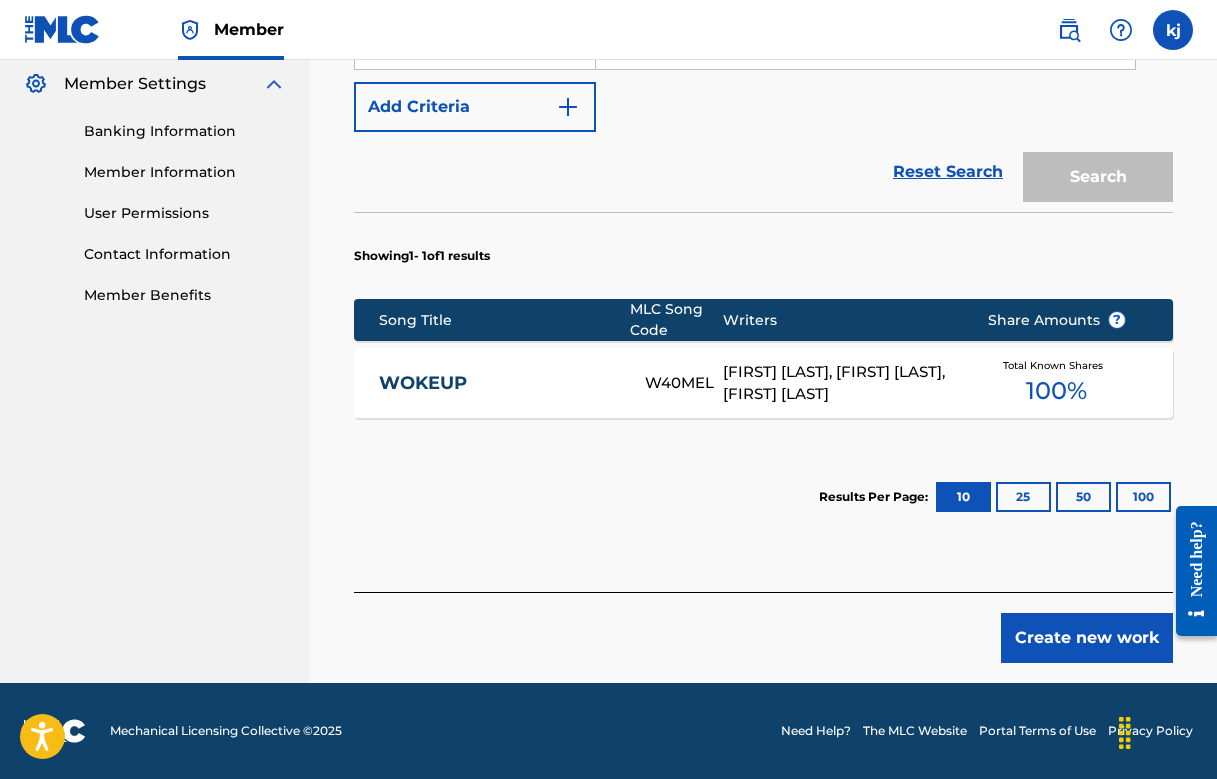 scroll, scrollTop: 814, scrollLeft: 0, axis: vertical 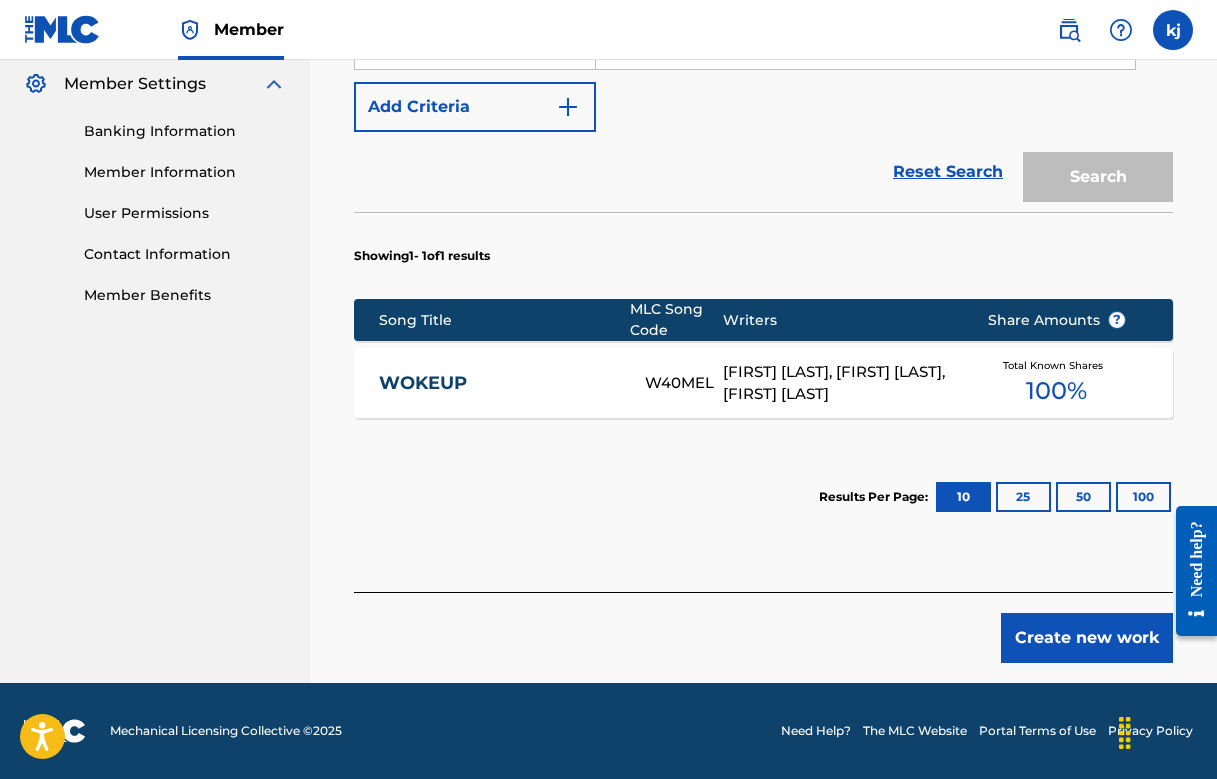 click on "Create new work" at bounding box center [1087, 638] 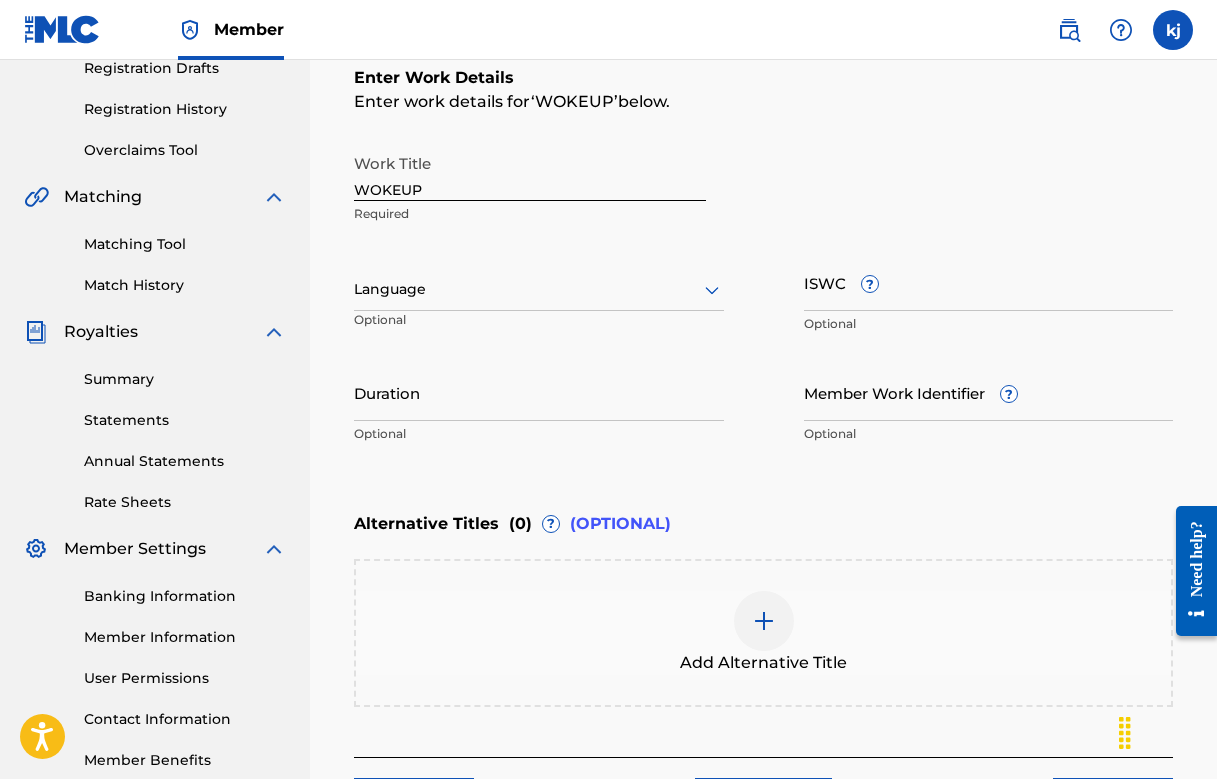 scroll, scrollTop: 346, scrollLeft: 0, axis: vertical 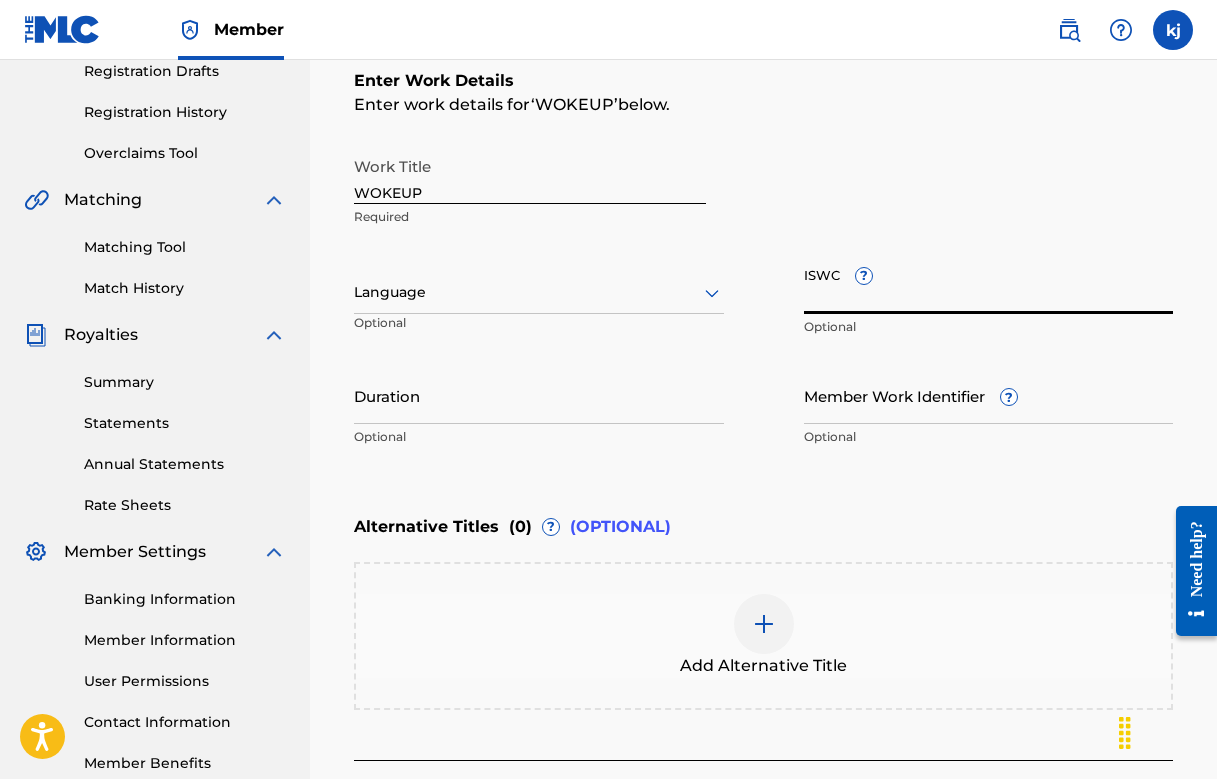 click on "ISWC   ?" at bounding box center (989, 285) 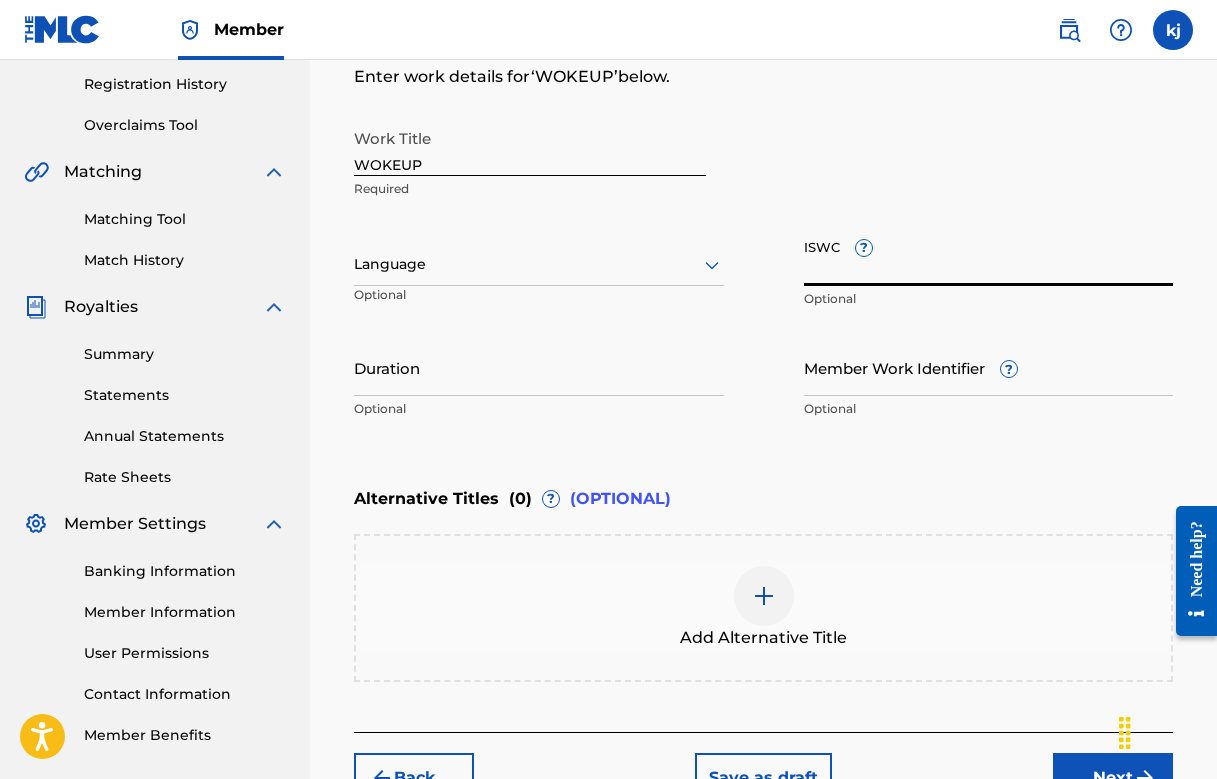 scroll, scrollTop: 374, scrollLeft: 0, axis: vertical 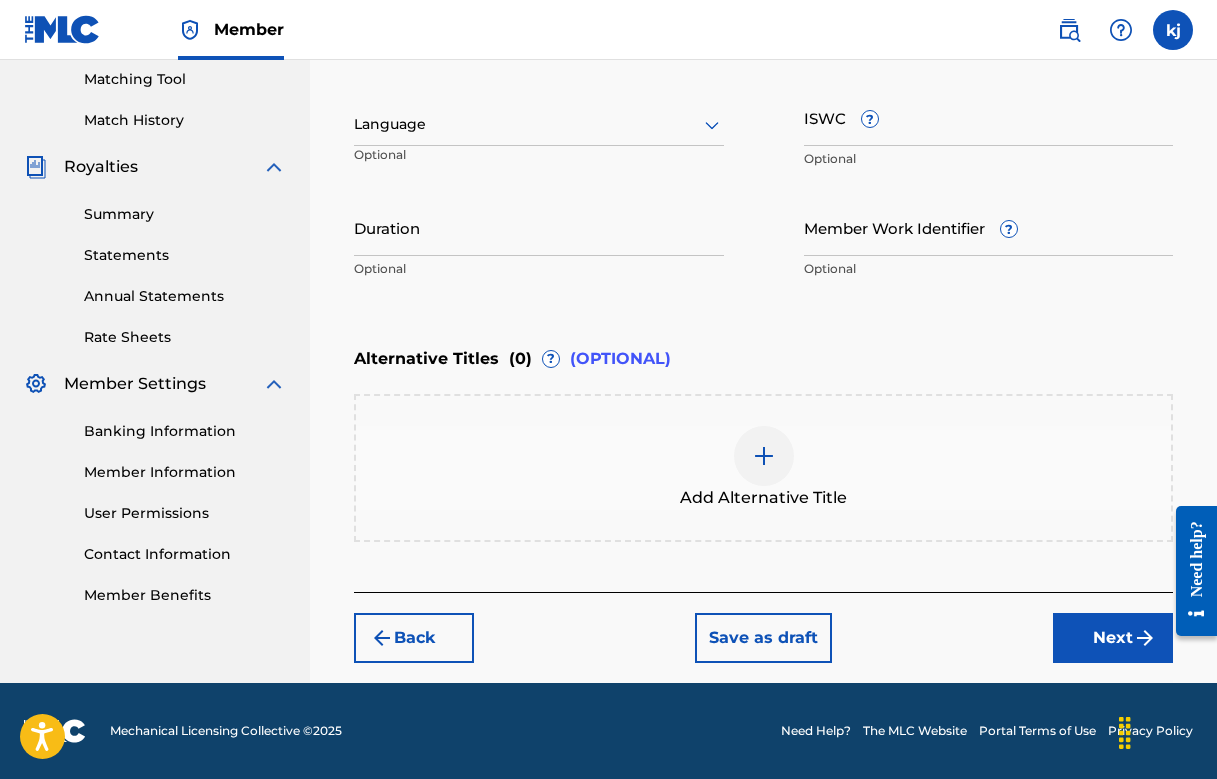 click on "Next" at bounding box center (1113, 638) 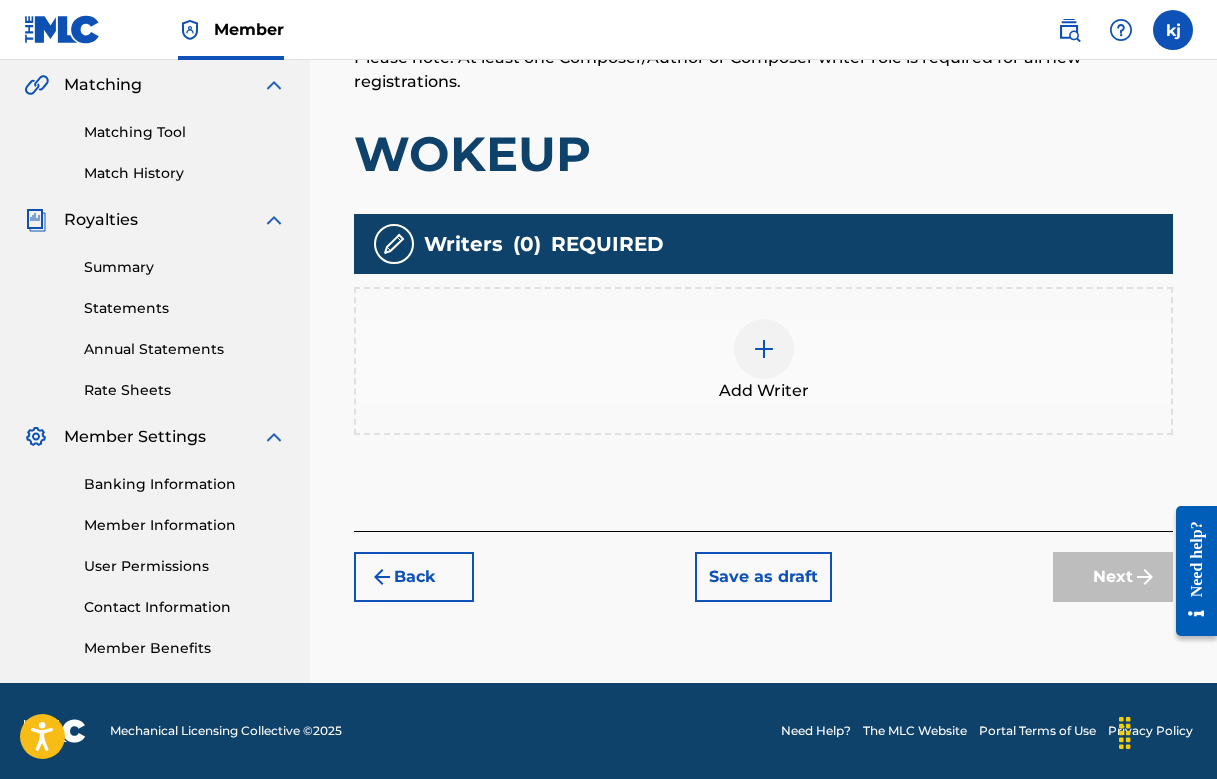 click at bounding box center (764, 349) 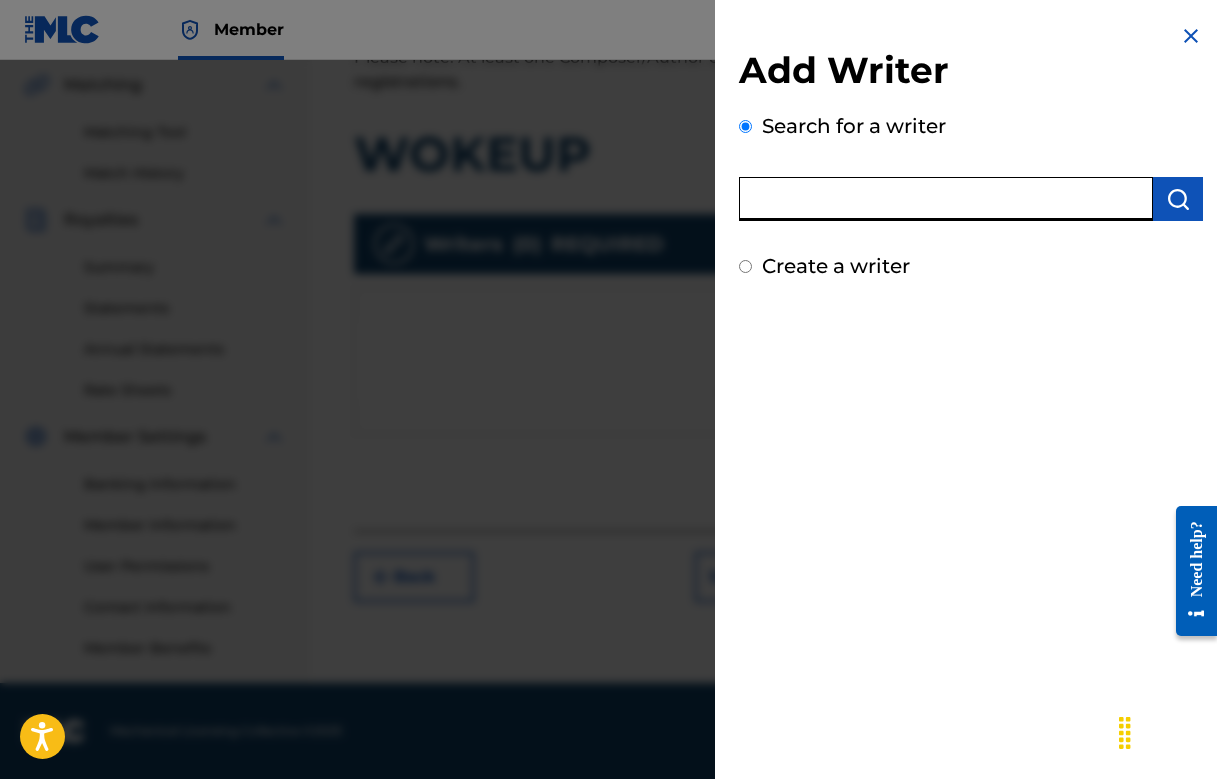 click at bounding box center [946, 199] 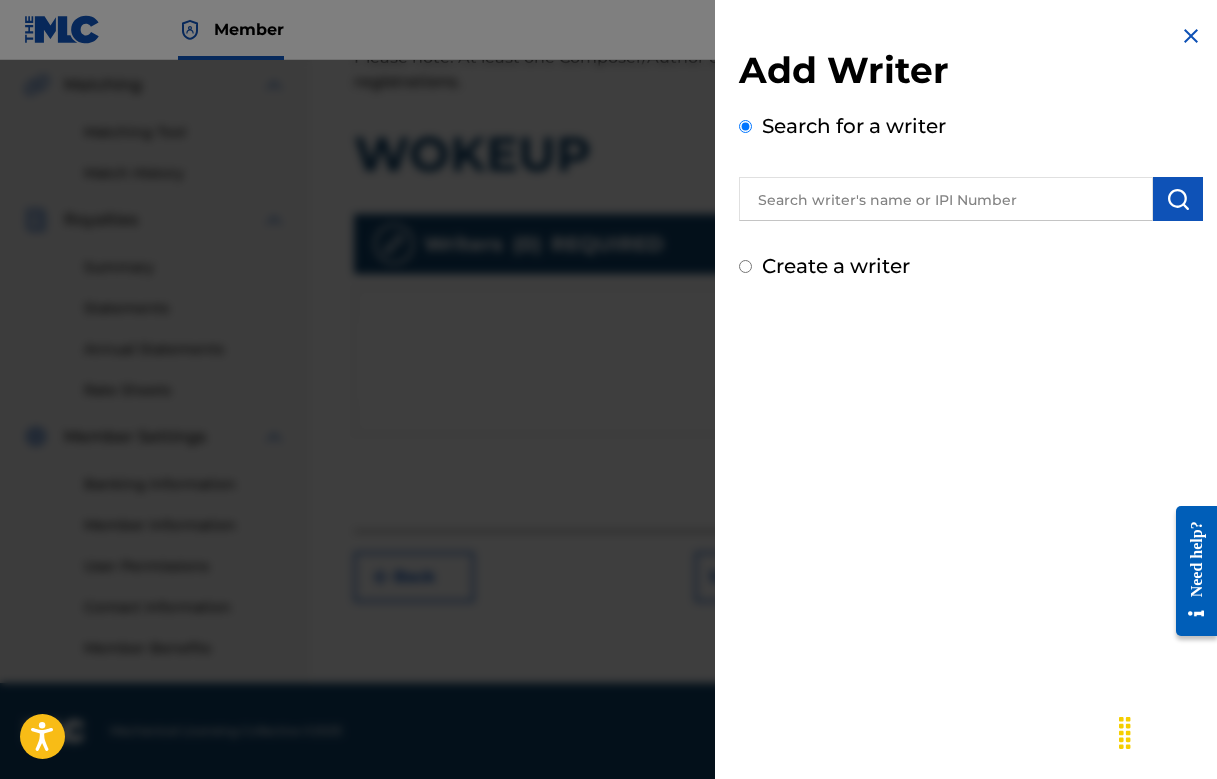 click on "Create a writer" at bounding box center (836, 266) 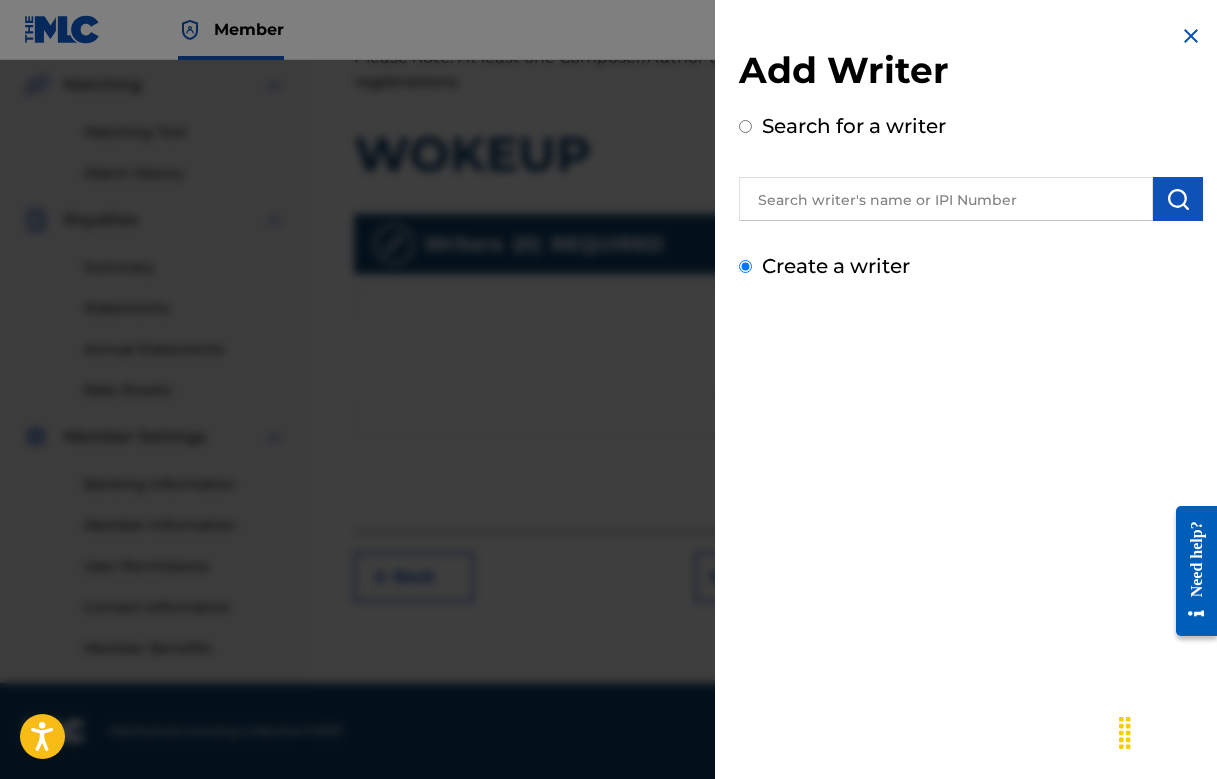click on "Create a writer" at bounding box center [745, 266] 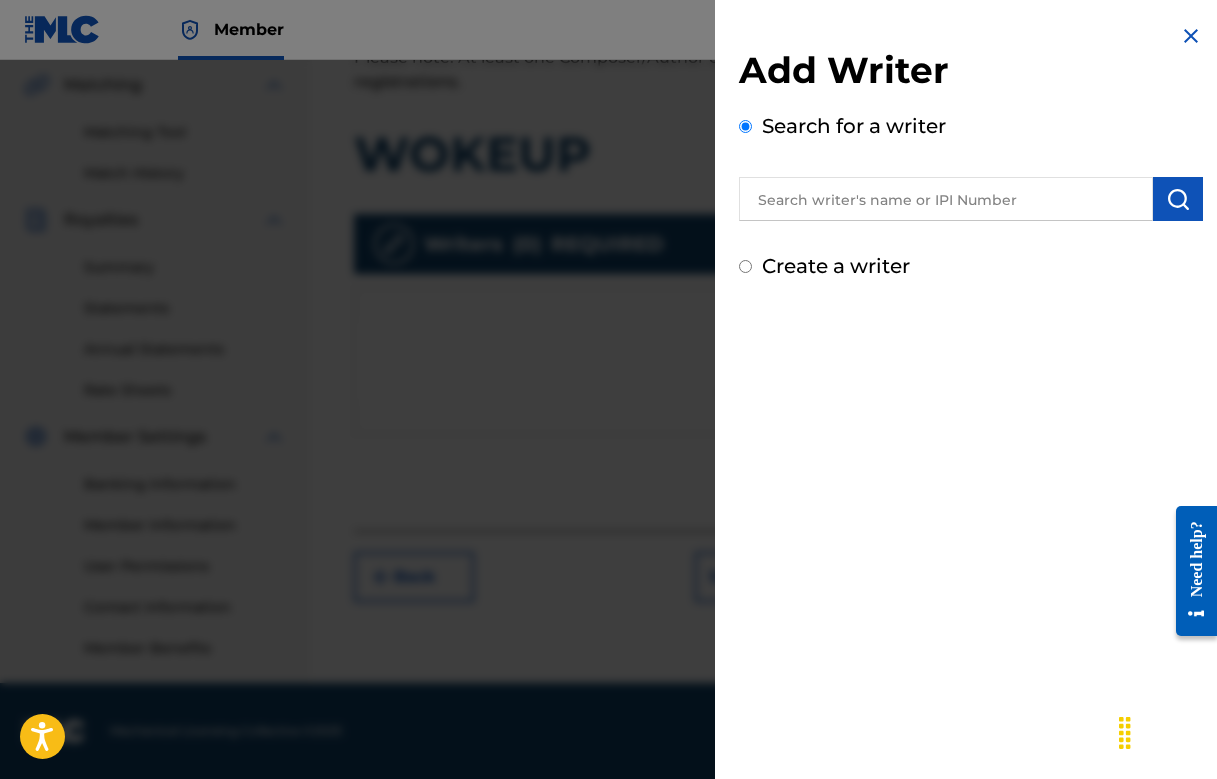 radio on "false" 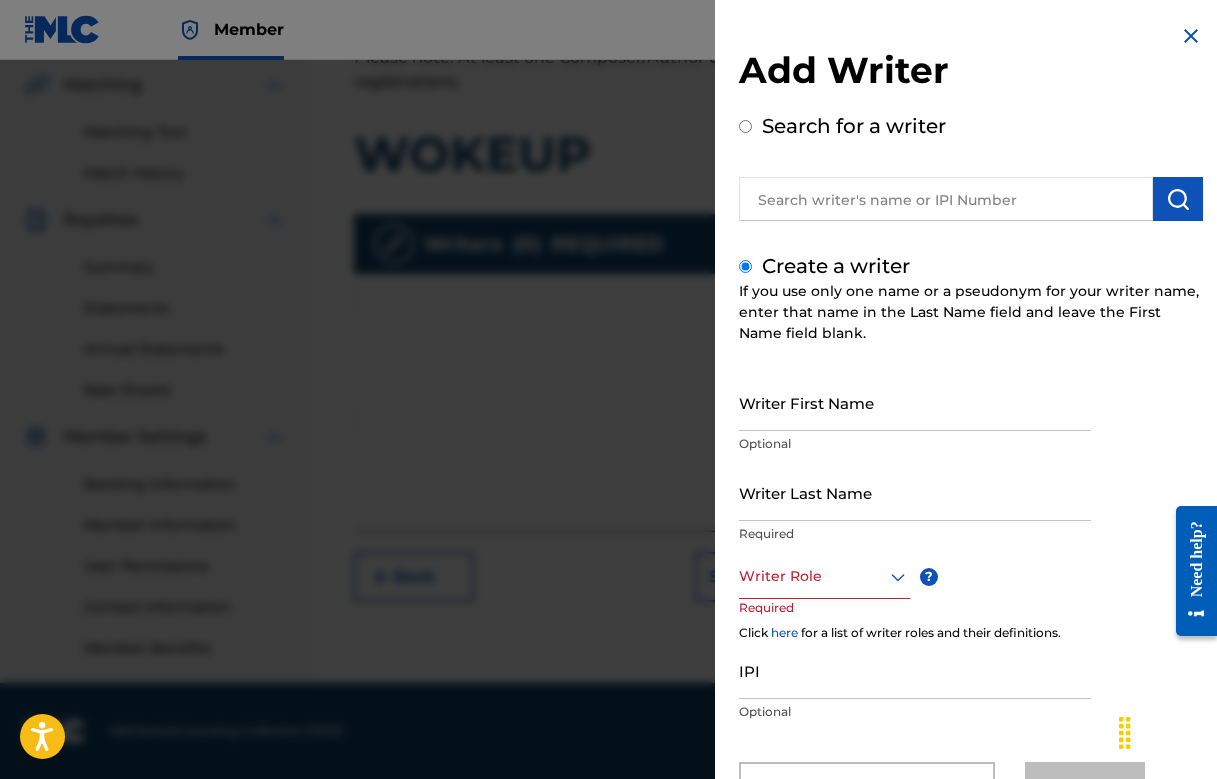 click on "Search for a writer" at bounding box center (854, 126) 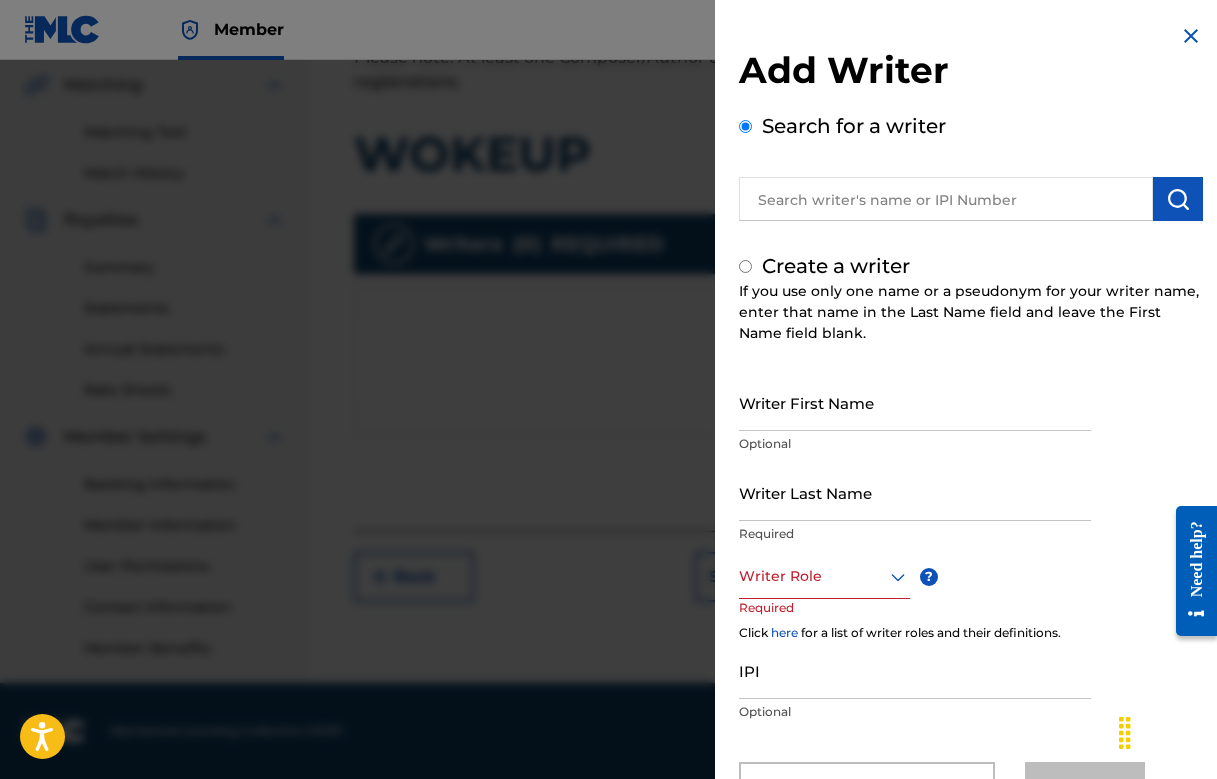 click on "Search for a writer" at bounding box center [745, 126] 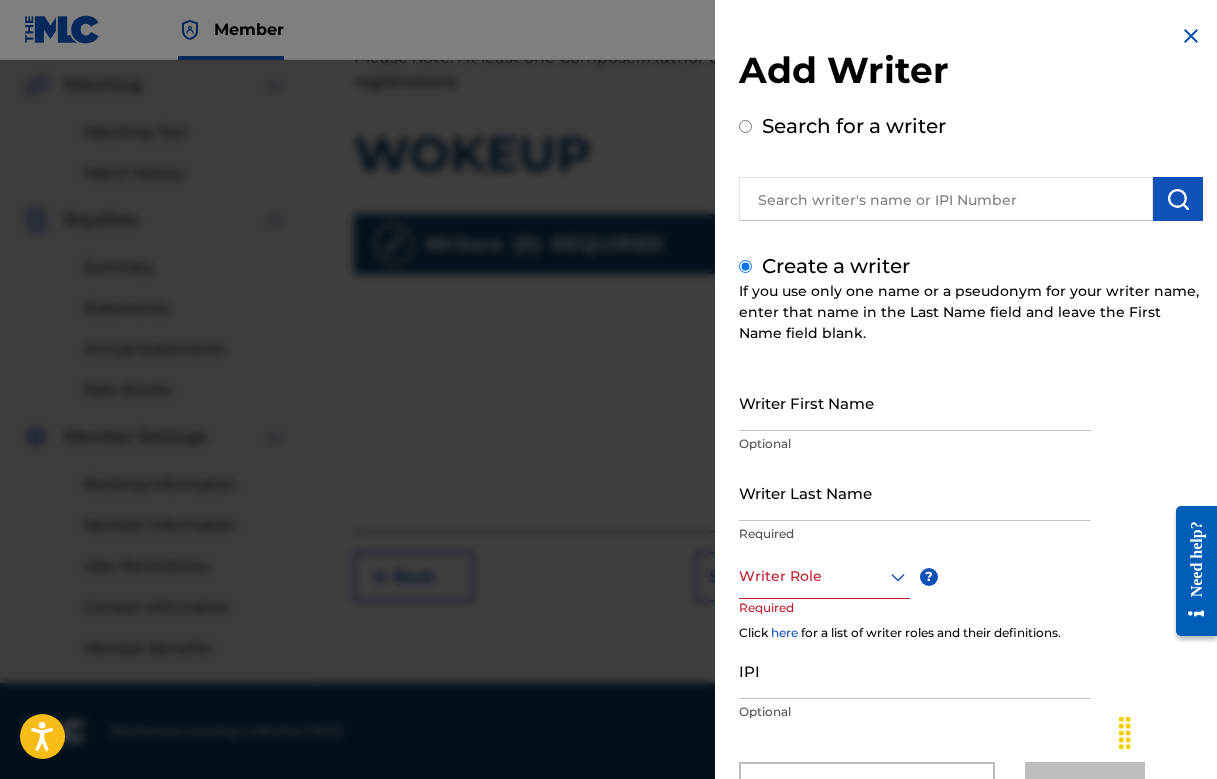 radio on "true" 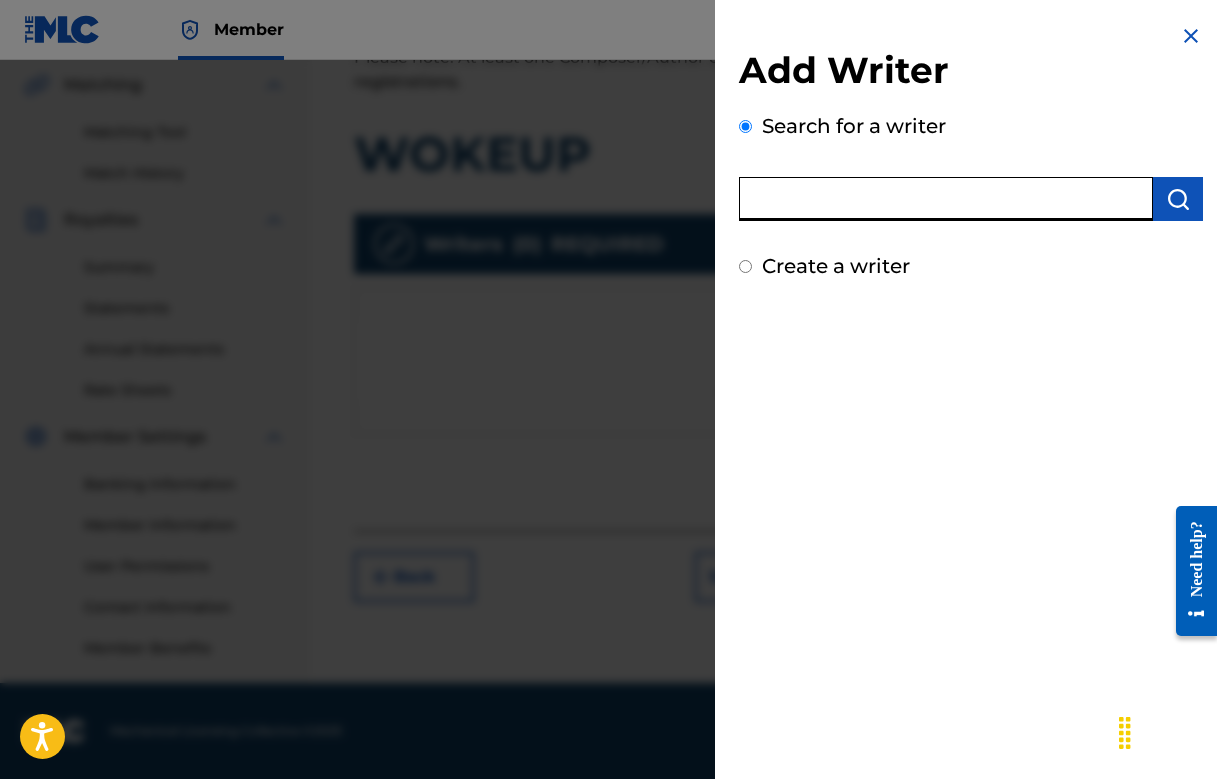 click at bounding box center (946, 199) 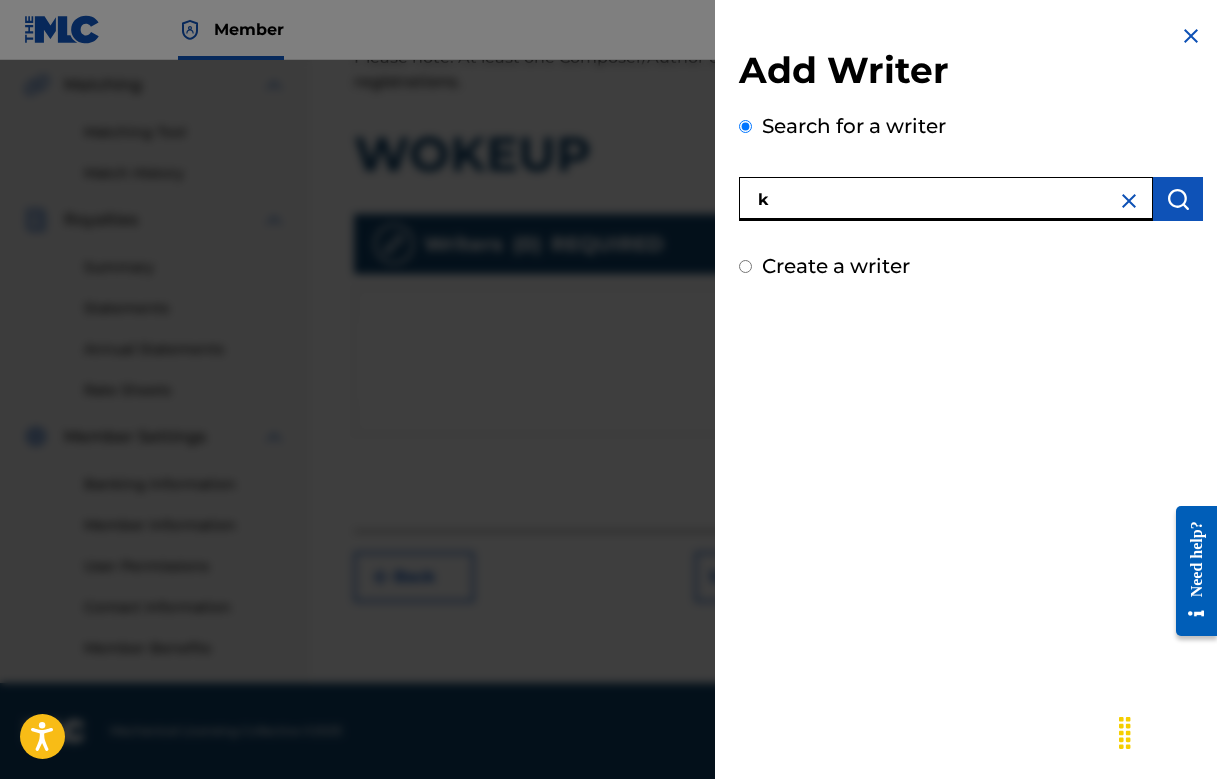 type 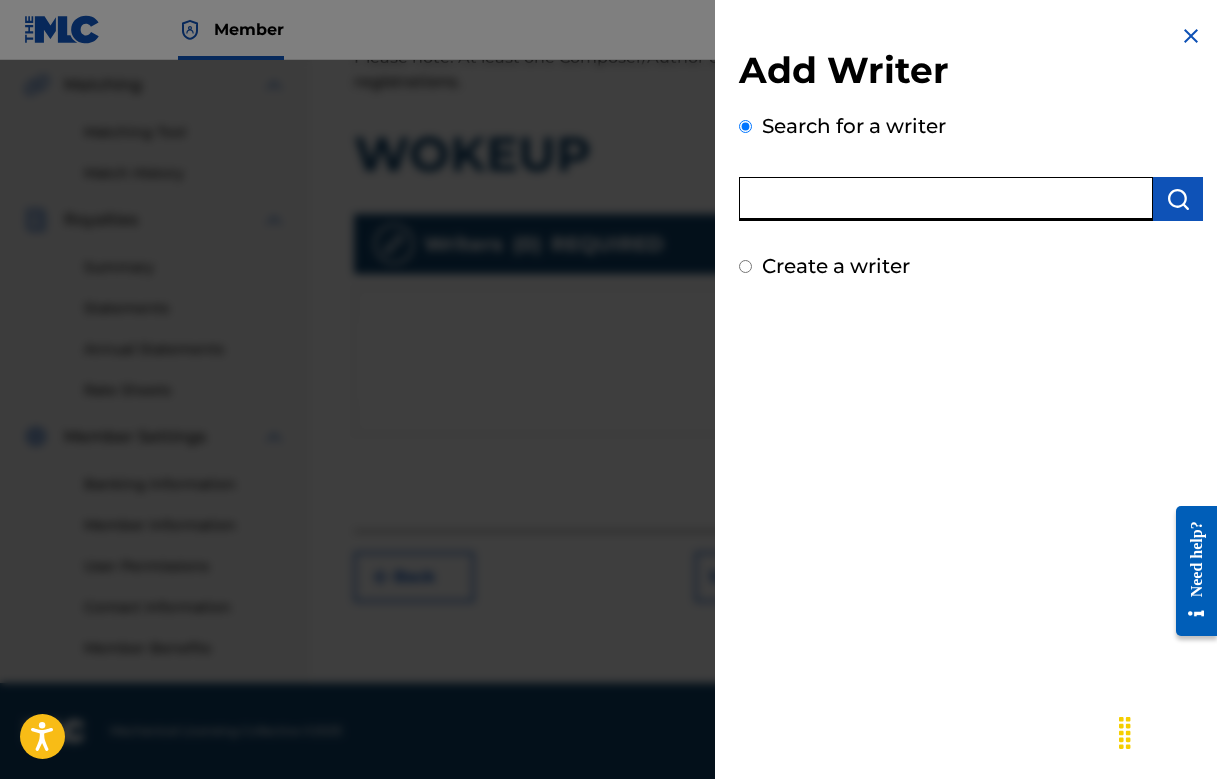 click on "Create a writer" at bounding box center (836, 266) 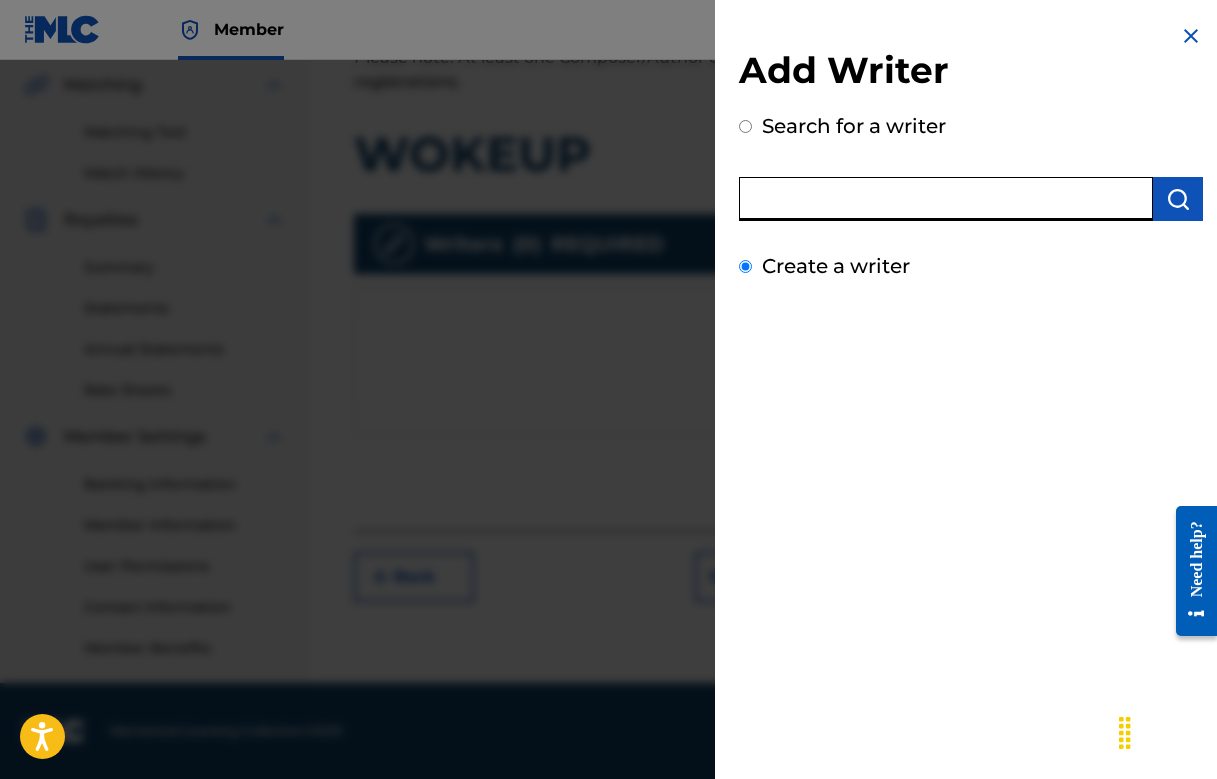 click on "Create a writer" at bounding box center [745, 266] 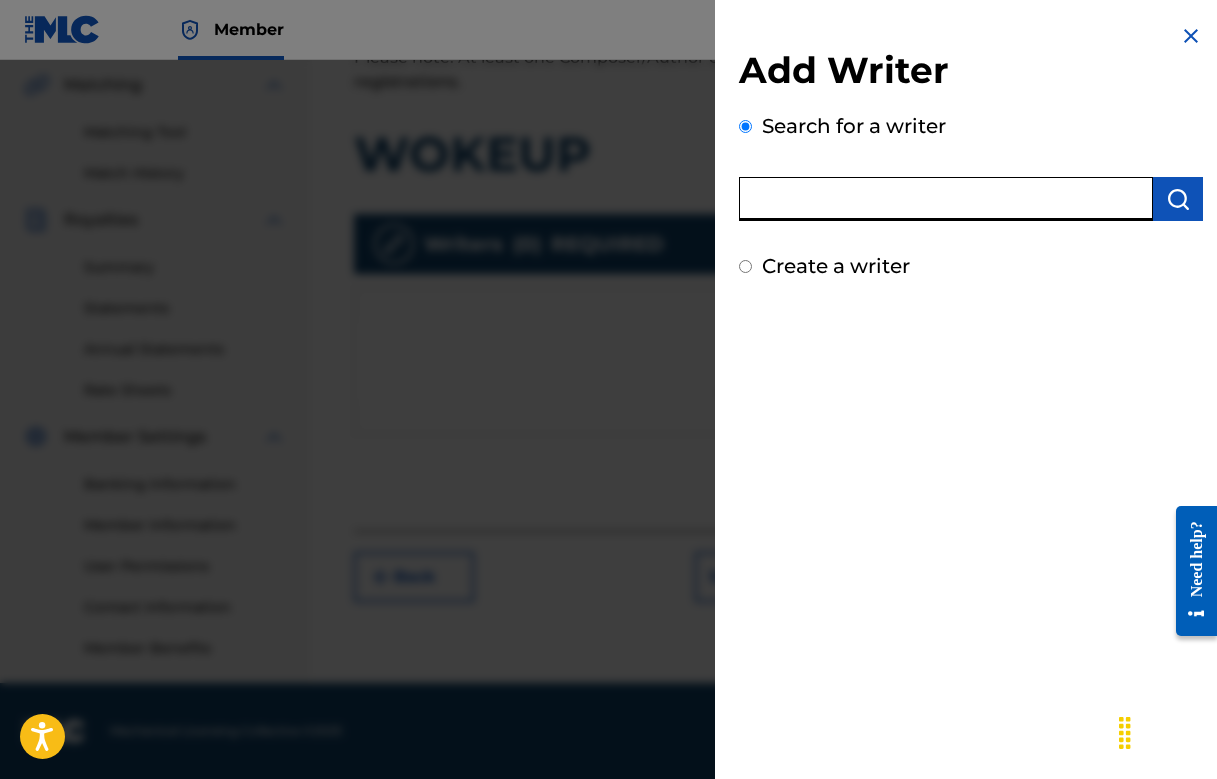 radio on "false" 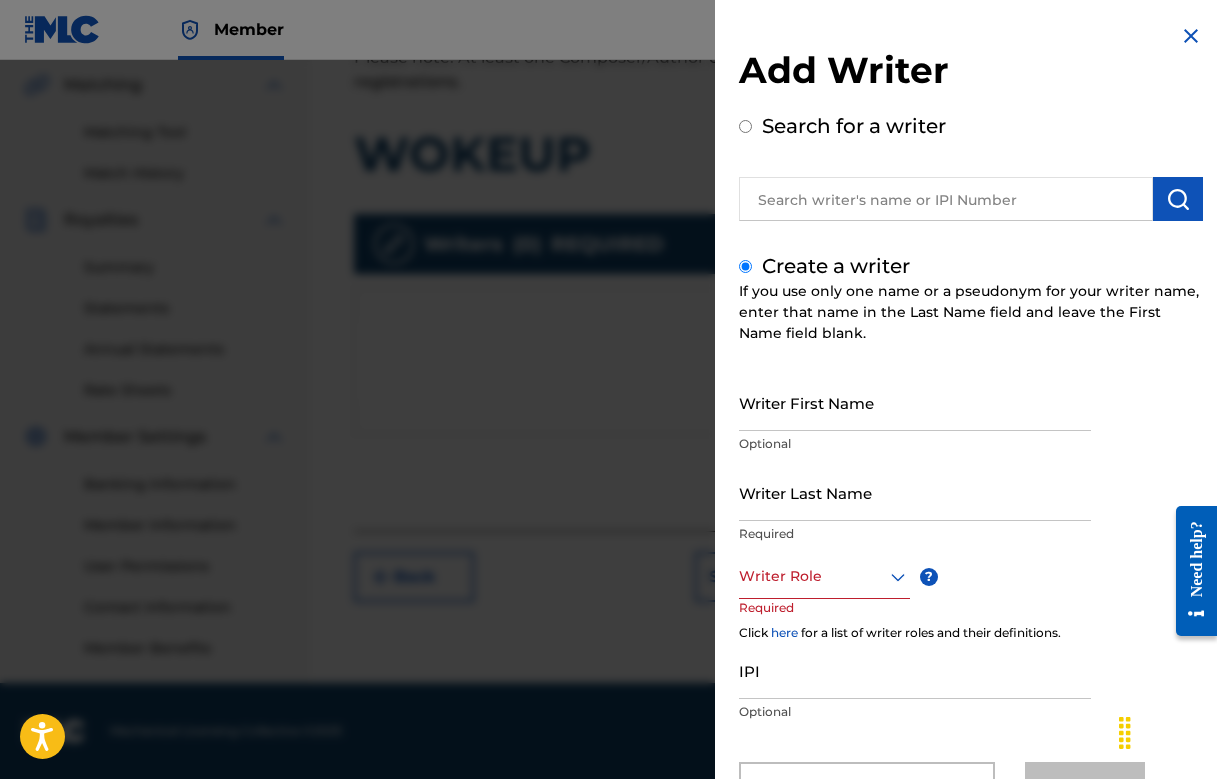 click on "Search for a writer" at bounding box center (854, 126) 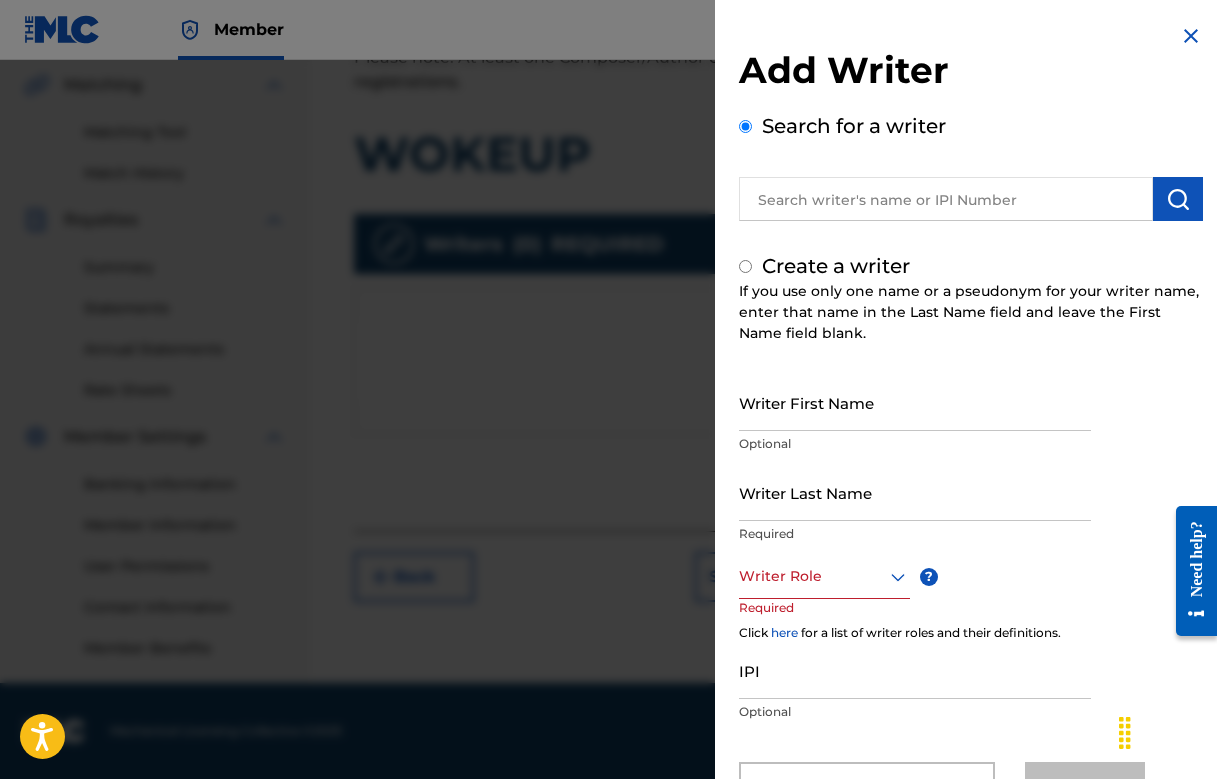 click on "Search for a writer" at bounding box center [745, 126] 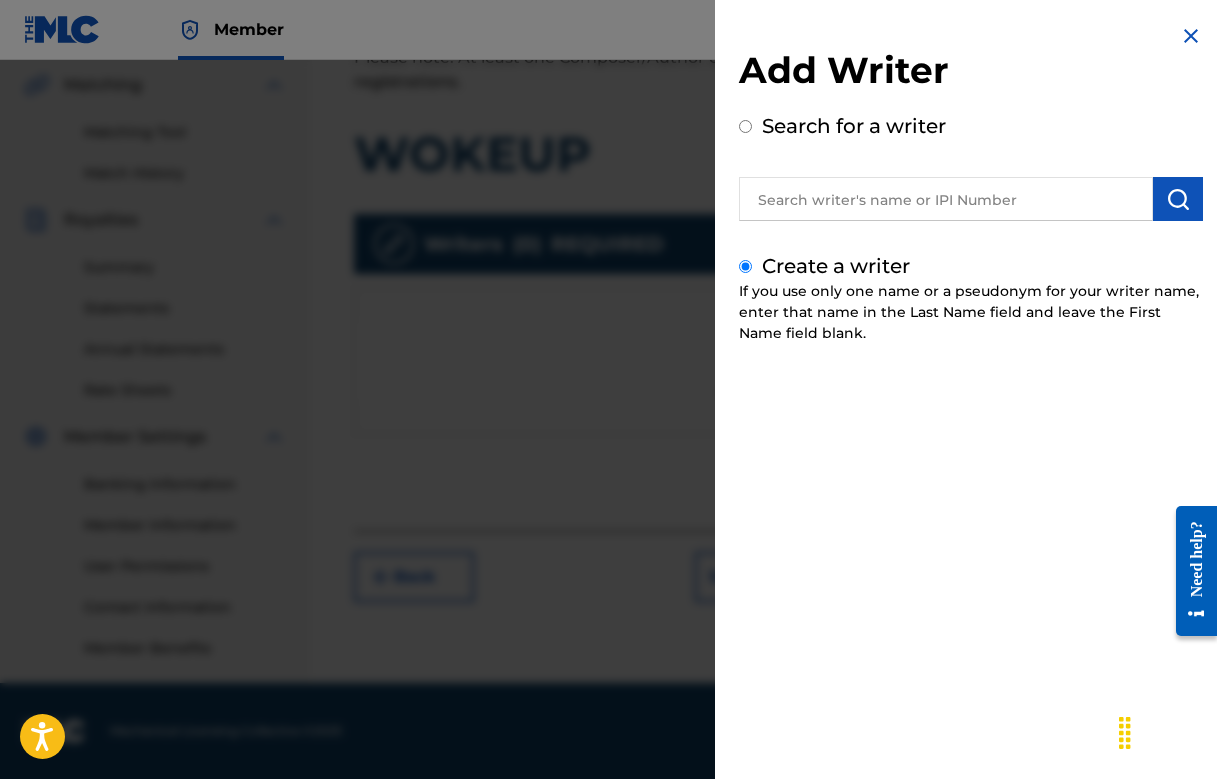 radio on "true" 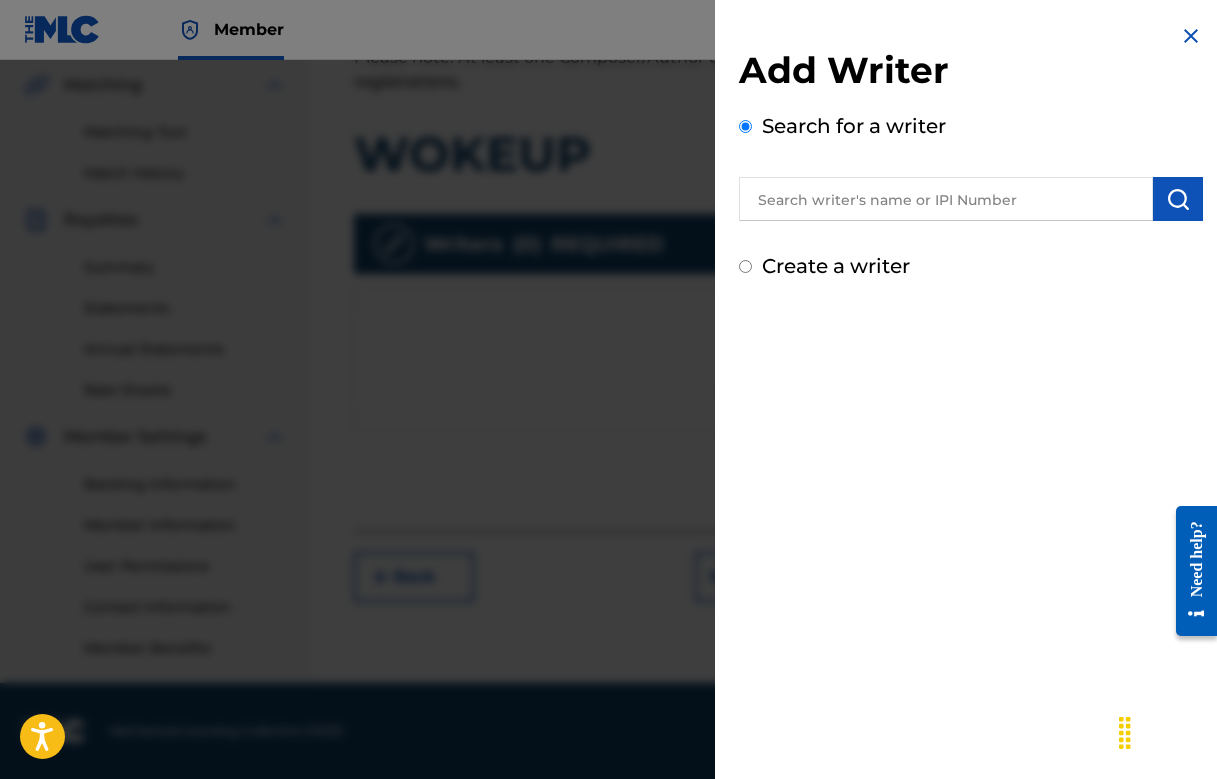 click at bounding box center (946, 199) 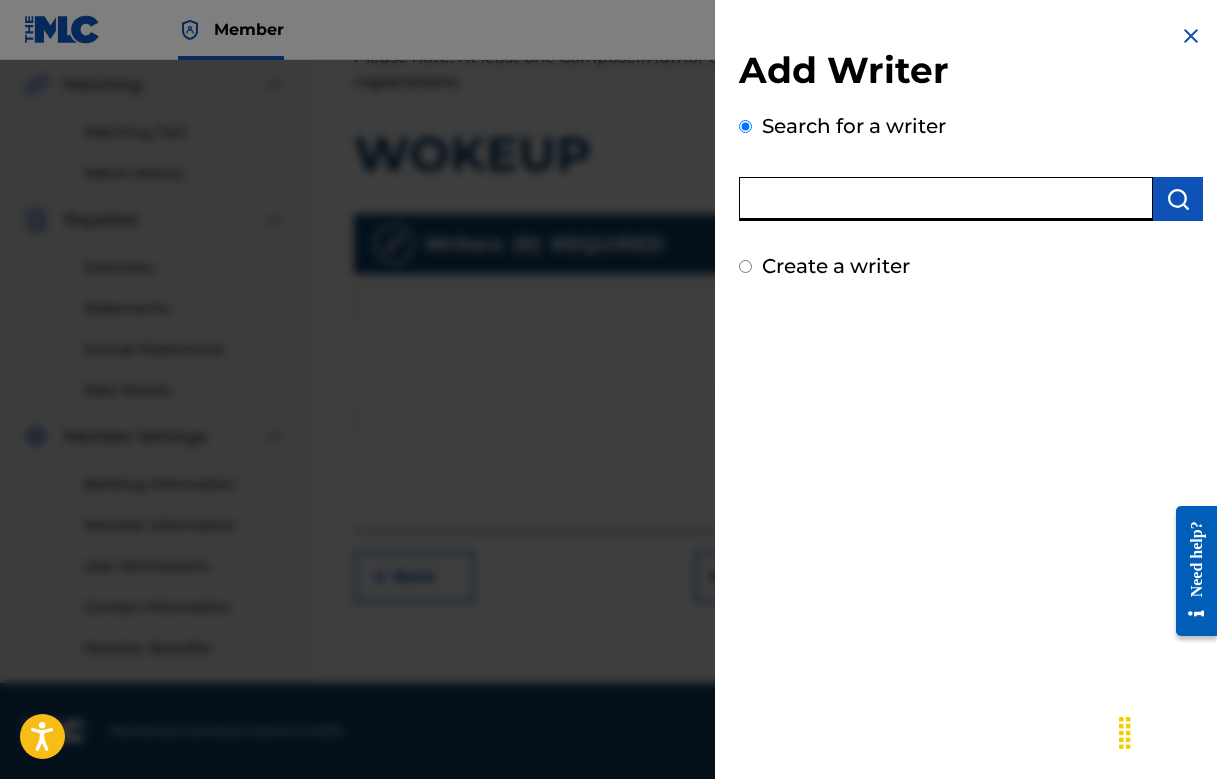 paste on "01095999975" 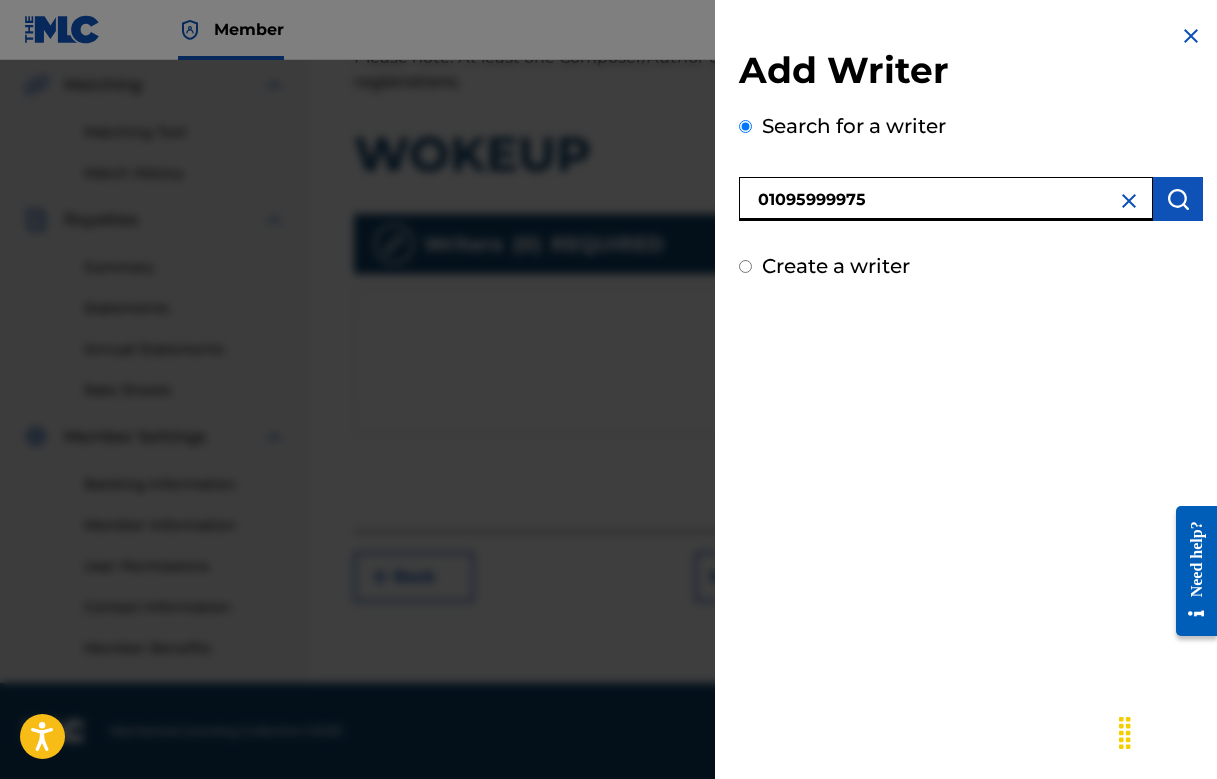 type on "01095999975" 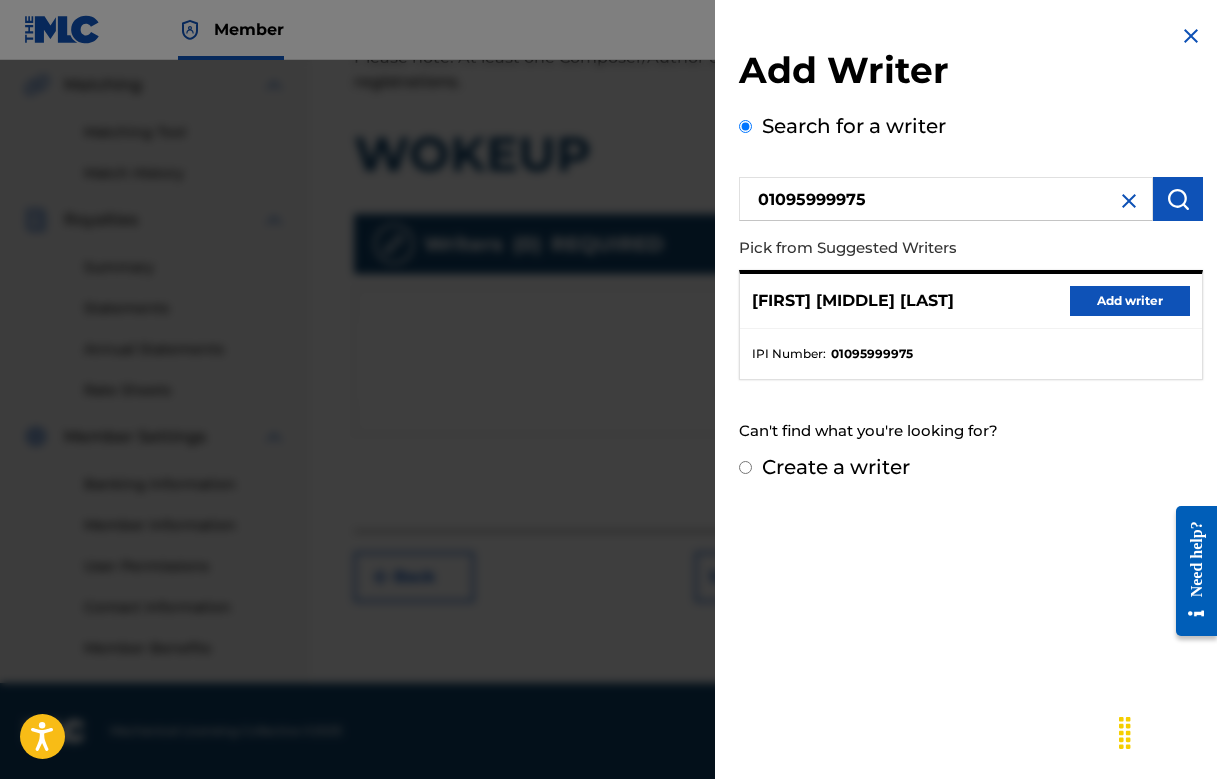 click on "Add writer" at bounding box center (1130, 301) 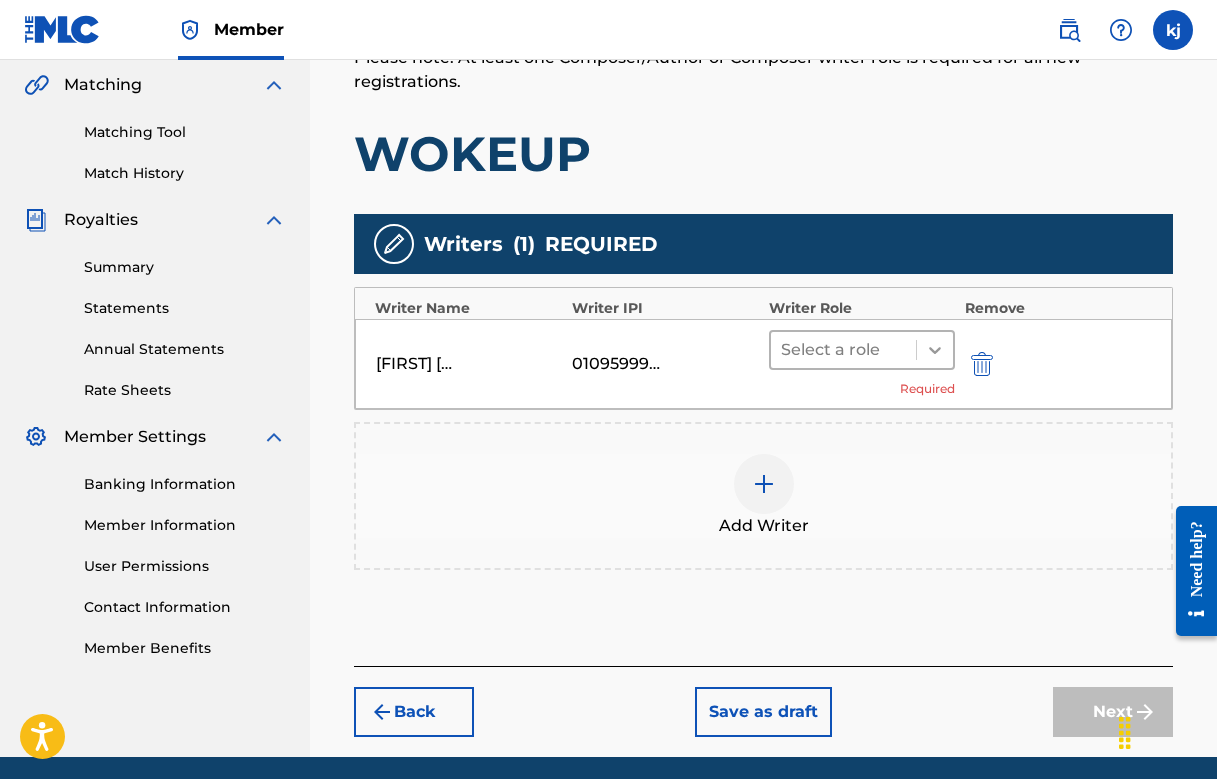 click 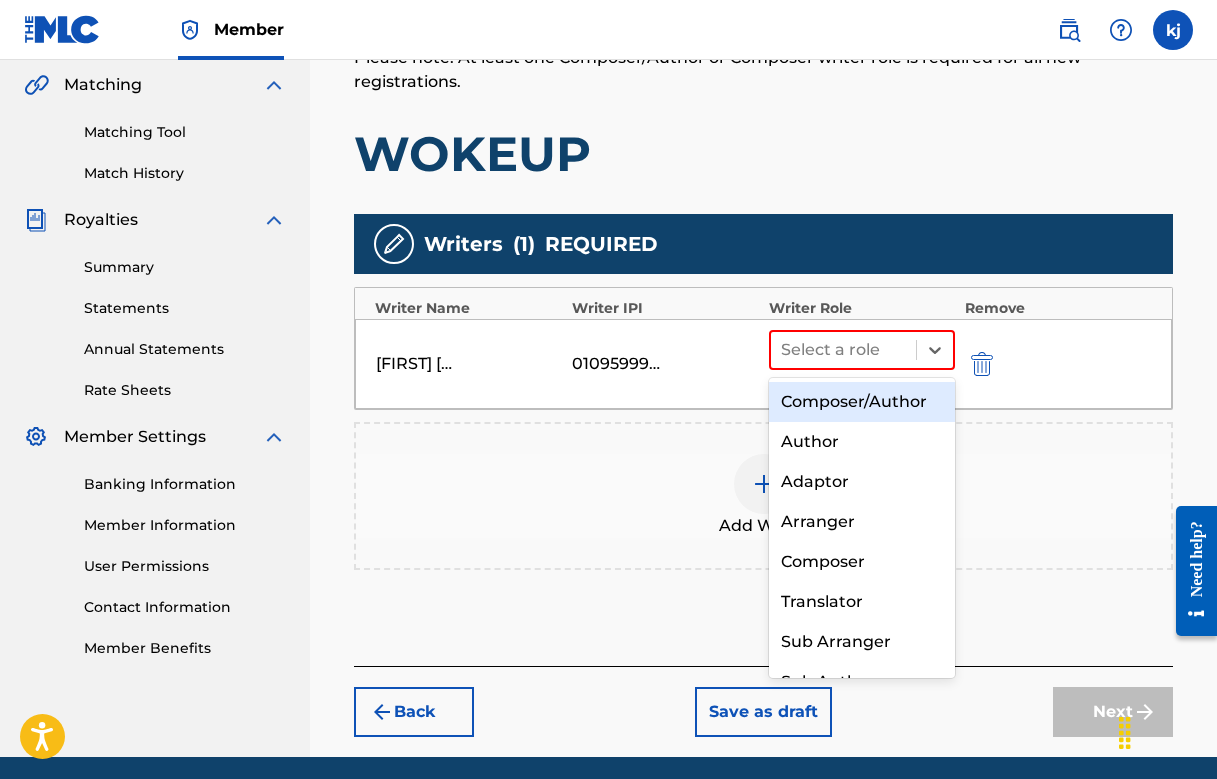 scroll, scrollTop: 0, scrollLeft: 0, axis: both 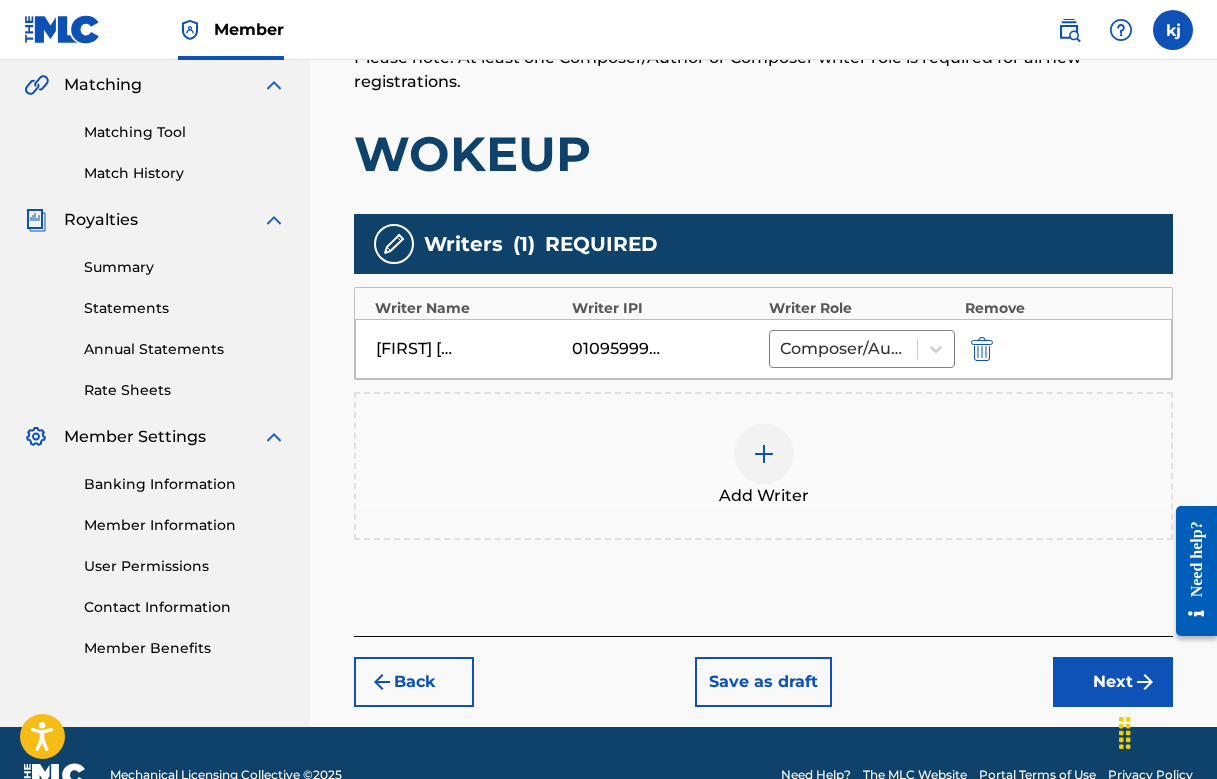 click on "Next" at bounding box center [1113, 682] 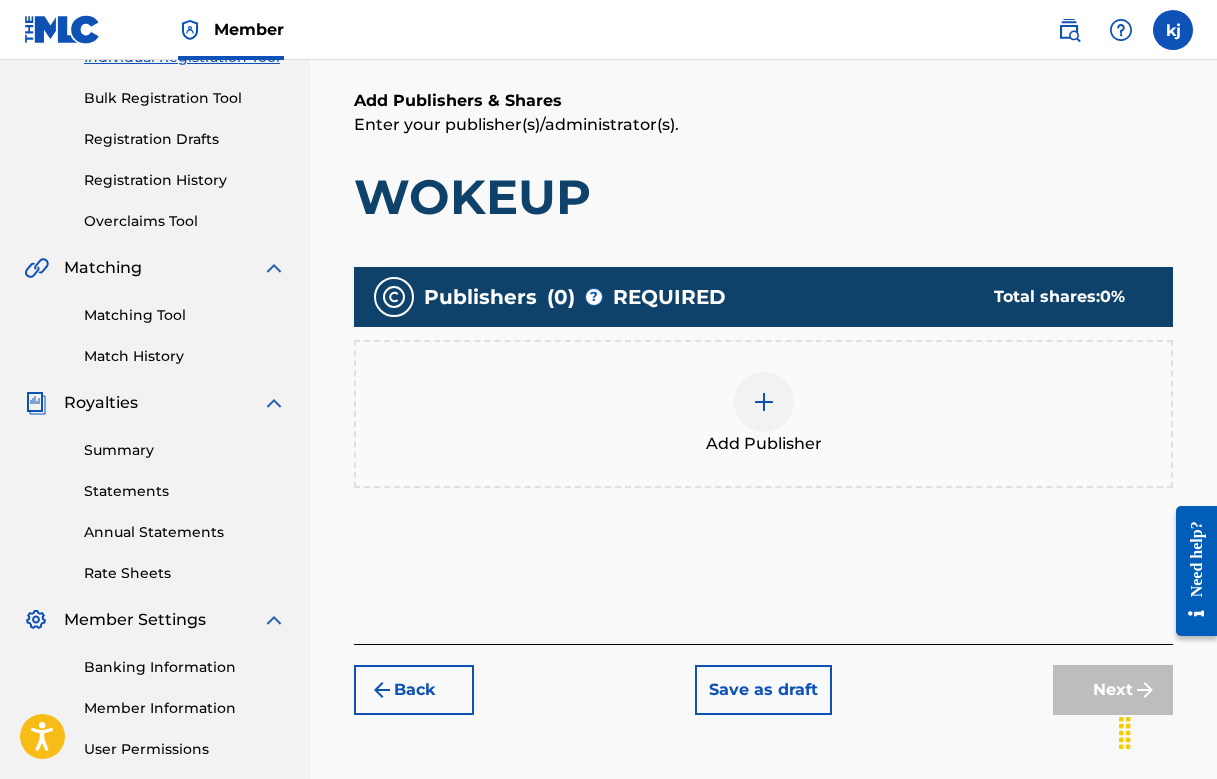 scroll, scrollTop: 258, scrollLeft: 0, axis: vertical 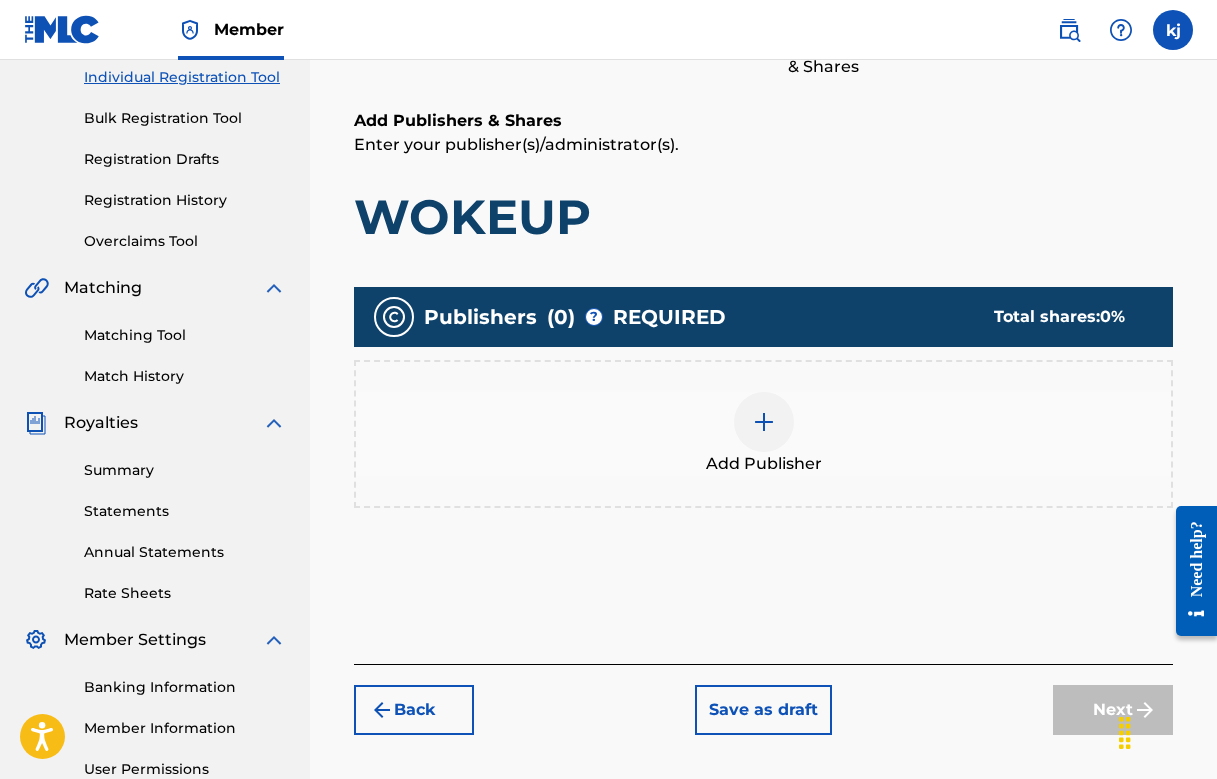 click at bounding box center (764, 422) 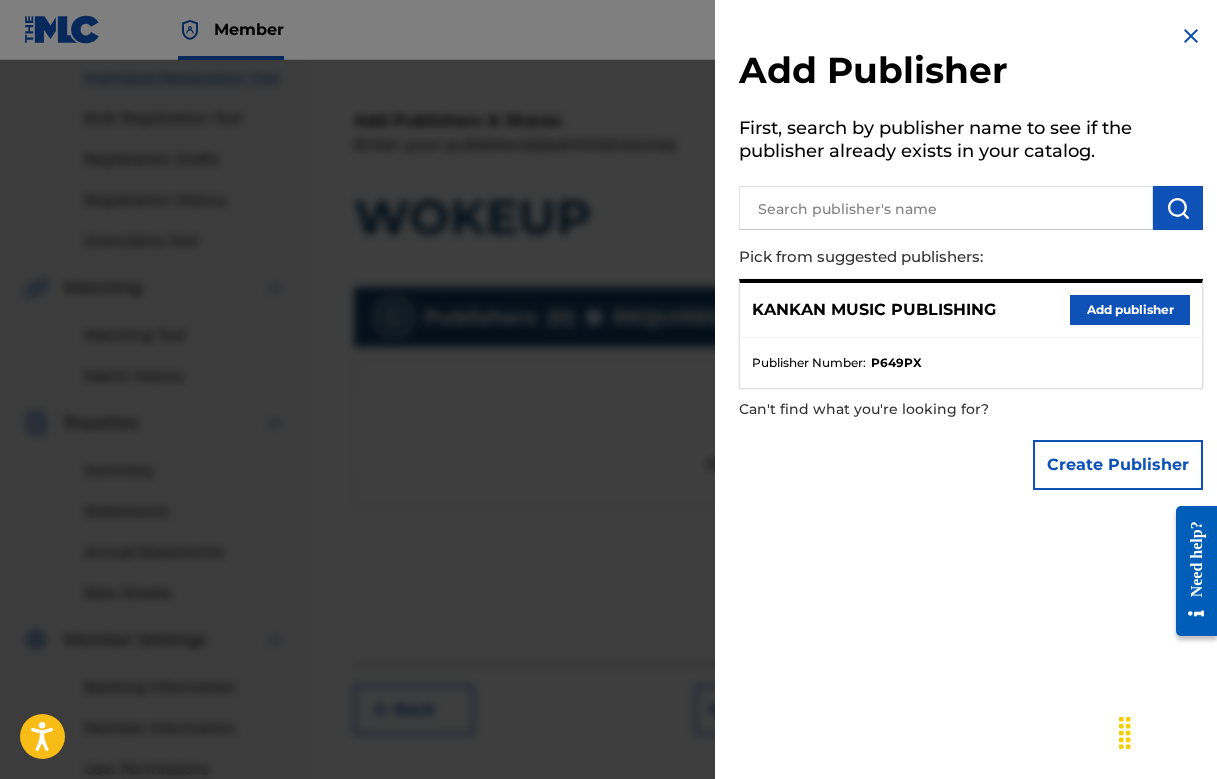 click on "Add publisher" at bounding box center (1130, 310) 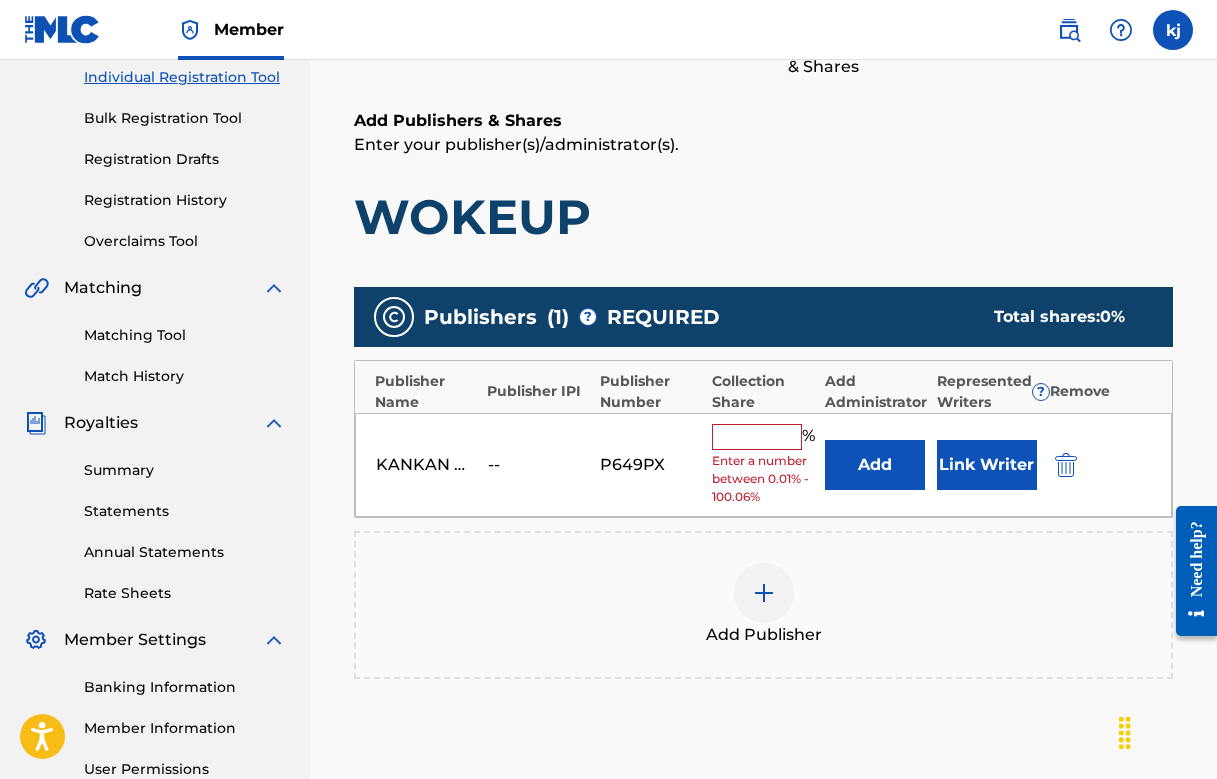click at bounding box center [757, 437] 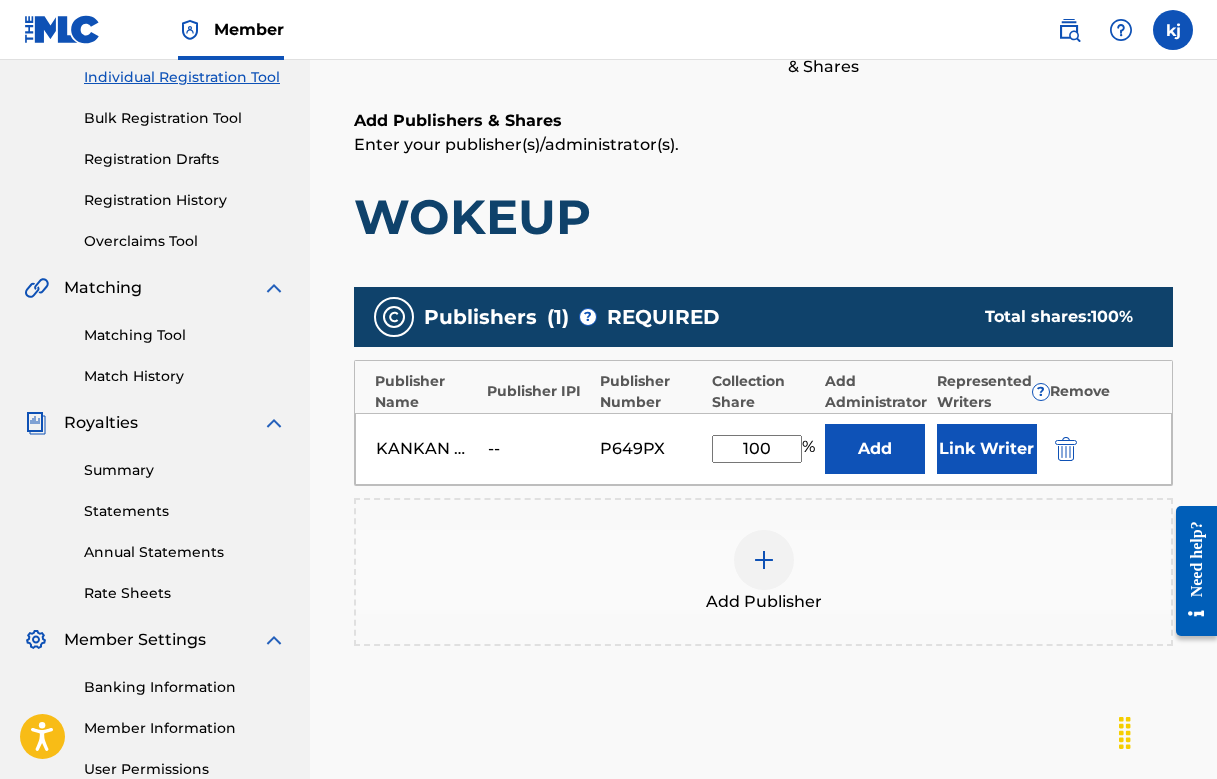 type on "100" 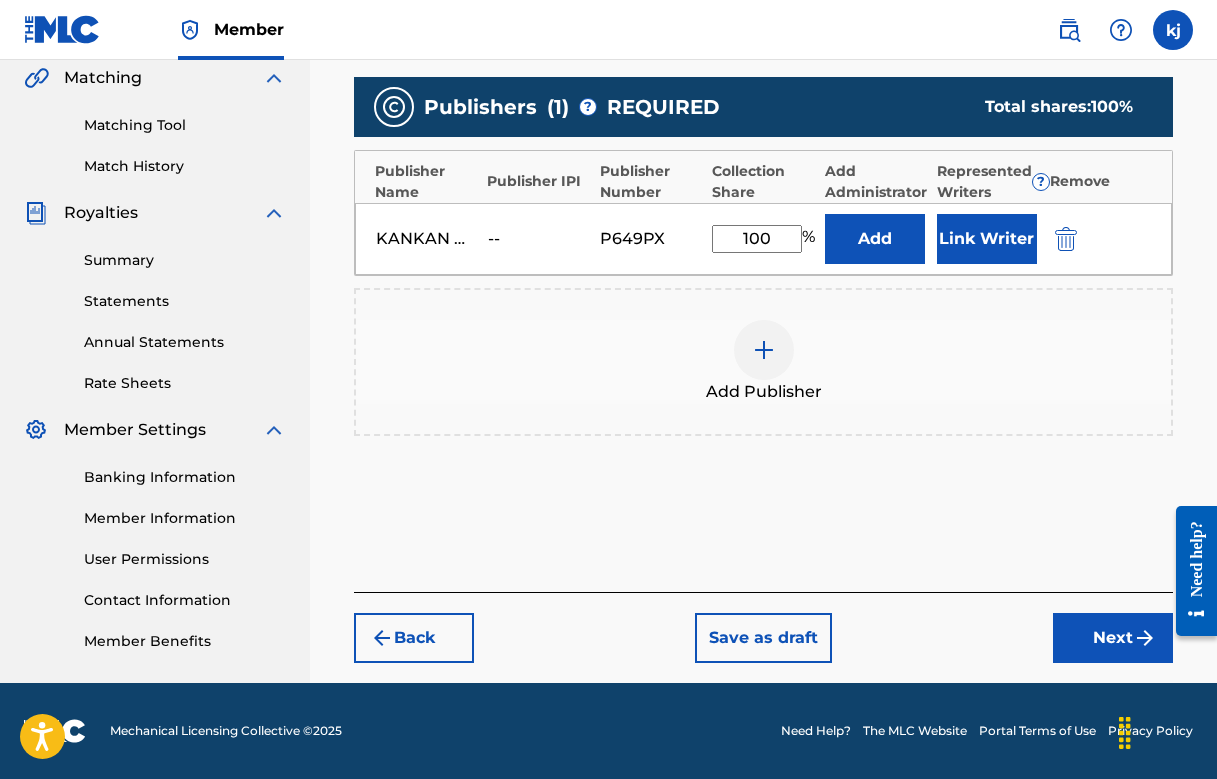 scroll, scrollTop: 468, scrollLeft: 0, axis: vertical 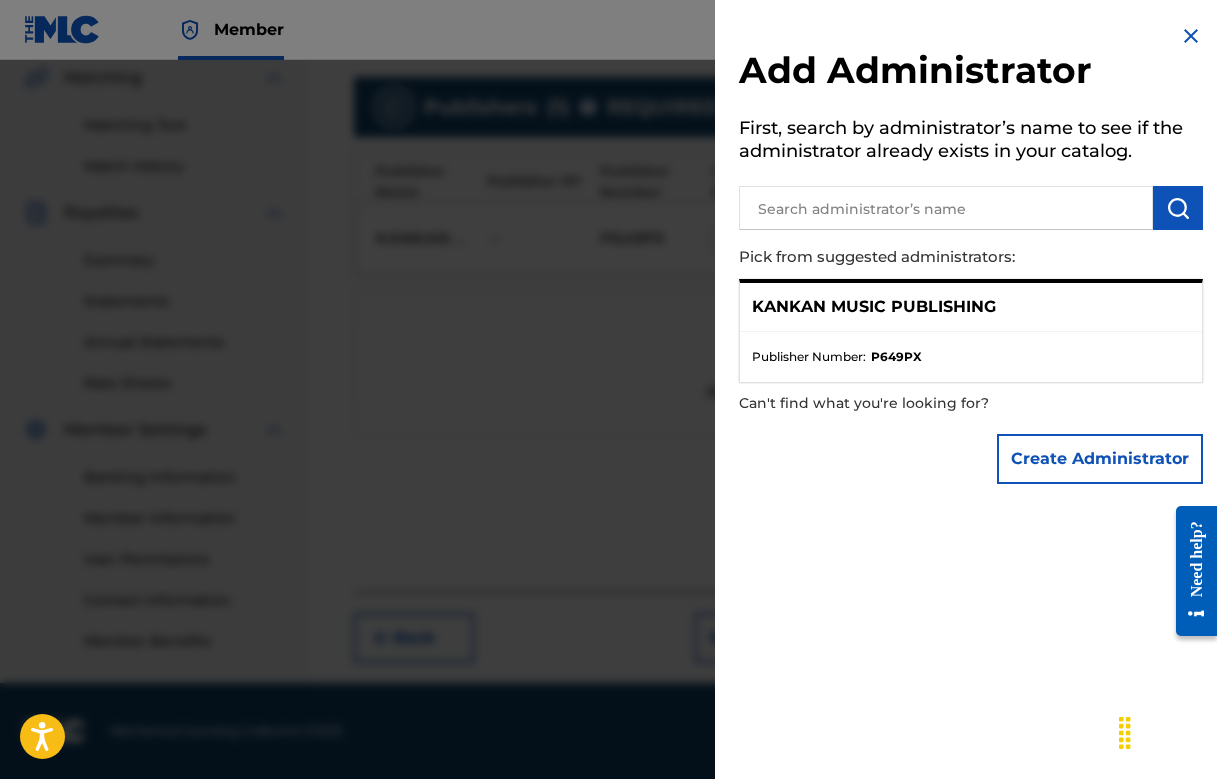 click at bounding box center [1191, 36] 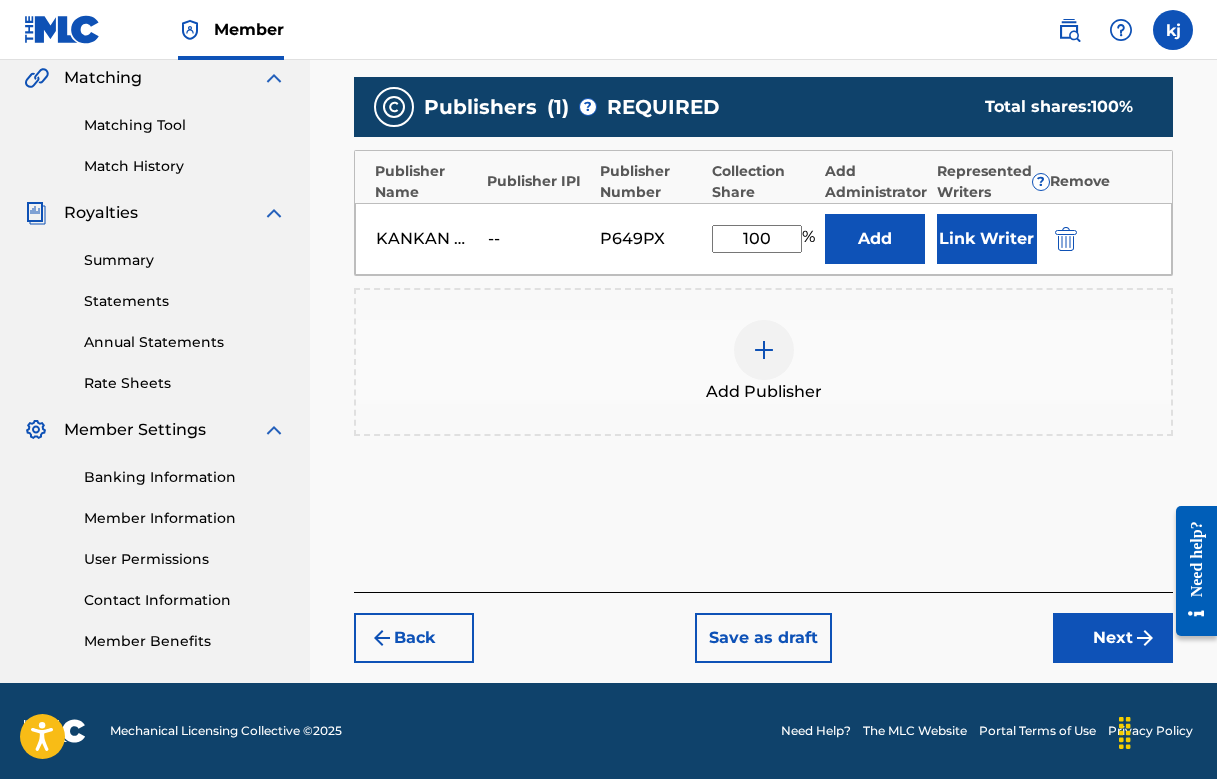 click on "Next" at bounding box center (1113, 638) 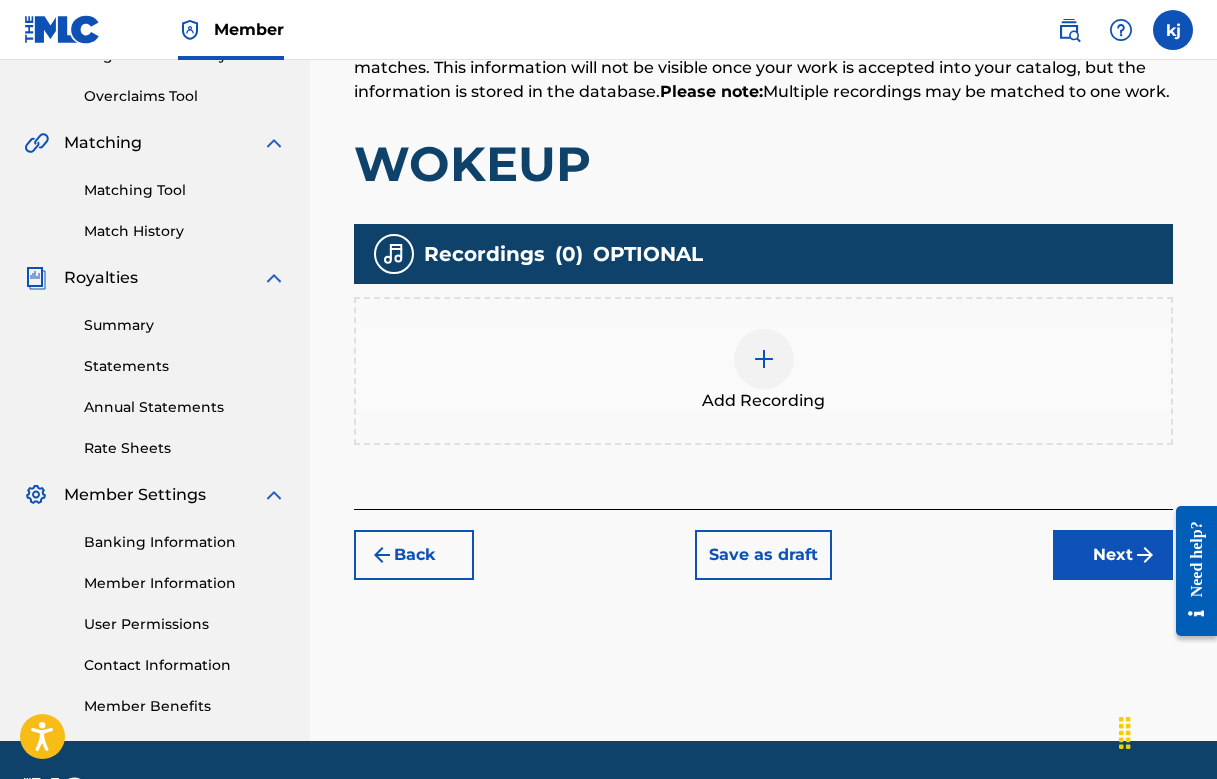 scroll, scrollTop: 400, scrollLeft: 0, axis: vertical 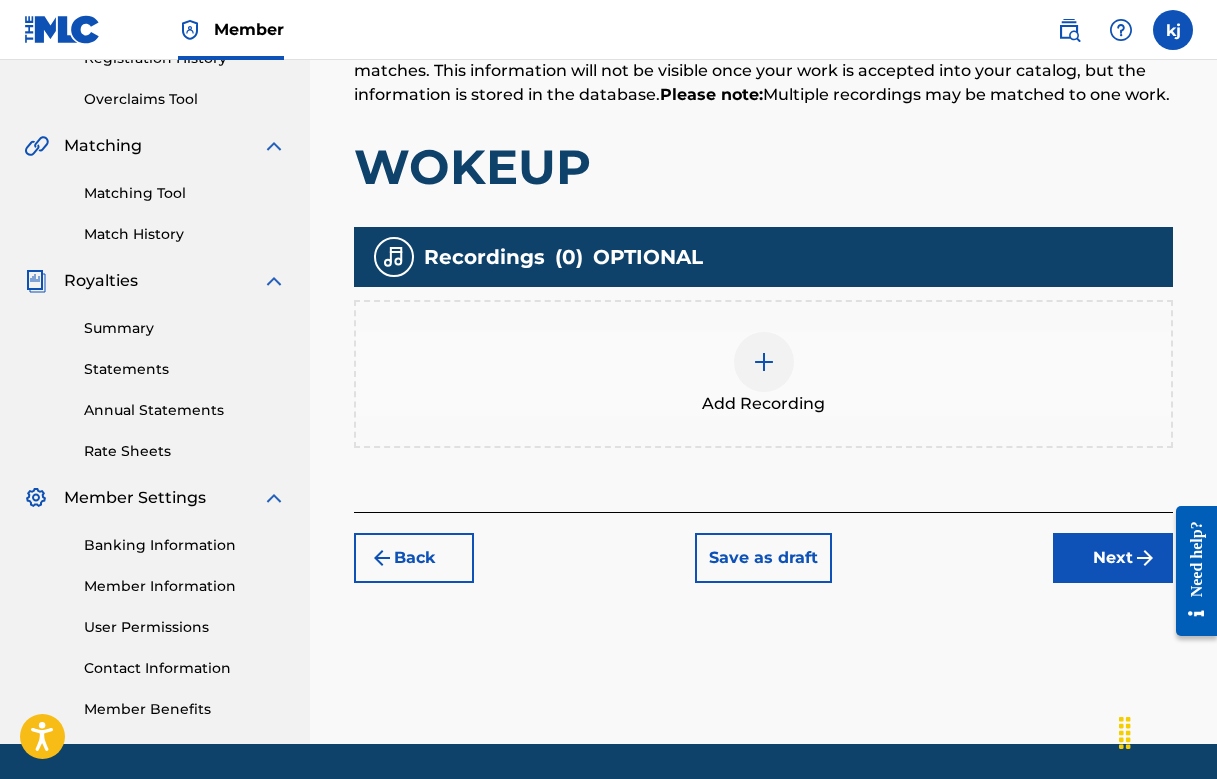 click on "Next" at bounding box center (1113, 558) 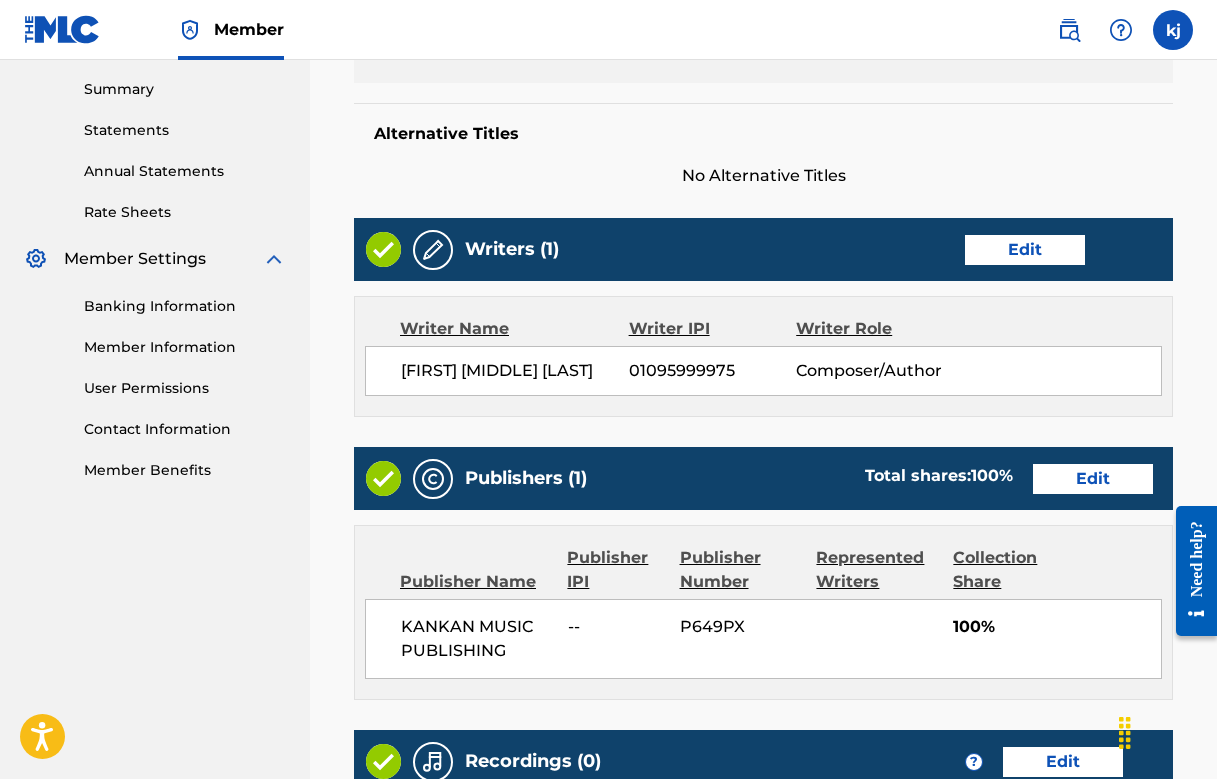scroll, scrollTop: 640, scrollLeft: 0, axis: vertical 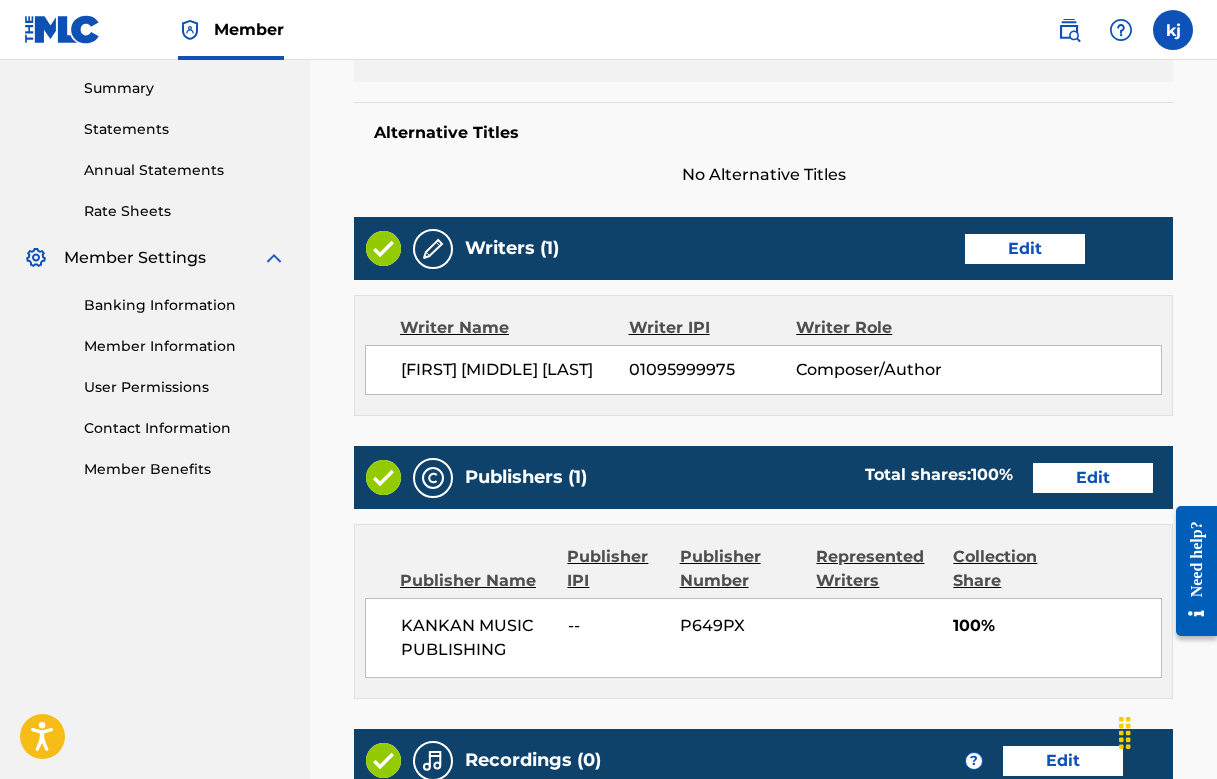 click on "Edit" at bounding box center [1093, 478] 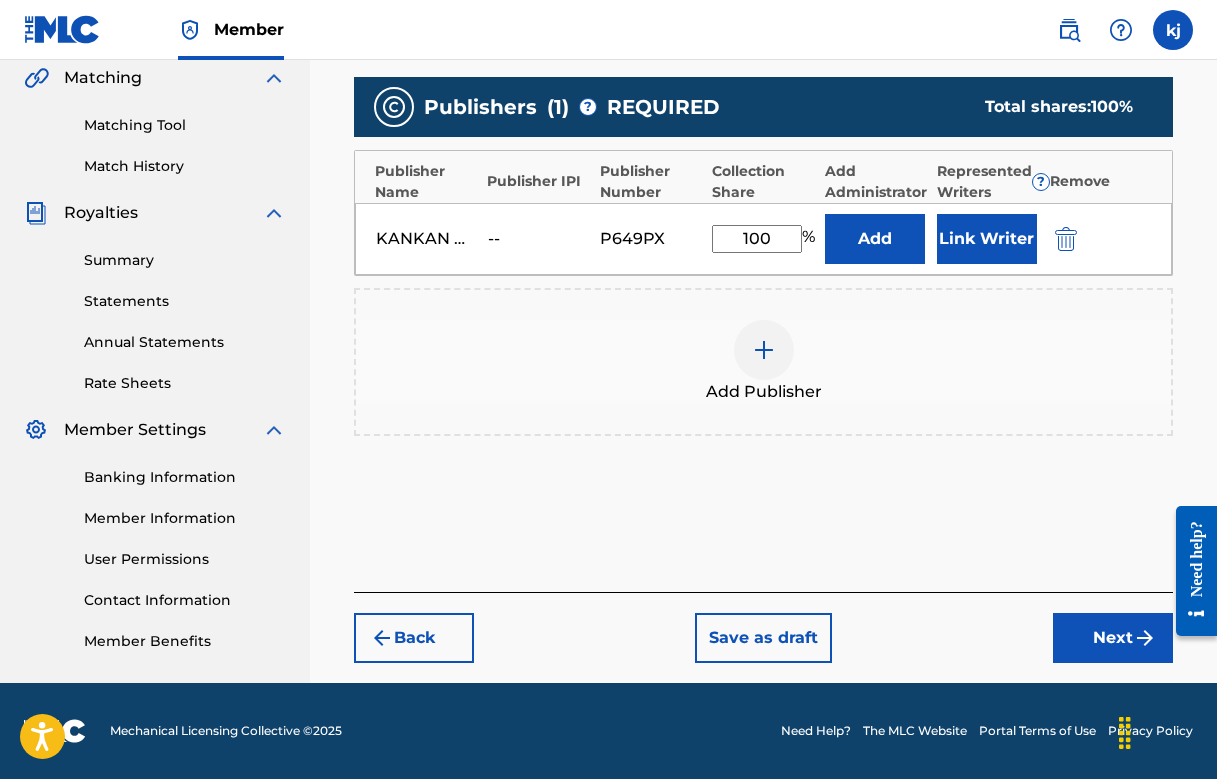 click on "100" at bounding box center [757, 239] 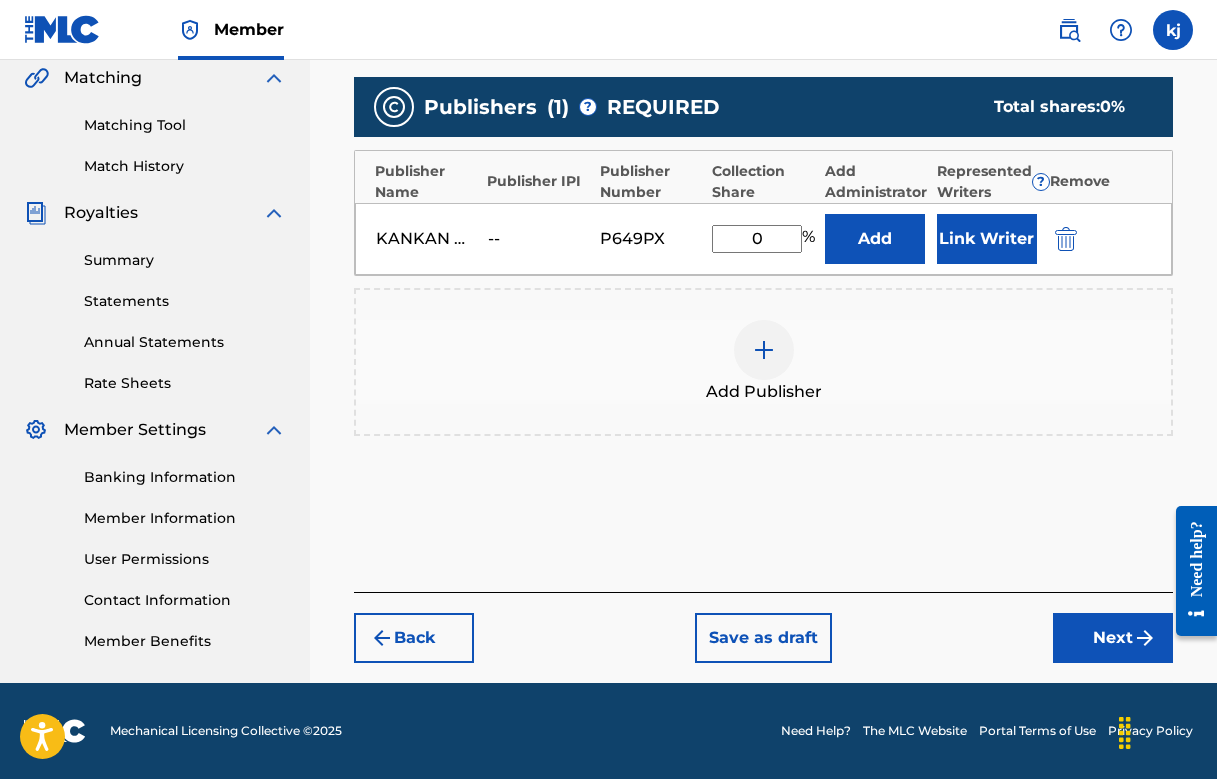 type on "0" 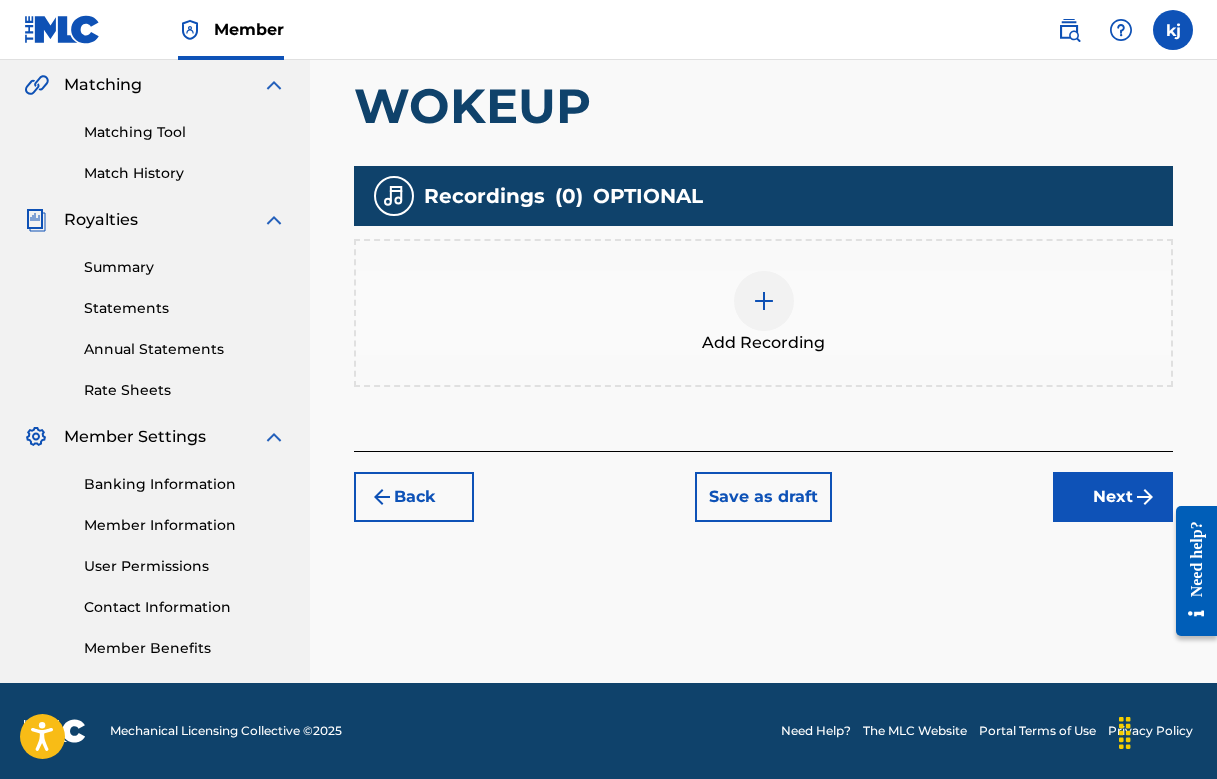 click on "Next" at bounding box center [1113, 497] 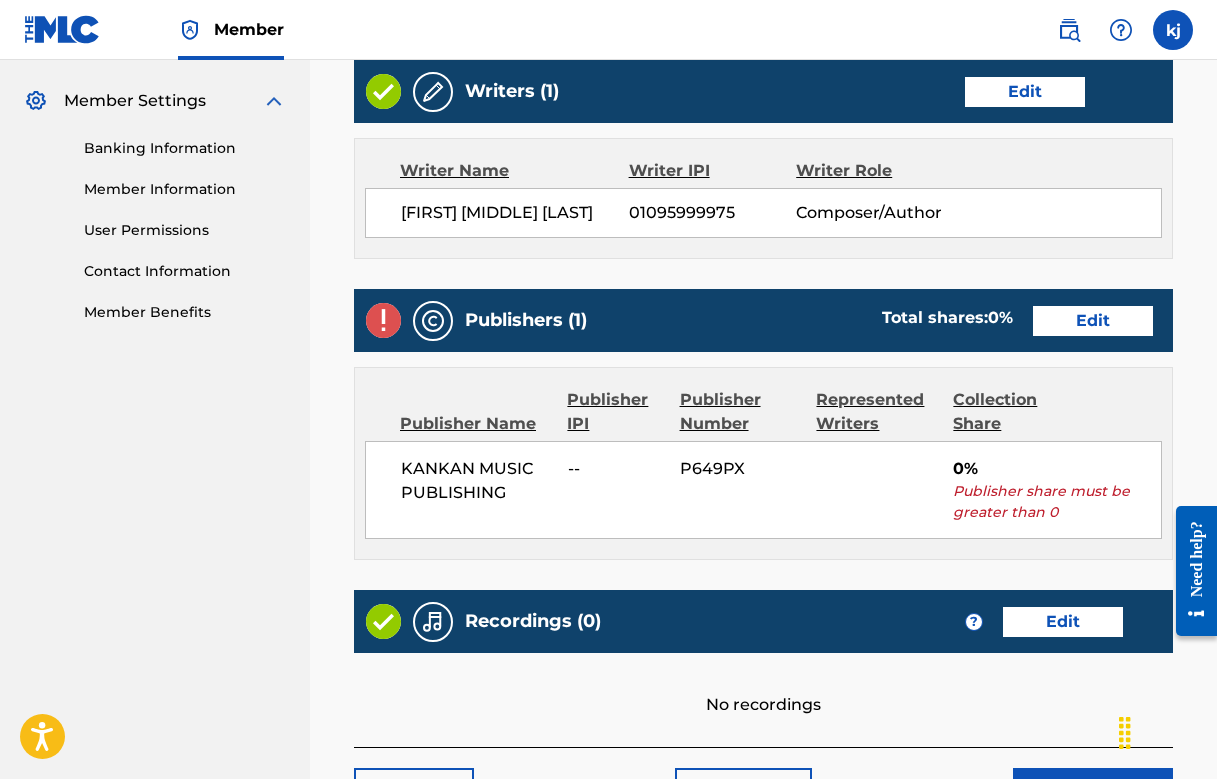 scroll, scrollTop: 802, scrollLeft: 0, axis: vertical 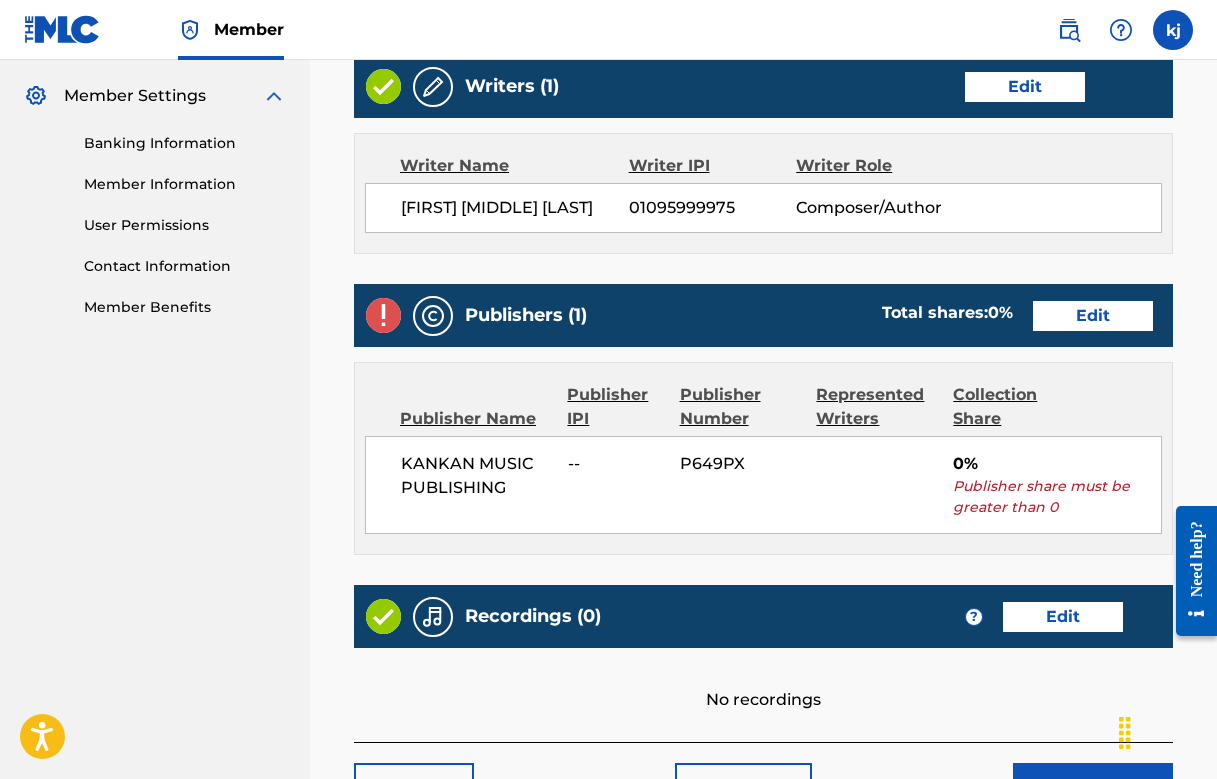 click on "Edit" at bounding box center [1093, 316] 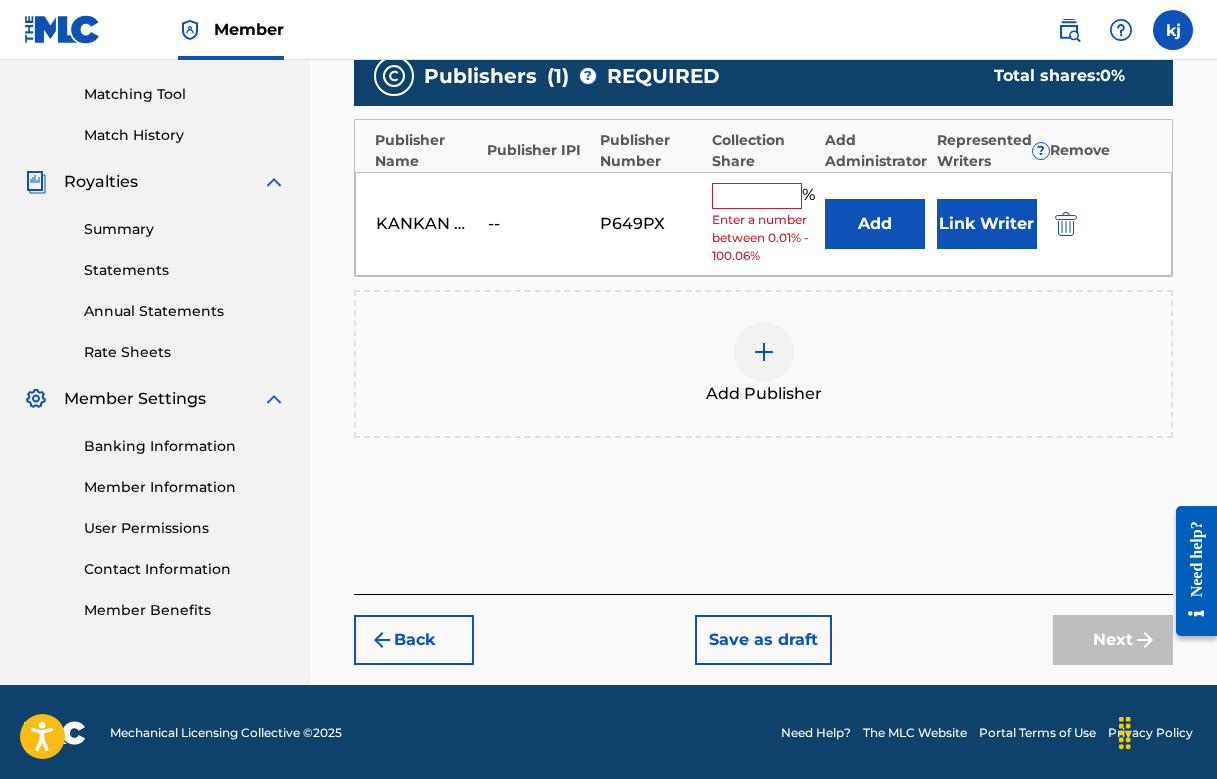 click at bounding box center [757, 196] 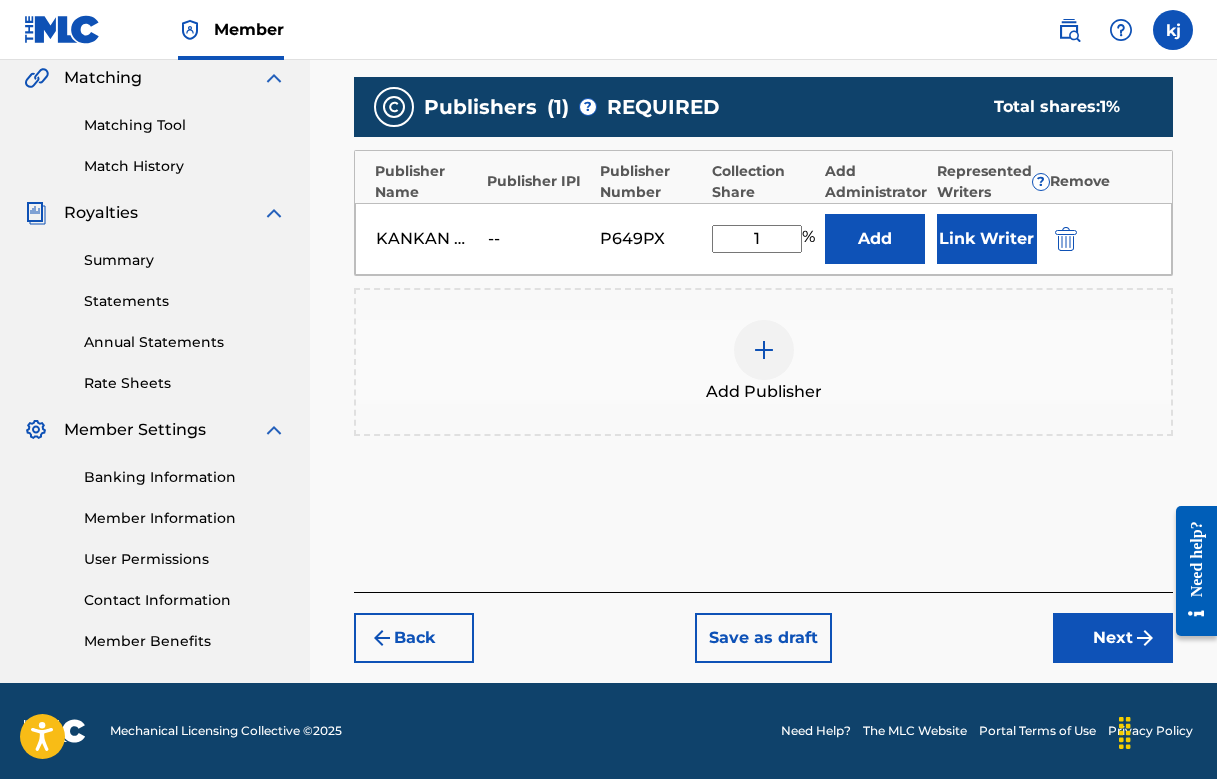 scroll, scrollTop: 468, scrollLeft: 0, axis: vertical 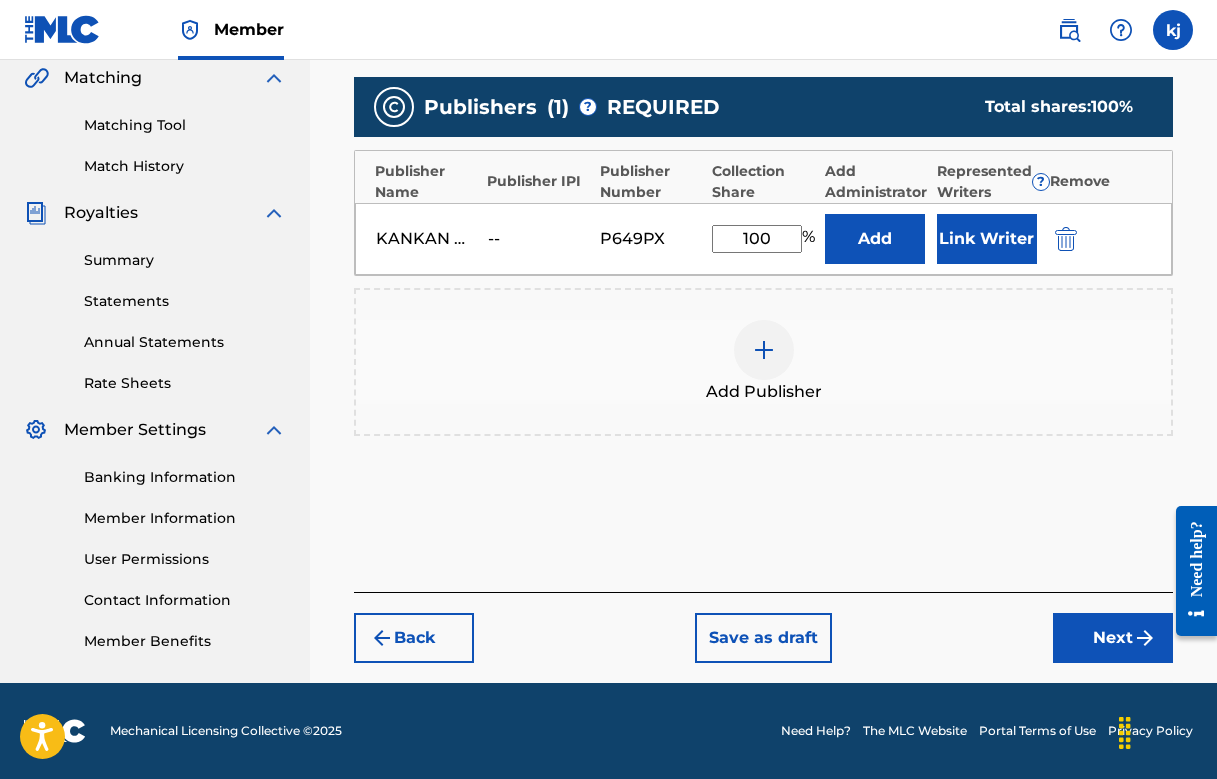click on "Register Work Search Enter Work Details Add Writers Add Publishers & Shares Add Recording Review Add Publishers & Shares Enter your publisher(s)/administrator(s). WOKEUP Publishers ( 1 ) ? REQUIRED Total shares: 100 % Publisher Name Publisher IPI Publisher Number Collection Share Add Administrator Represented Writers ? Remove KANKAN MUSIC PUBLISHING -- P649PX 100 % Add Link Writer Add Publisher Back Save as draft Next" at bounding box center [763, 162] 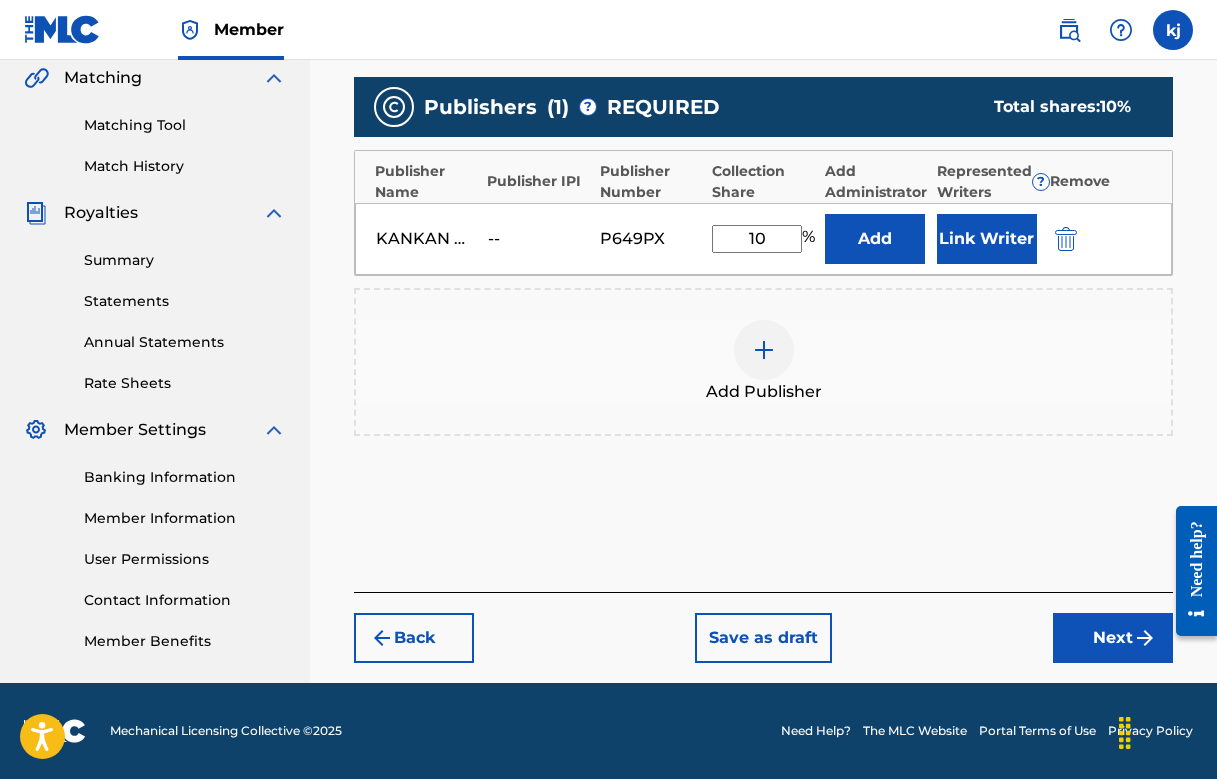 type on "1" 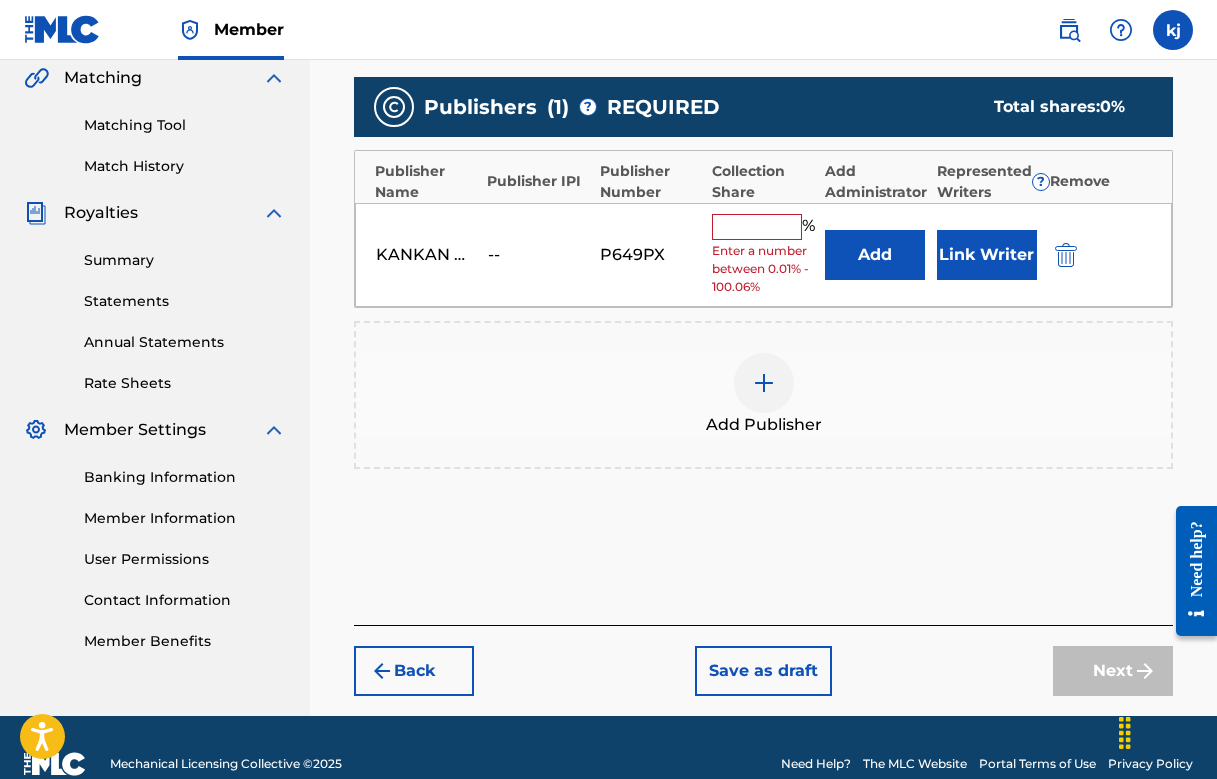 type on "1" 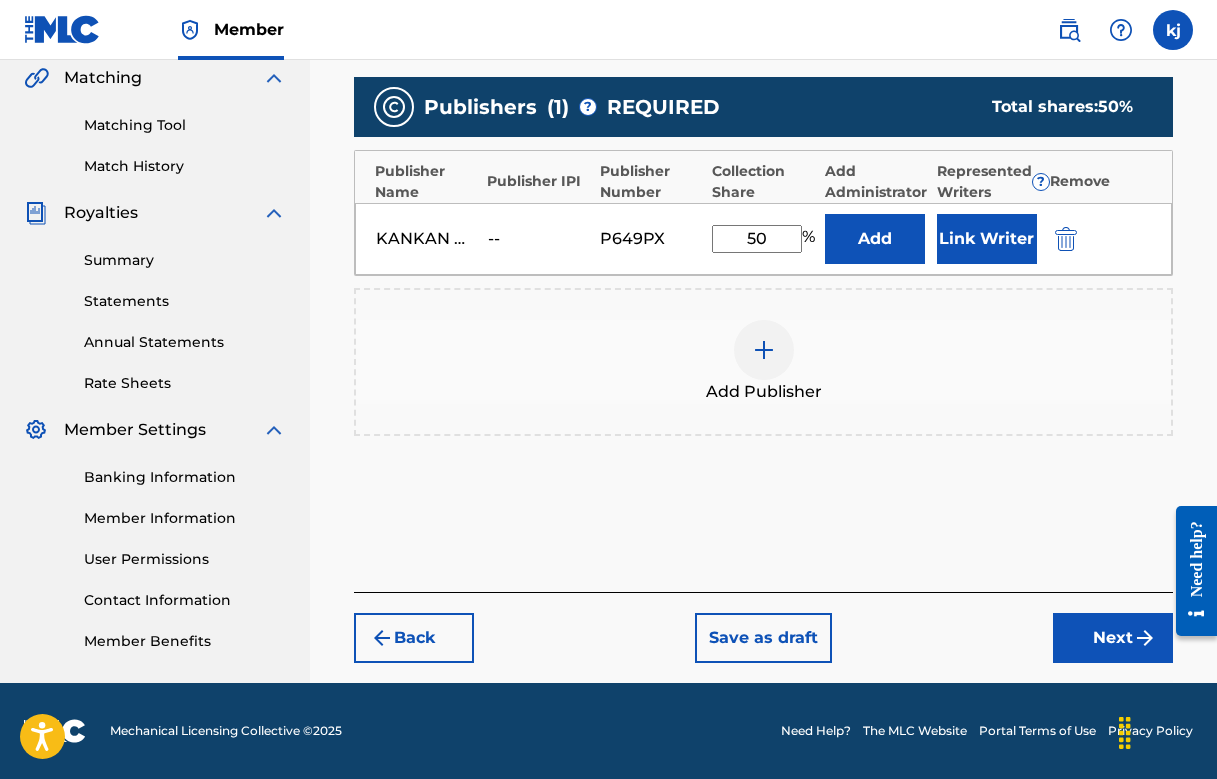 type on "50" 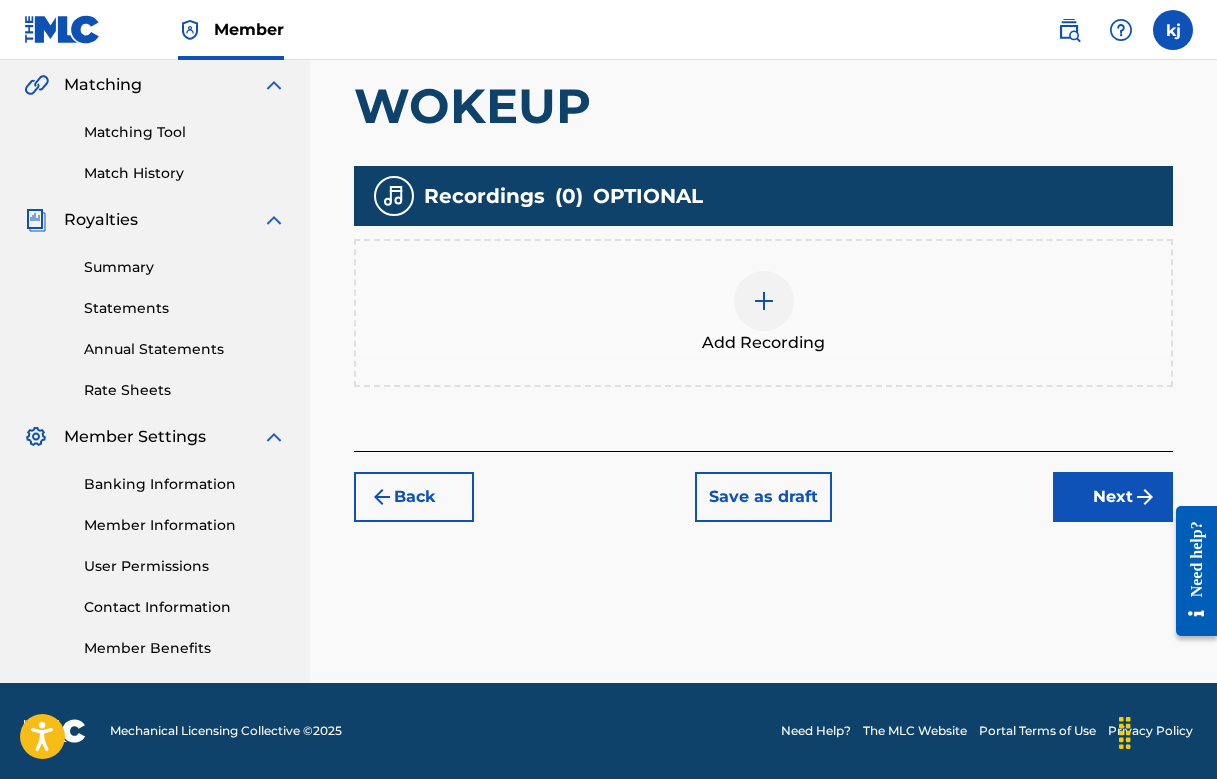 click on "Next" at bounding box center (1113, 497) 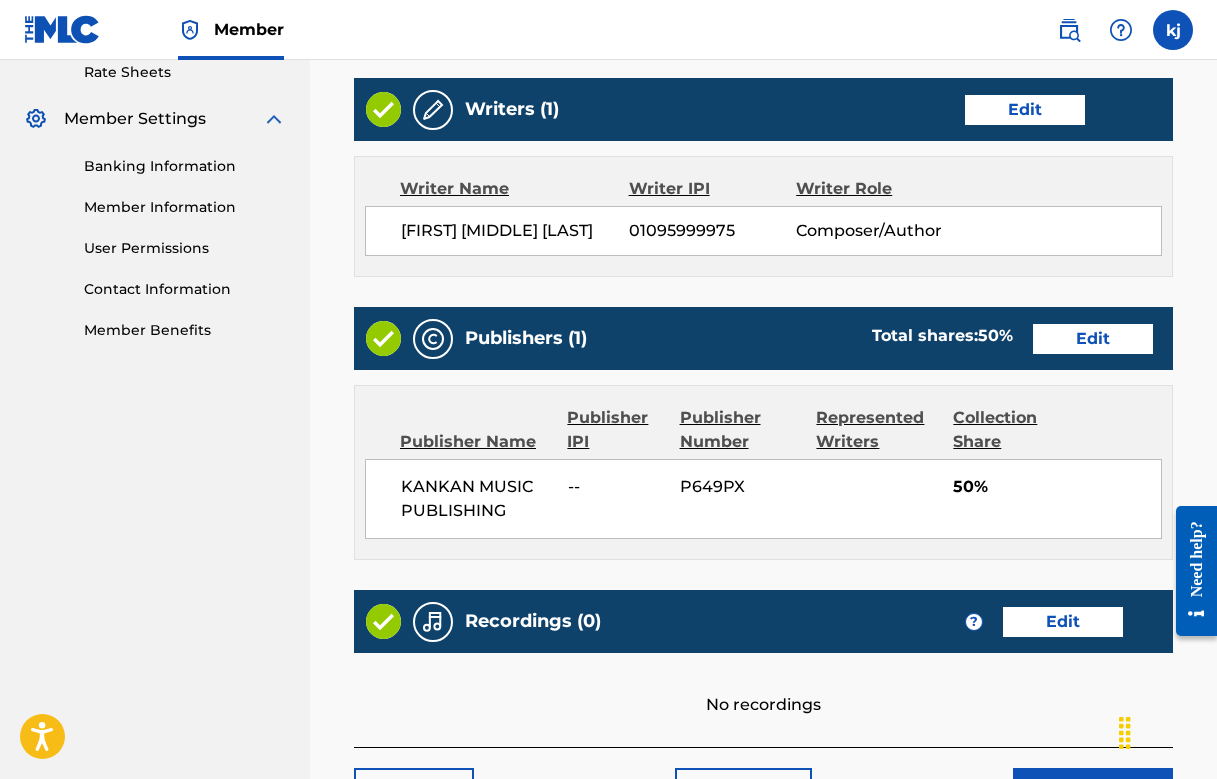 scroll, scrollTop: 786, scrollLeft: 0, axis: vertical 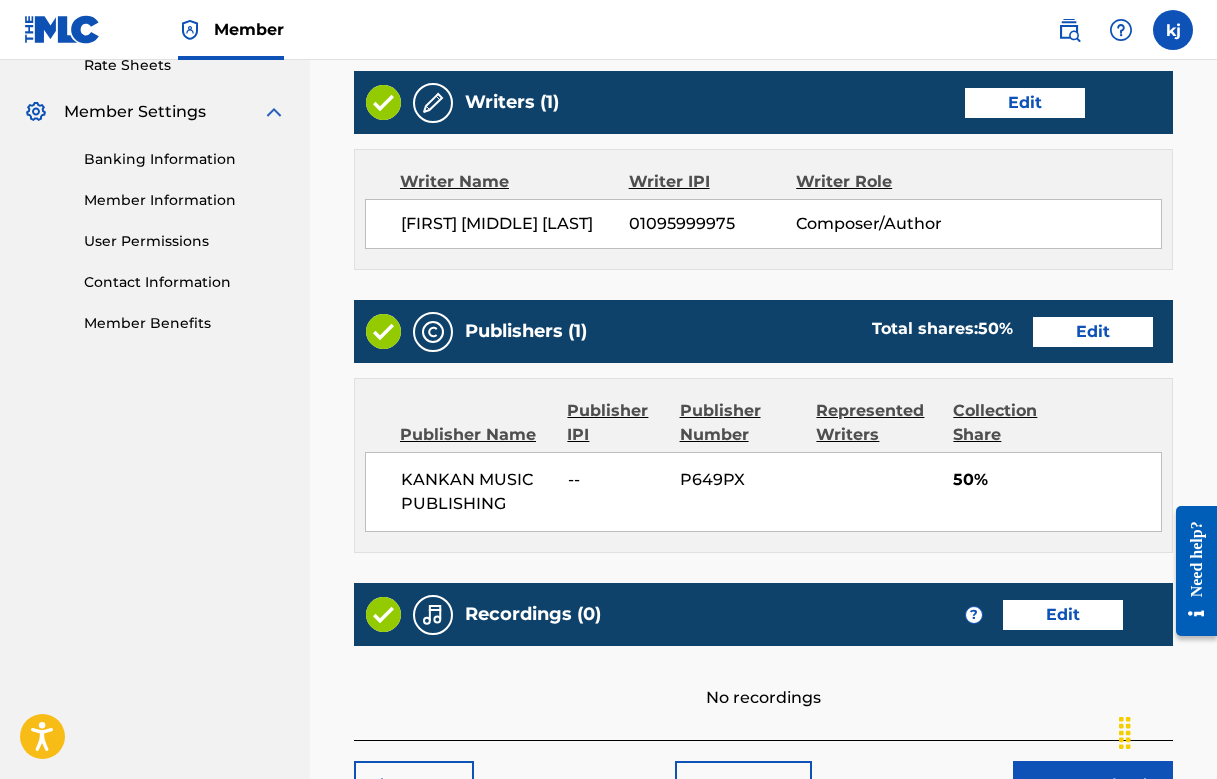 click on "Edit" at bounding box center [1093, 332] 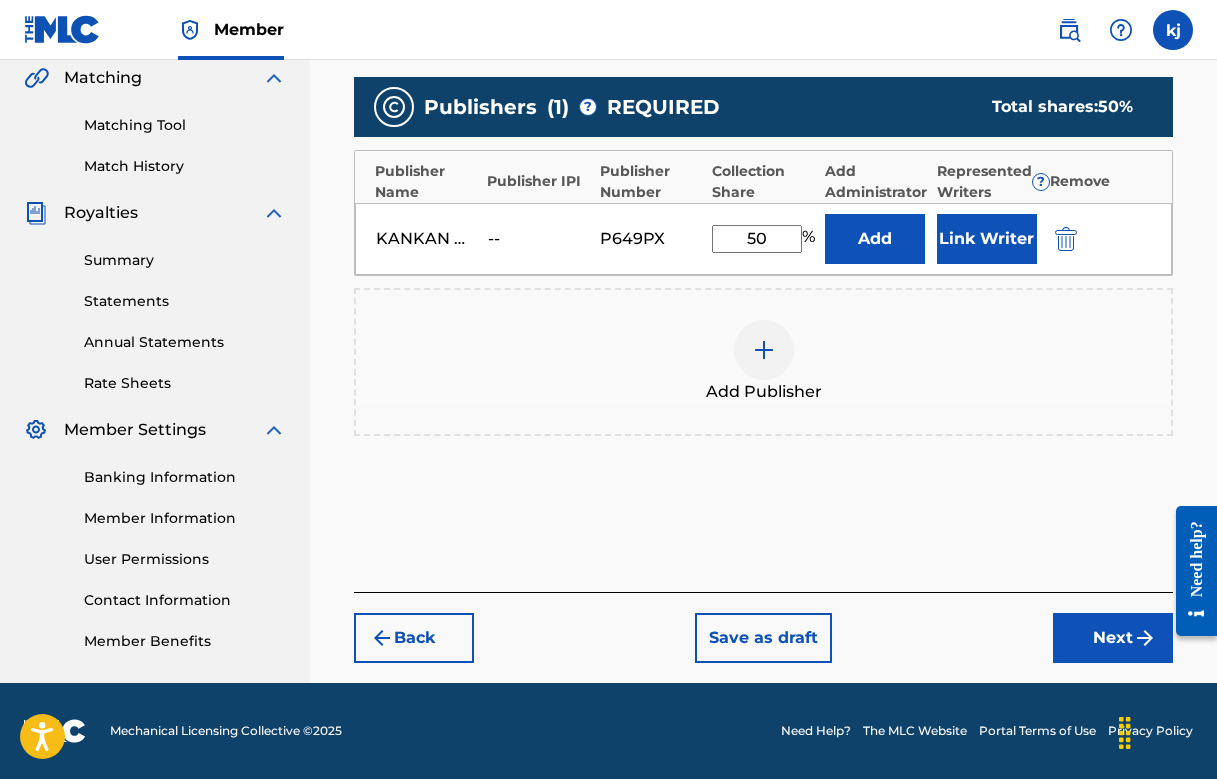 scroll, scrollTop: 468, scrollLeft: 0, axis: vertical 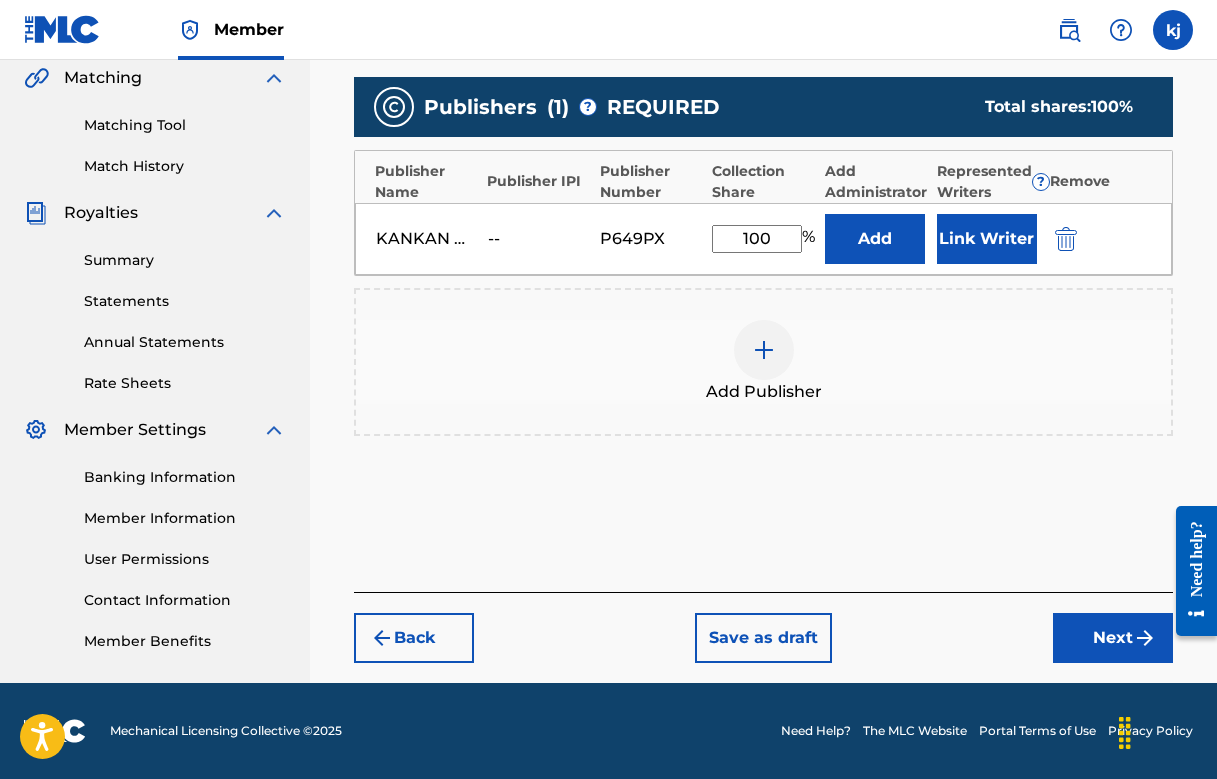 type on "100" 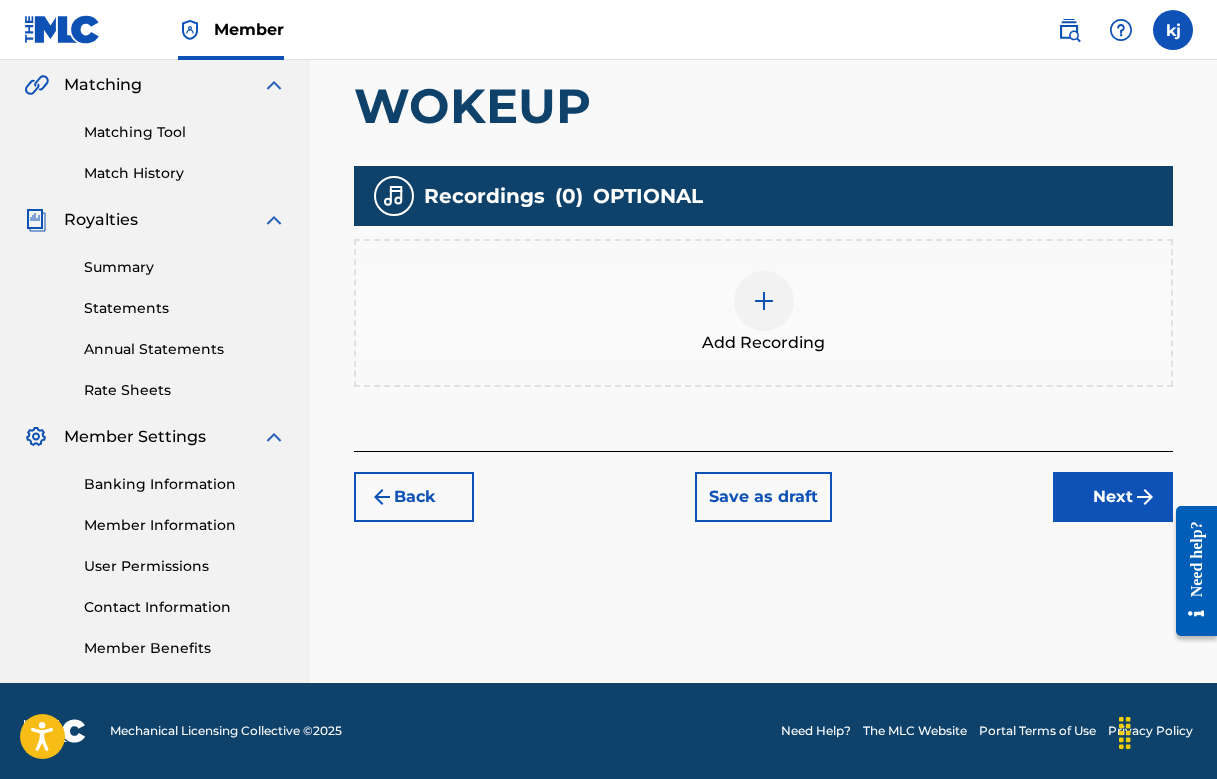 click on "Next" at bounding box center (1113, 497) 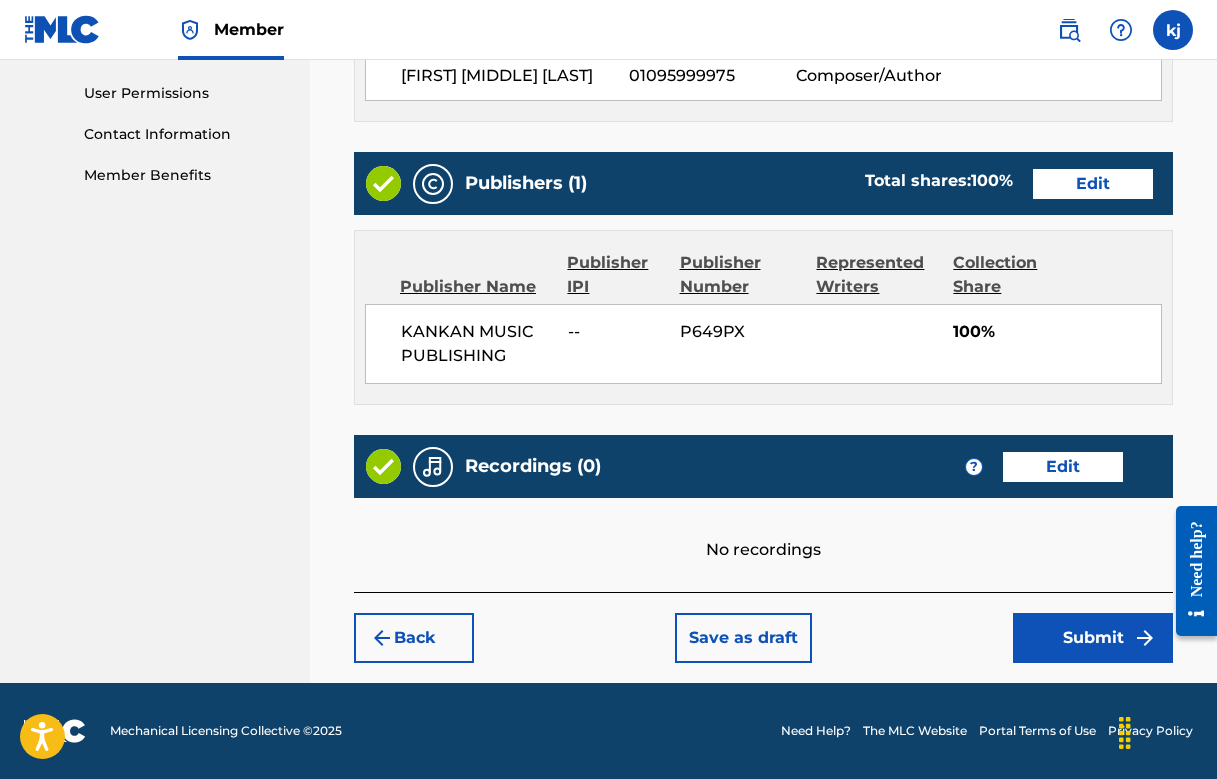 scroll, scrollTop: 942, scrollLeft: 0, axis: vertical 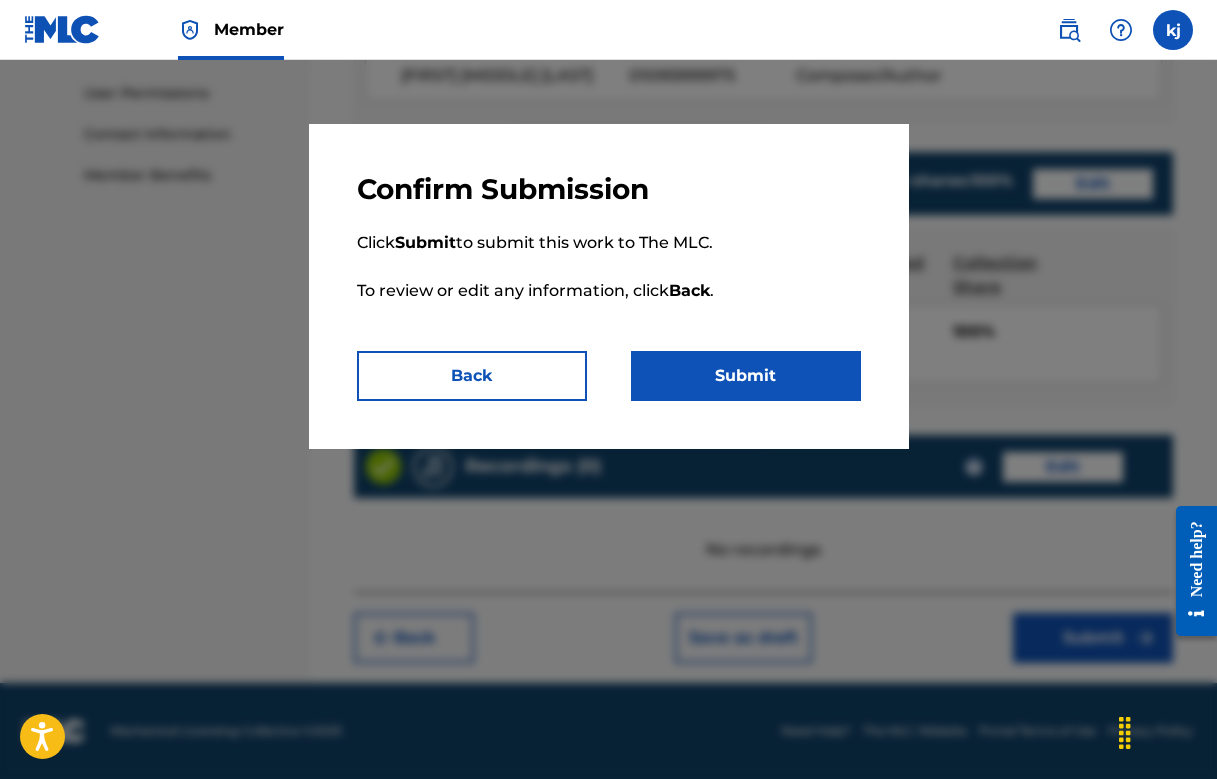 click on "Submit" at bounding box center [746, 376] 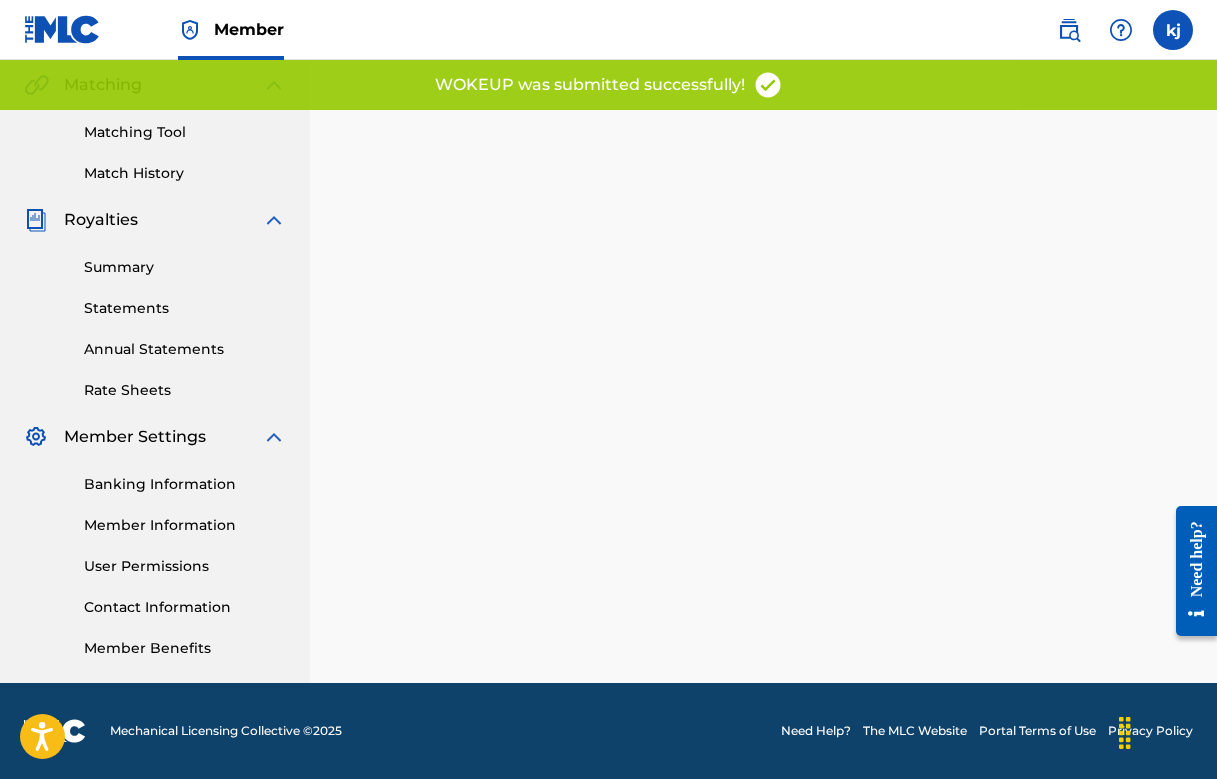 scroll, scrollTop: 0, scrollLeft: 0, axis: both 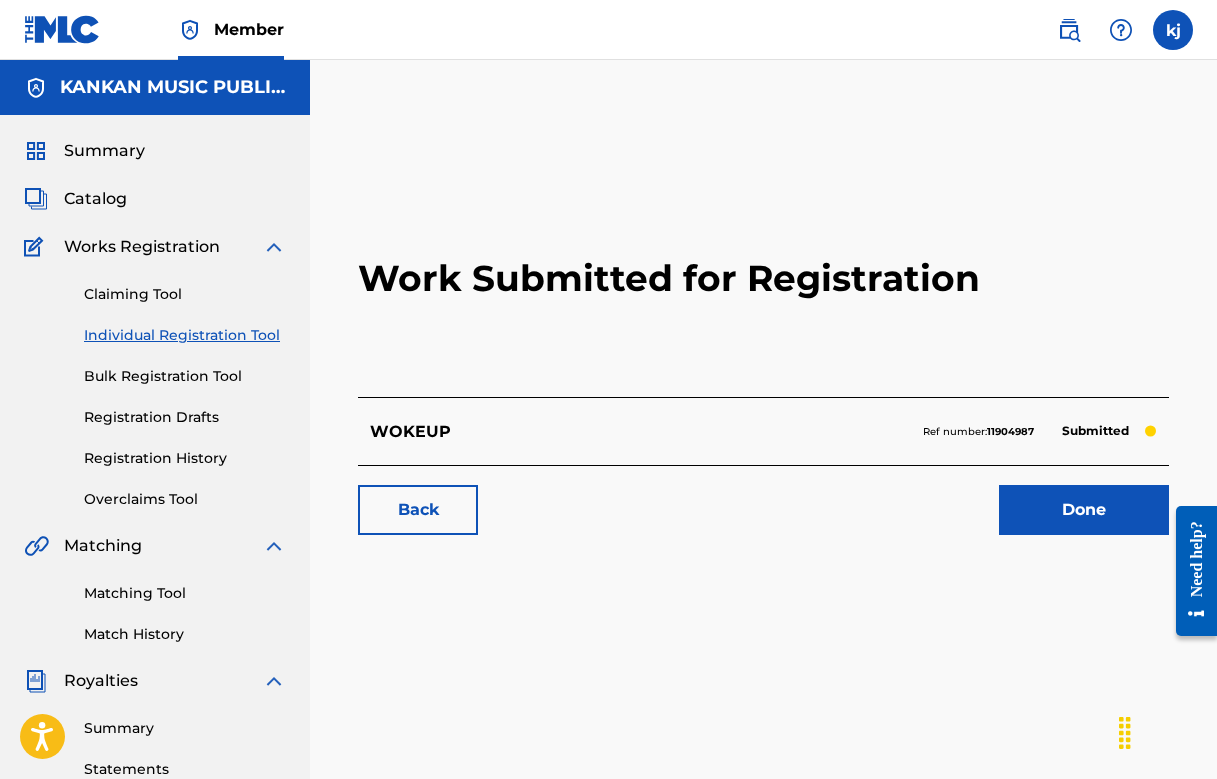 click on "Done" at bounding box center (1084, 510) 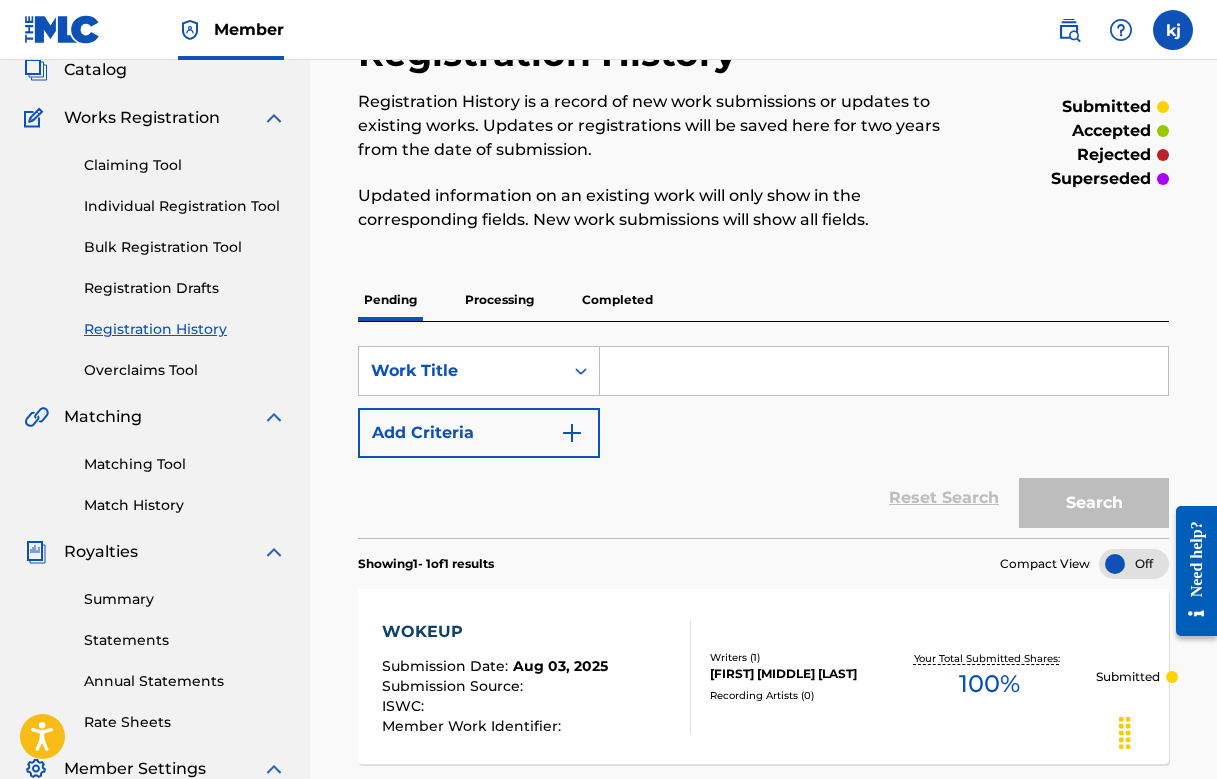 scroll, scrollTop: 130, scrollLeft: 0, axis: vertical 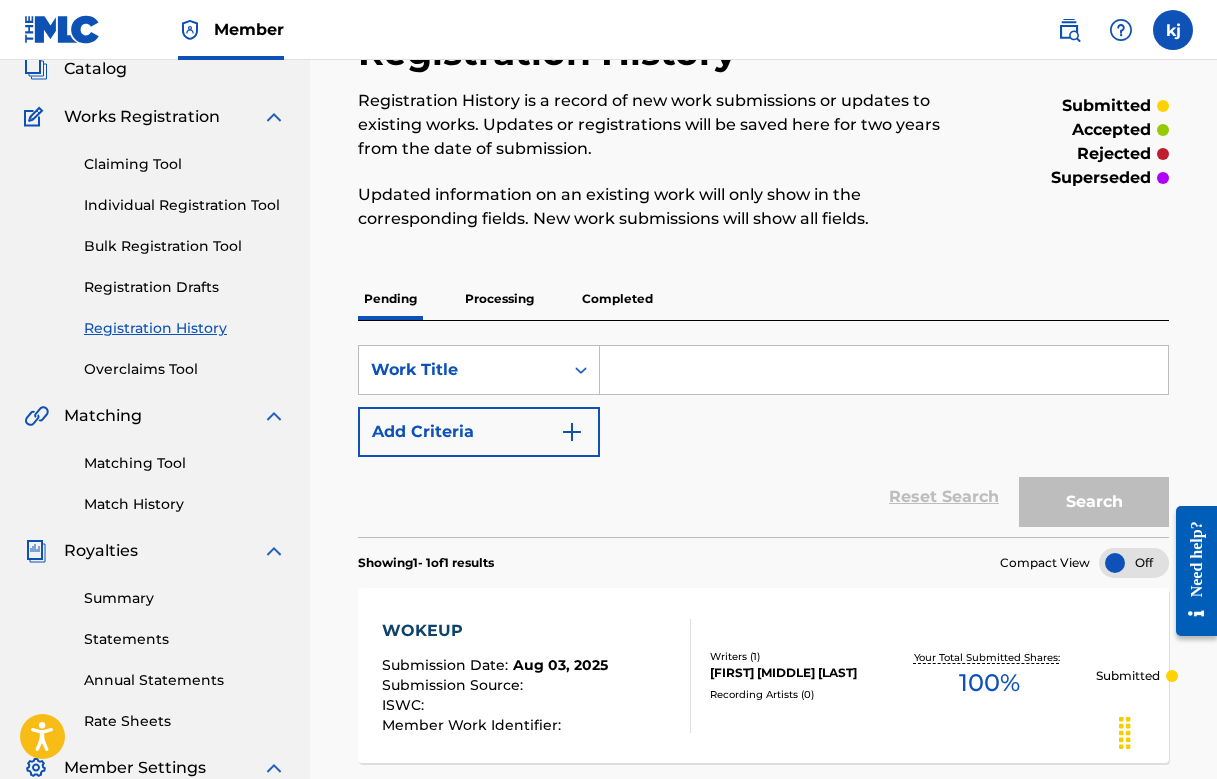 click on "Bulk Registration Tool" at bounding box center (185, 246) 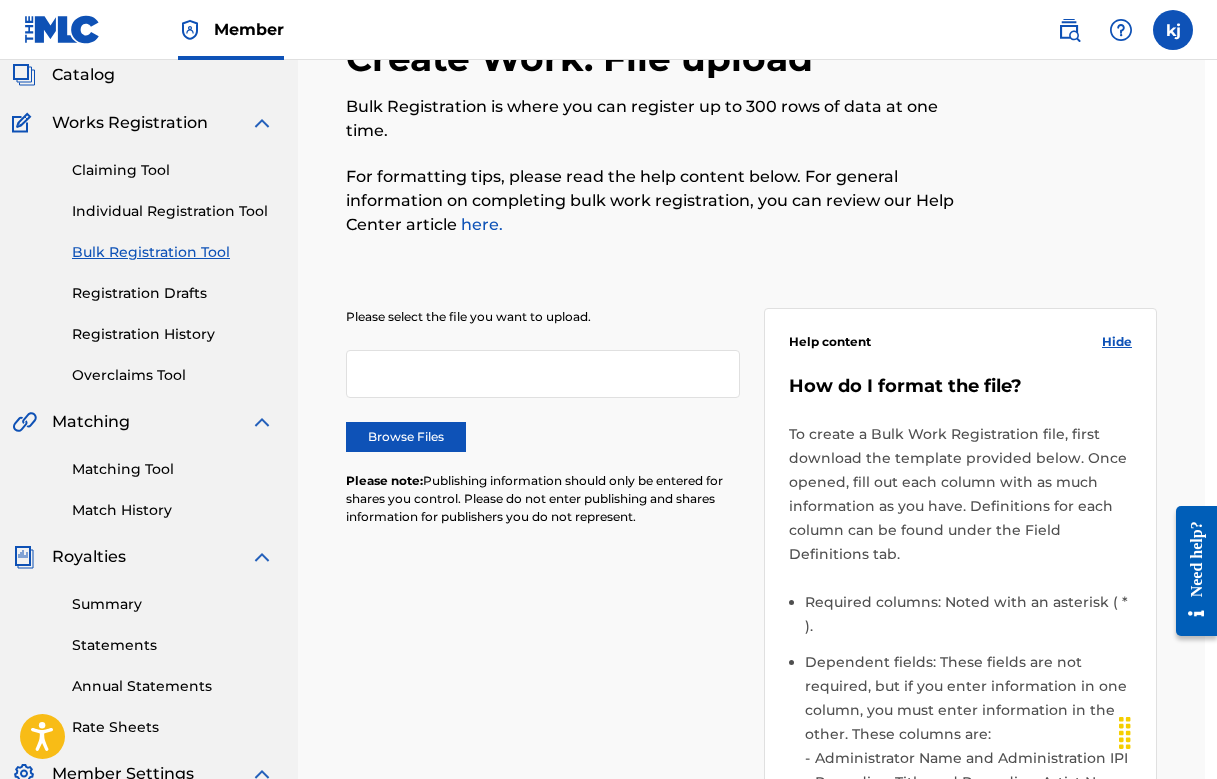 scroll, scrollTop: 97, scrollLeft: 12, axis: both 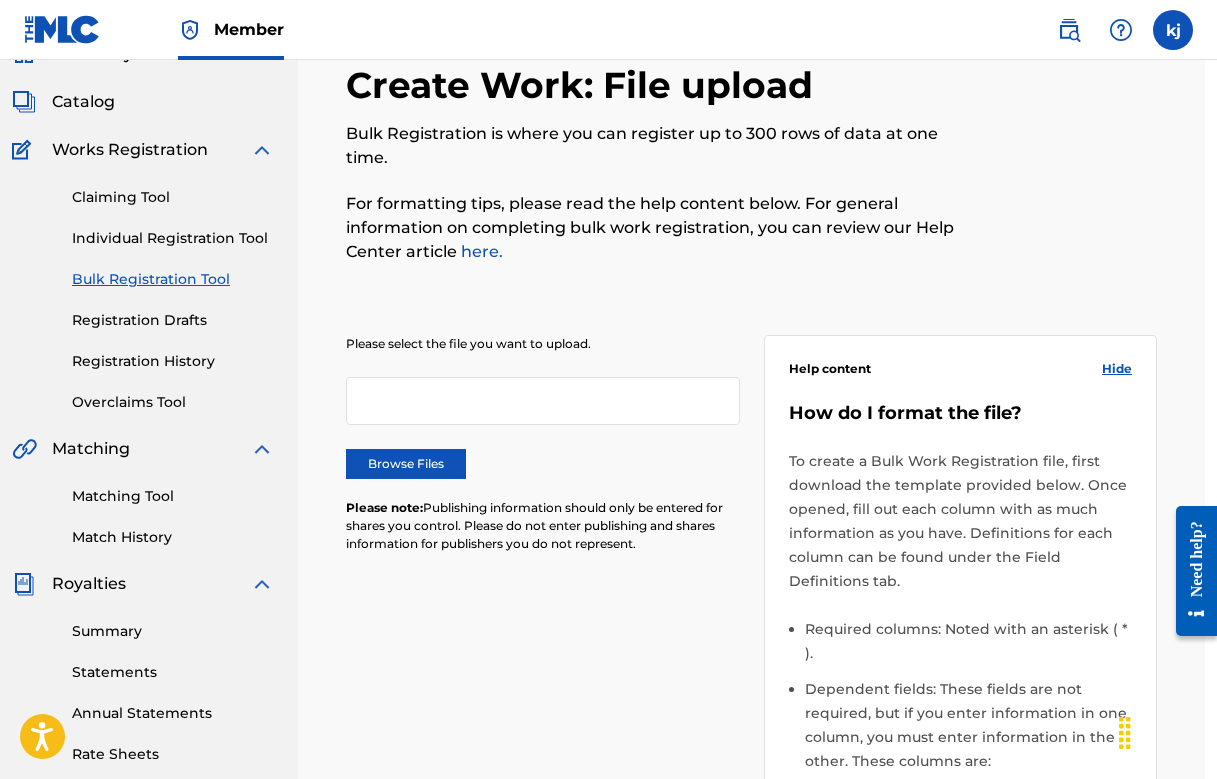 click at bounding box center (543, 401) 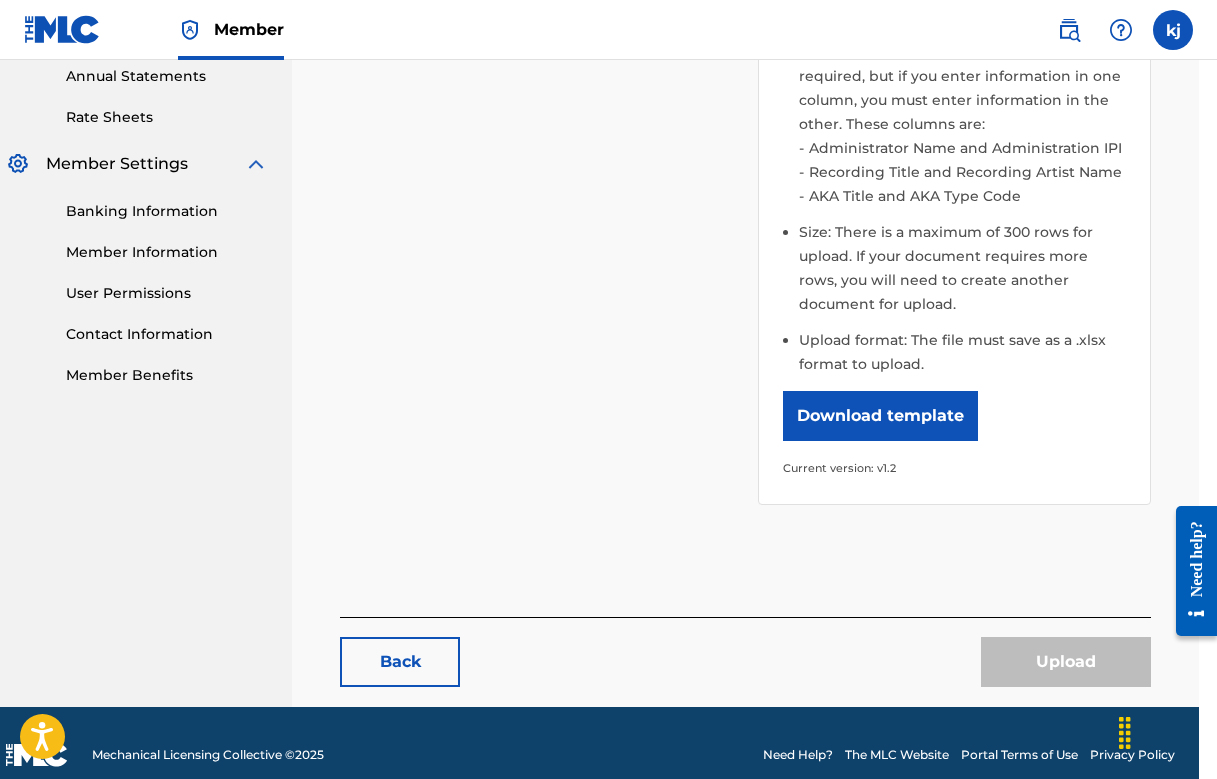 scroll, scrollTop: 733, scrollLeft: 18, axis: both 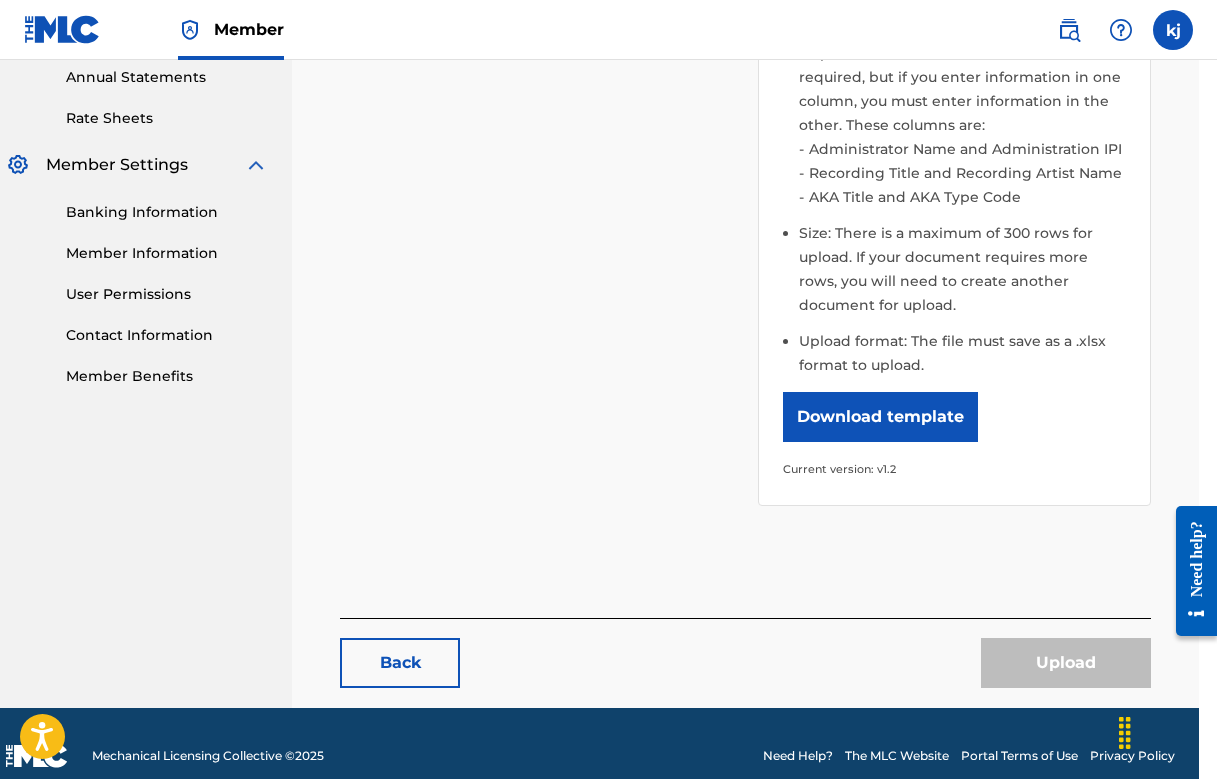 click on "Download template" at bounding box center [880, 417] 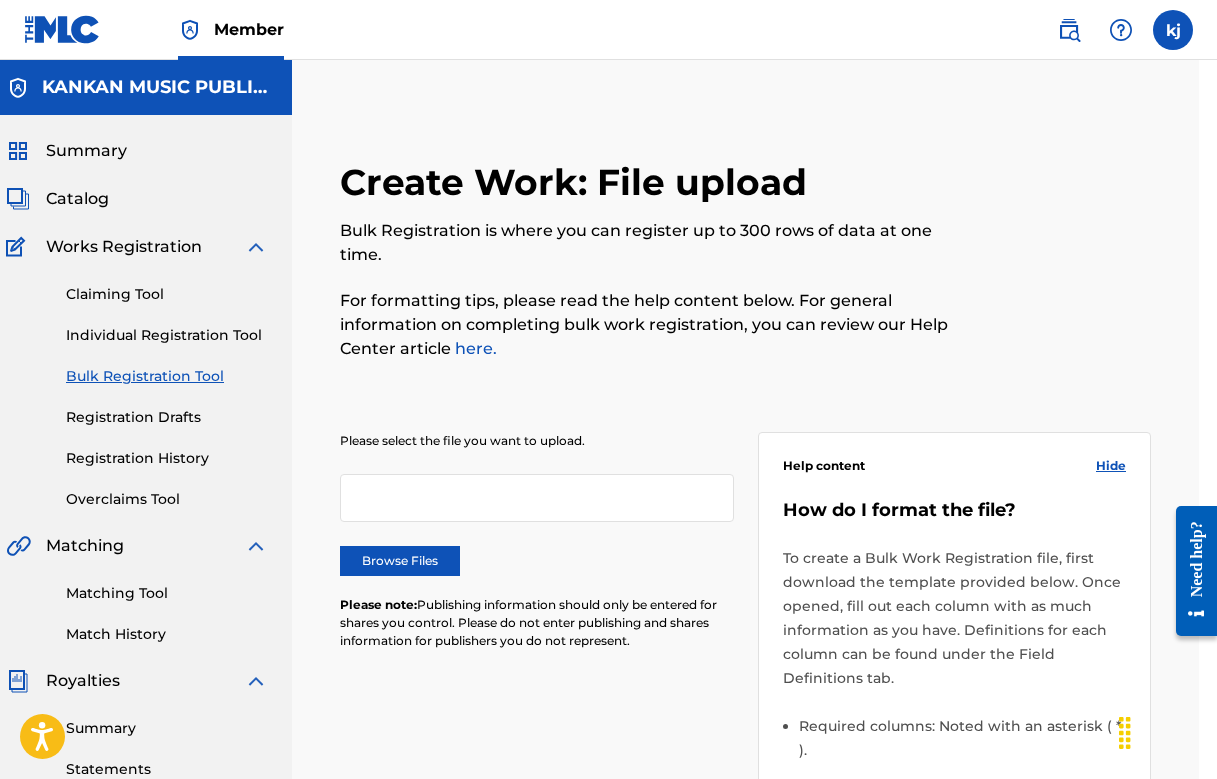 scroll, scrollTop: 0, scrollLeft: 18, axis: horizontal 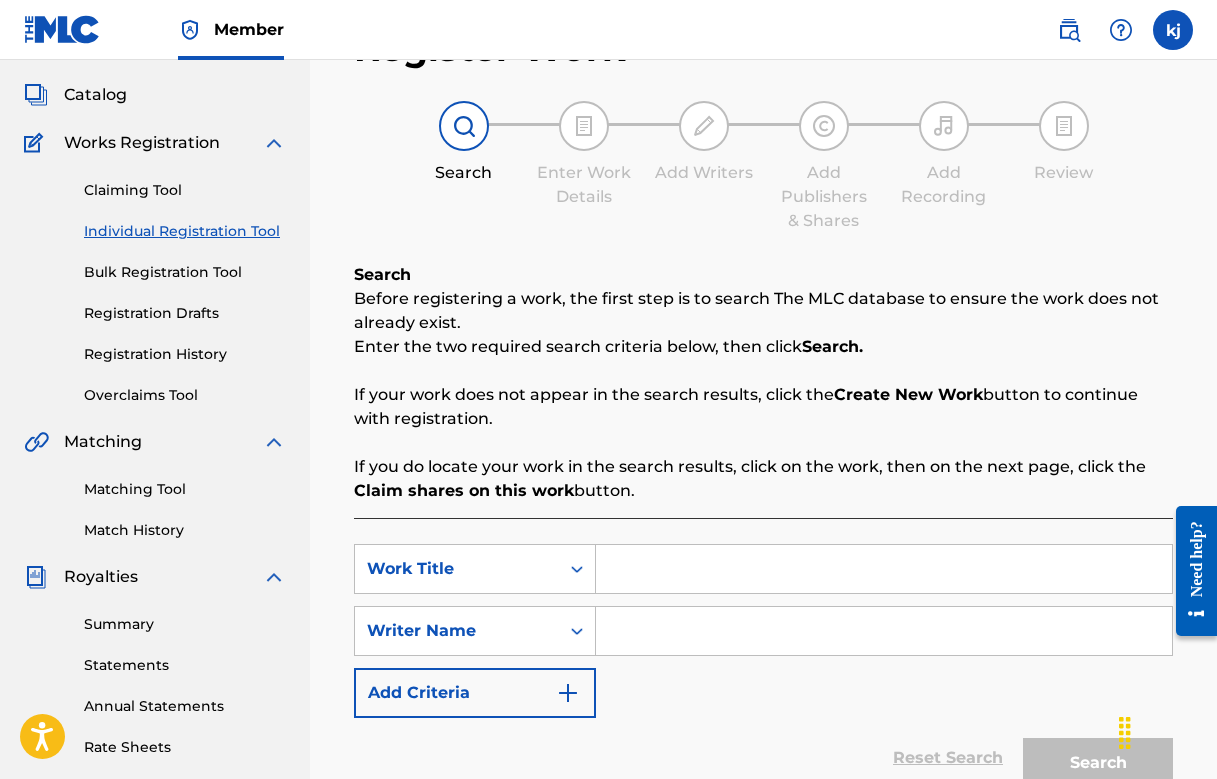 click on "Overclaims Tool" at bounding box center (185, 395) 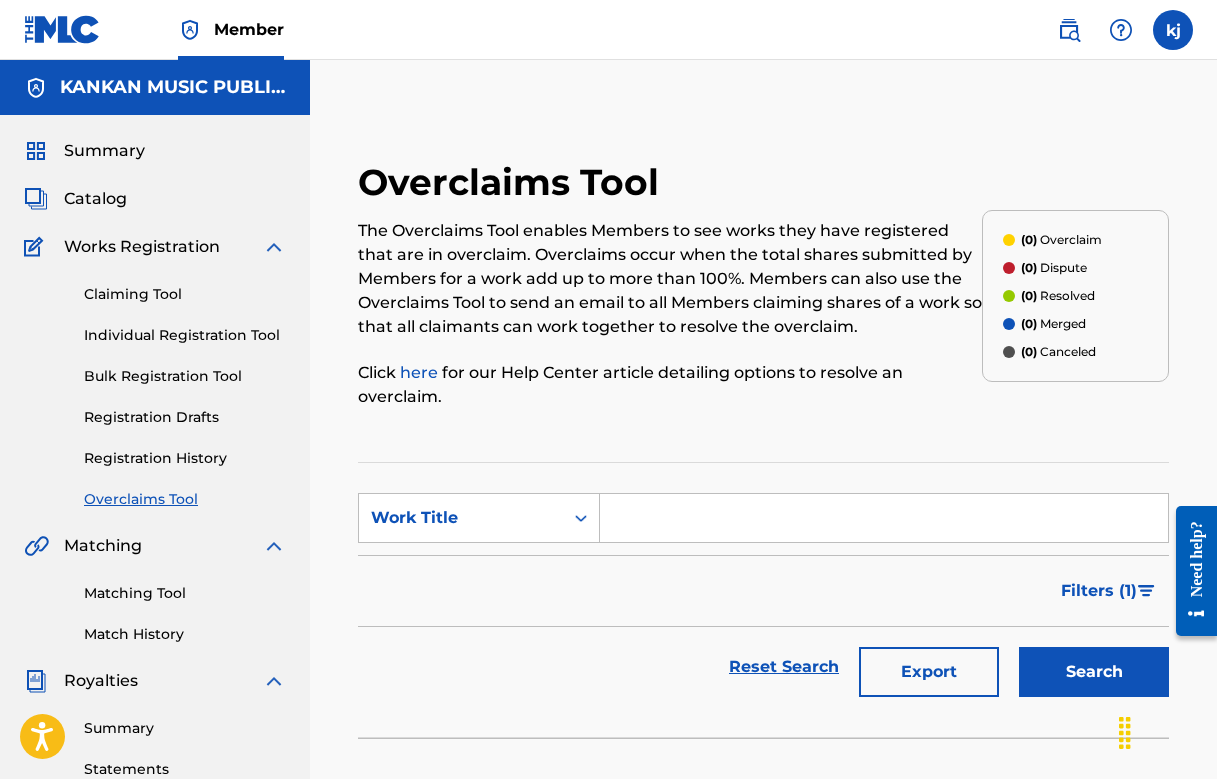 click on "Registration Drafts" at bounding box center [185, 417] 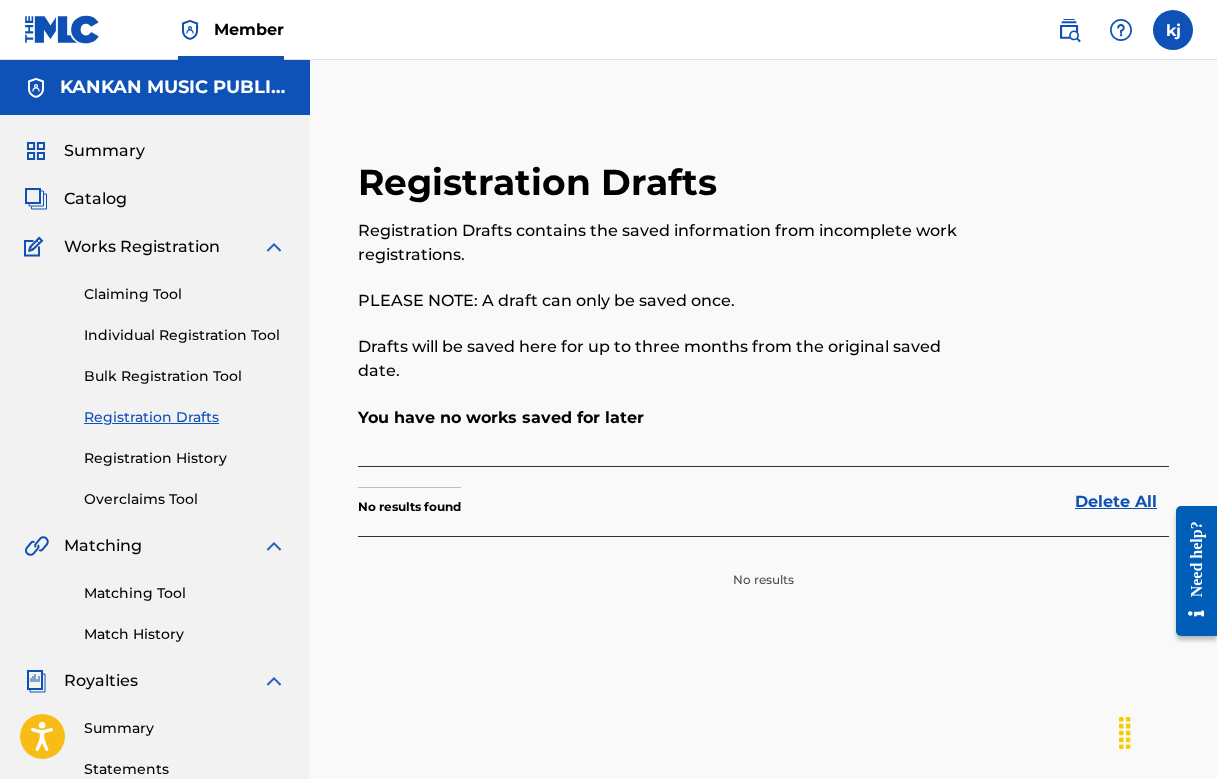 click on "Registration History" at bounding box center (185, 458) 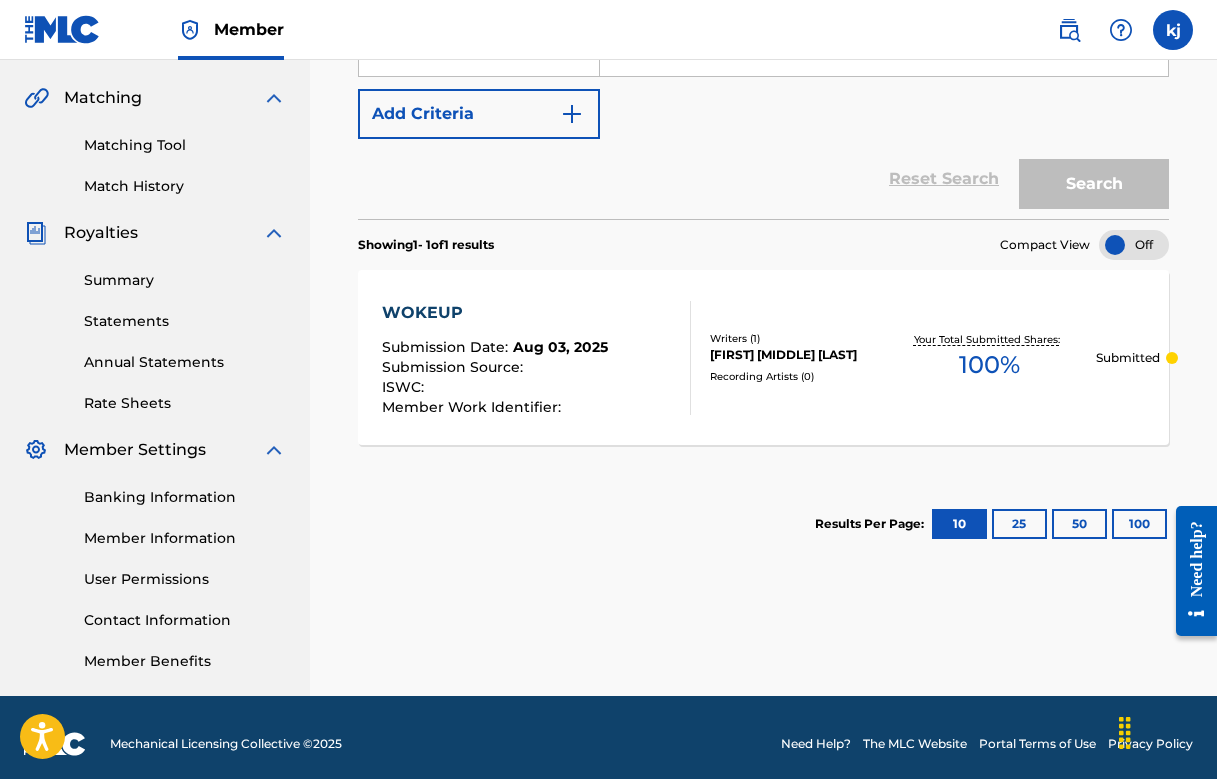 scroll, scrollTop: 455, scrollLeft: 0, axis: vertical 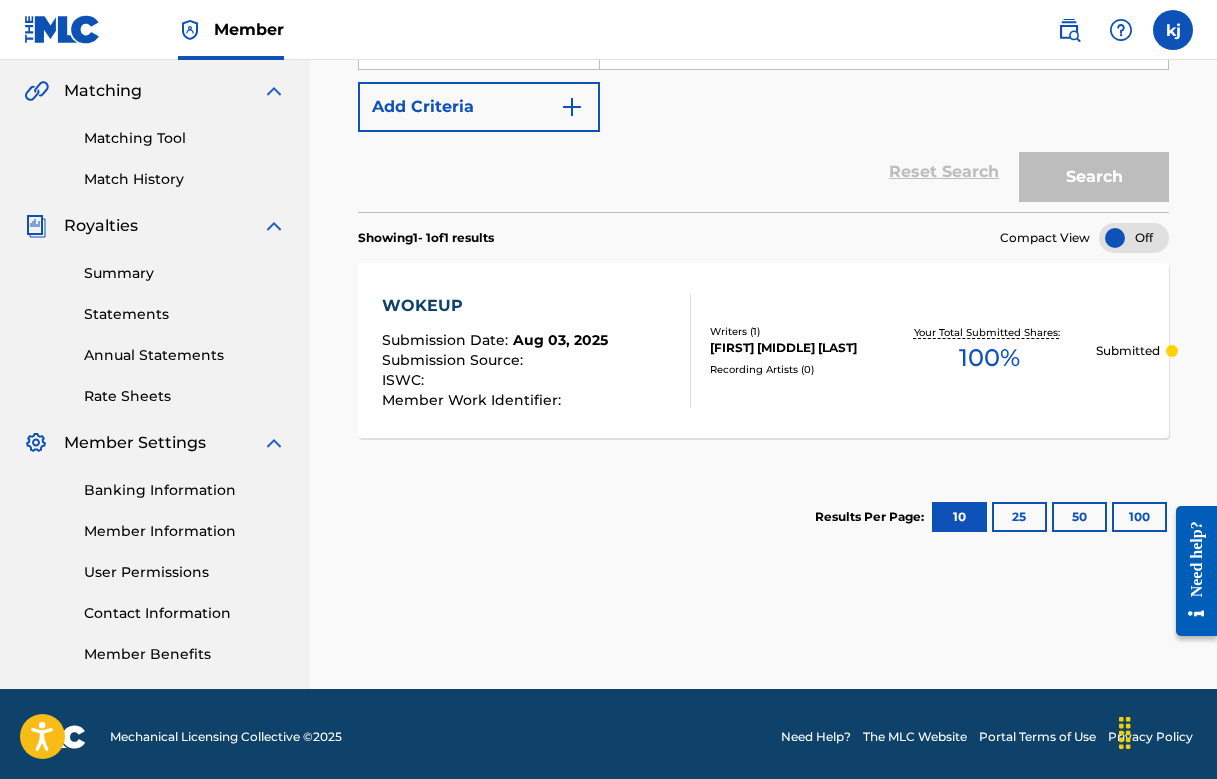 click on "Member Work Identifier :" at bounding box center (474, 400) 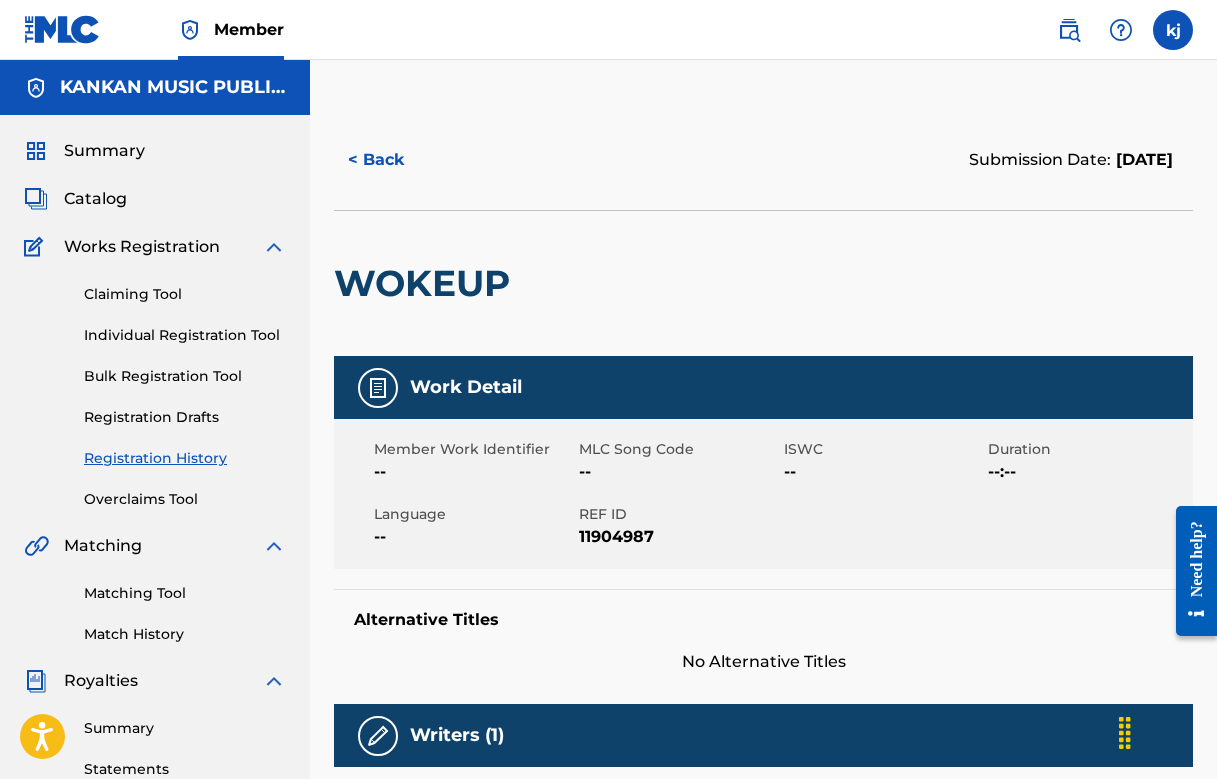scroll, scrollTop: 0, scrollLeft: 0, axis: both 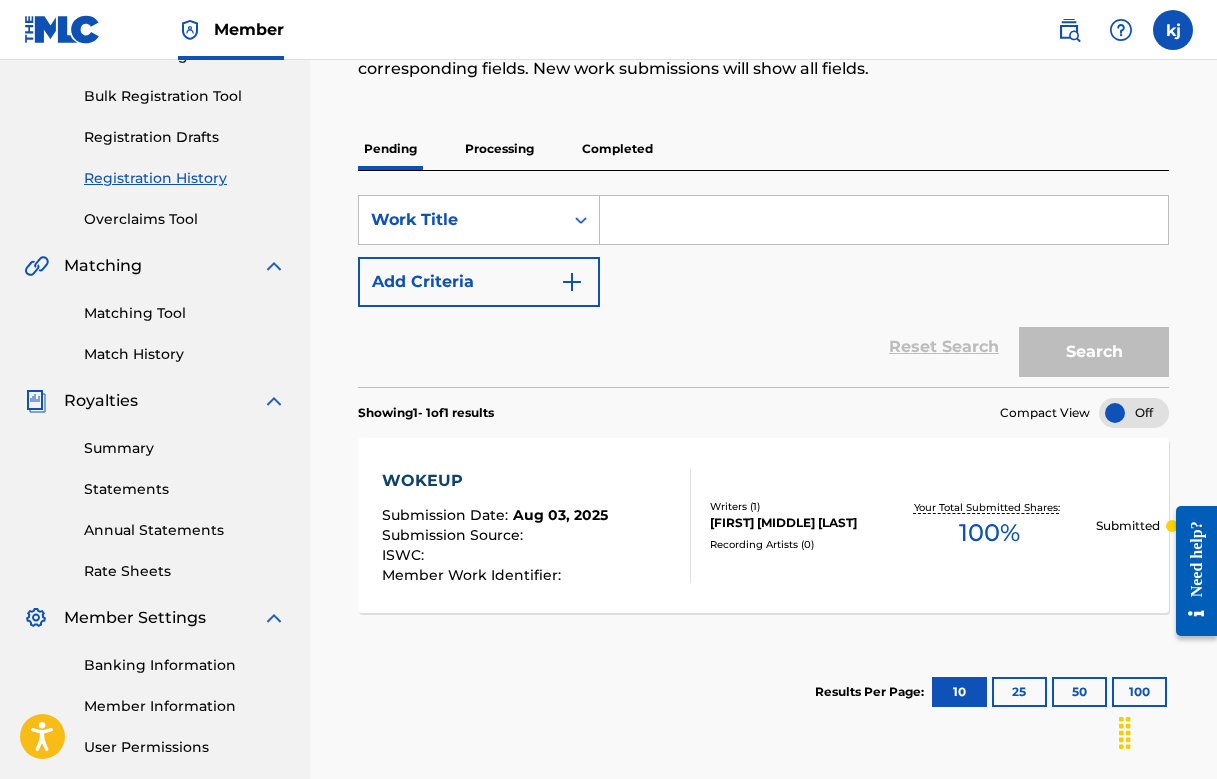 click on "WOKEUP Submission Date : [DATE] Submission Source : ISWC : Member Work Identifier :" at bounding box center (536, 526) 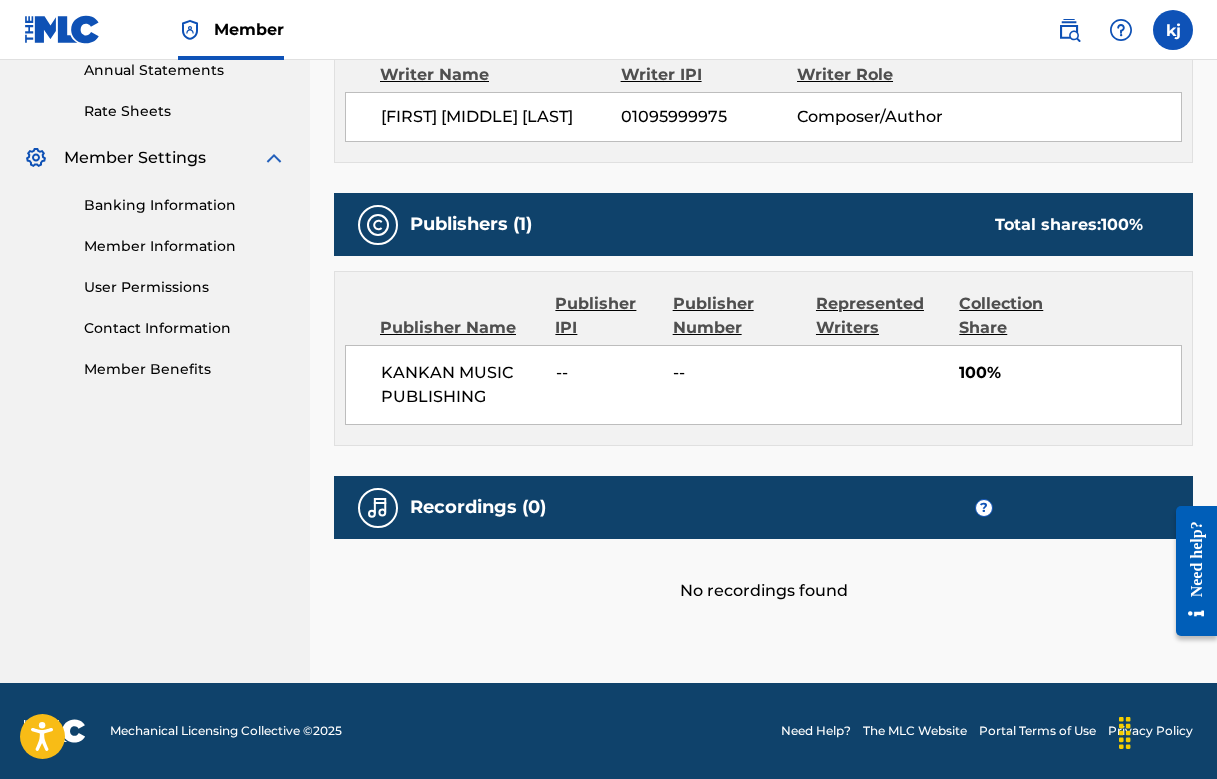 scroll, scrollTop: 739, scrollLeft: 0, axis: vertical 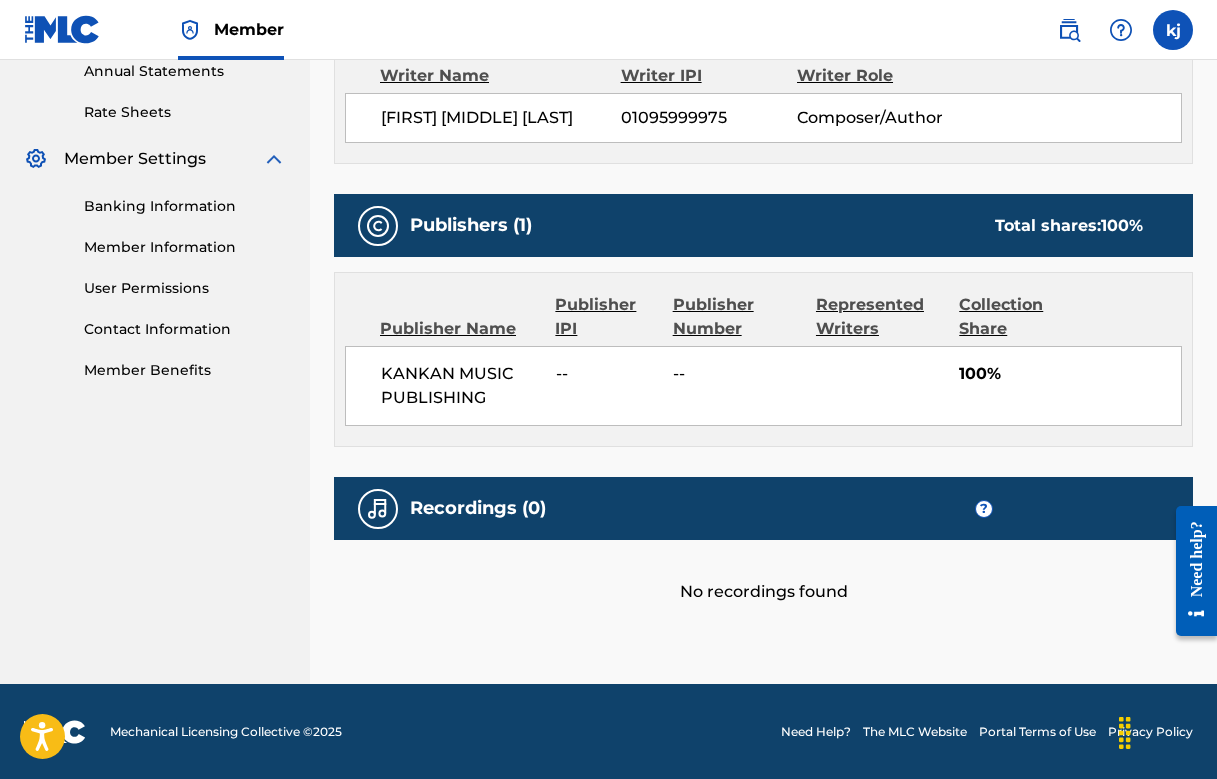 click on "KANKAN MUSIC PUBLISHING" at bounding box center [461, 386] 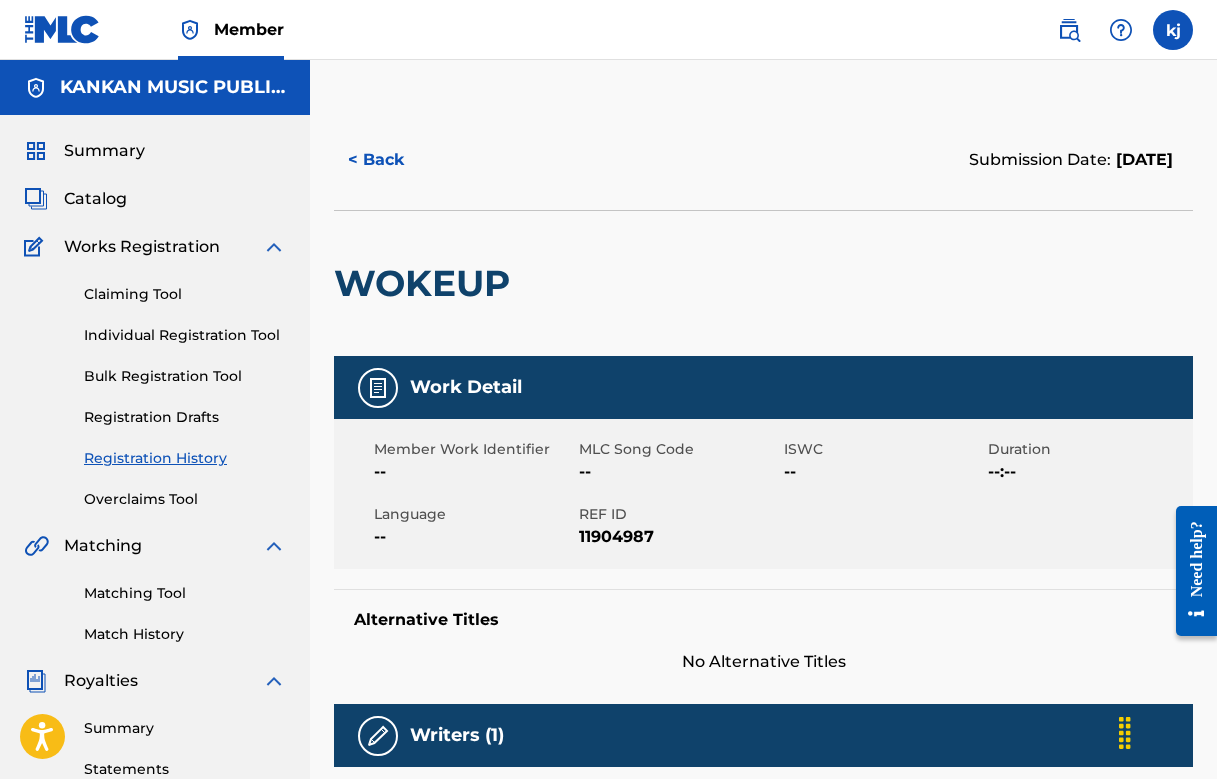 scroll, scrollTop: 0, scrollLeft: 0, axis: both 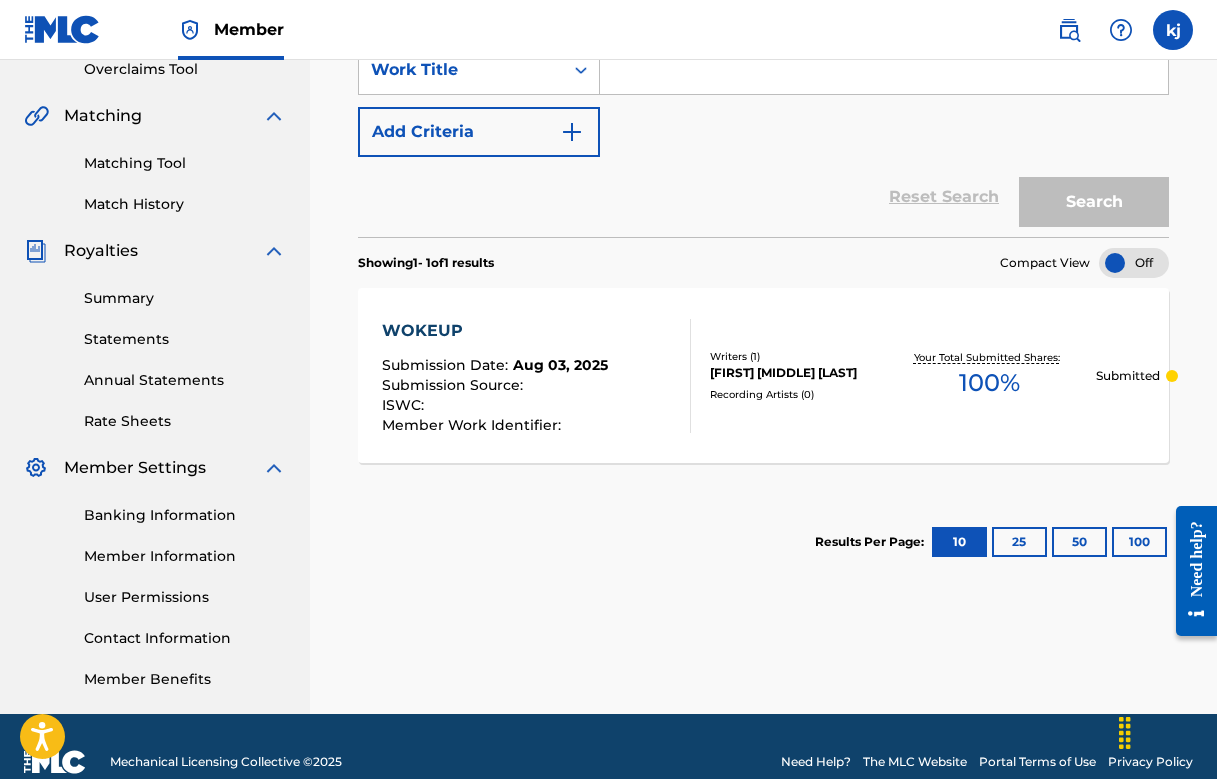 click on "Showing 1 - 1 of 1 results Compact View" at bounding box center (763, 257) 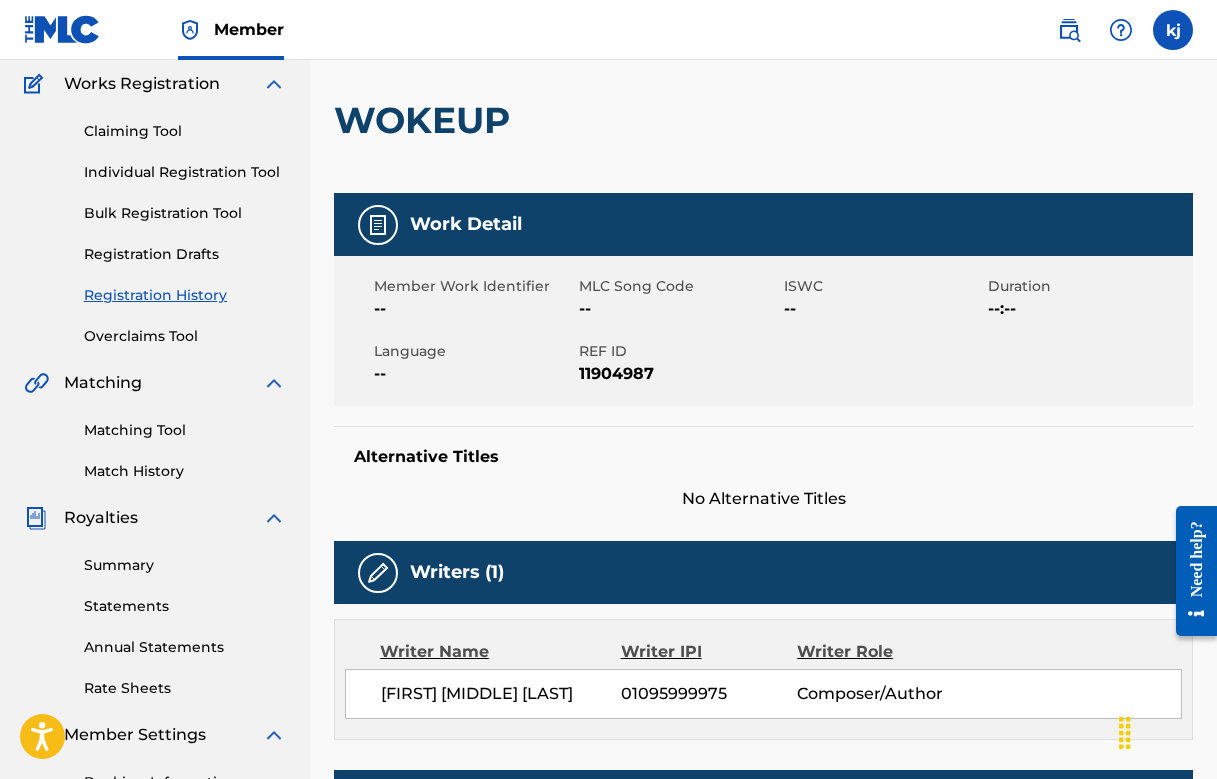 scroll, scrollTop: 155, scrollLeft: 0, axis: vertical 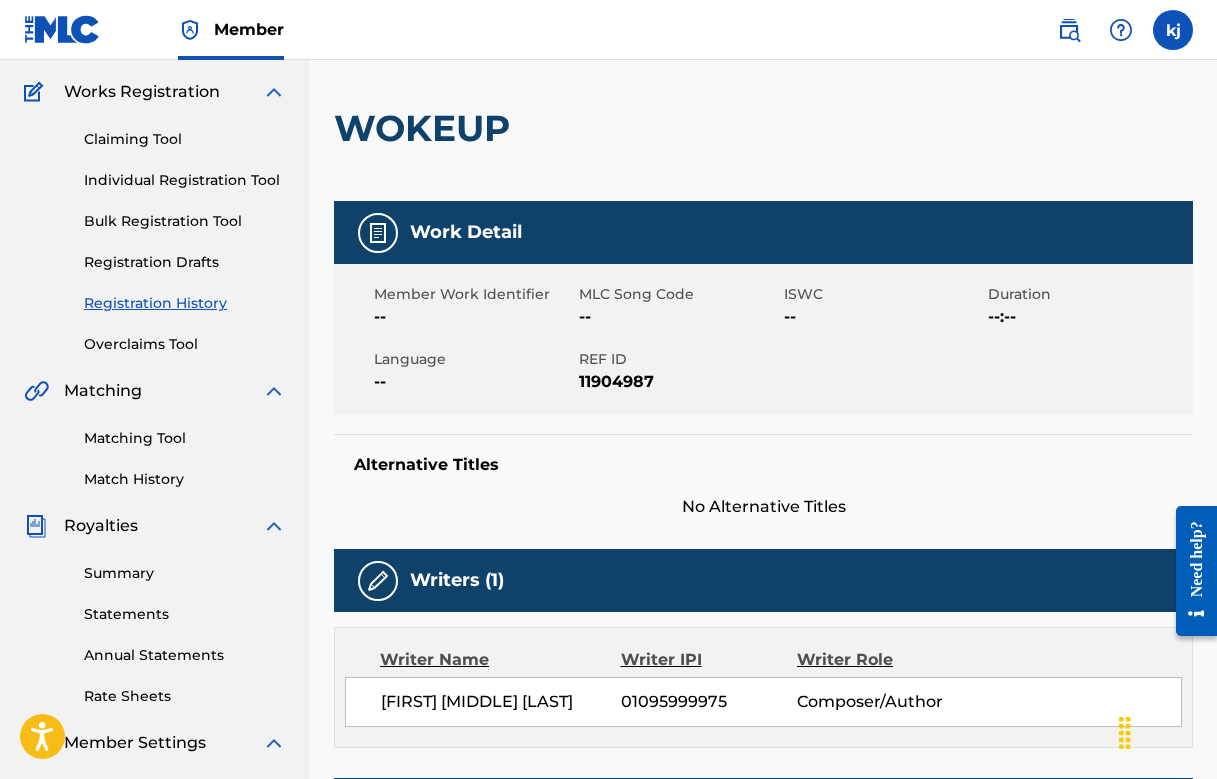 click on "Matching Tool" at bounding box center [185, 438] 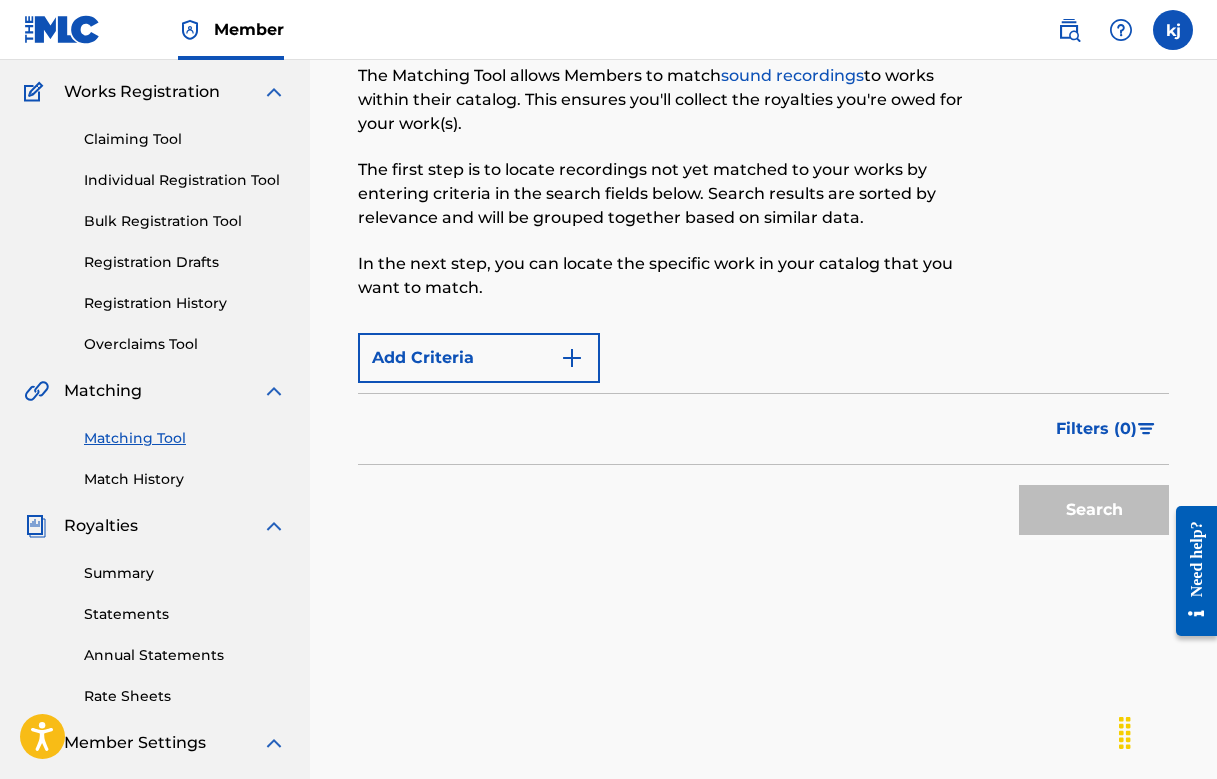 scroll, scrollTop: 0, scrollLeft: 0, axis: both 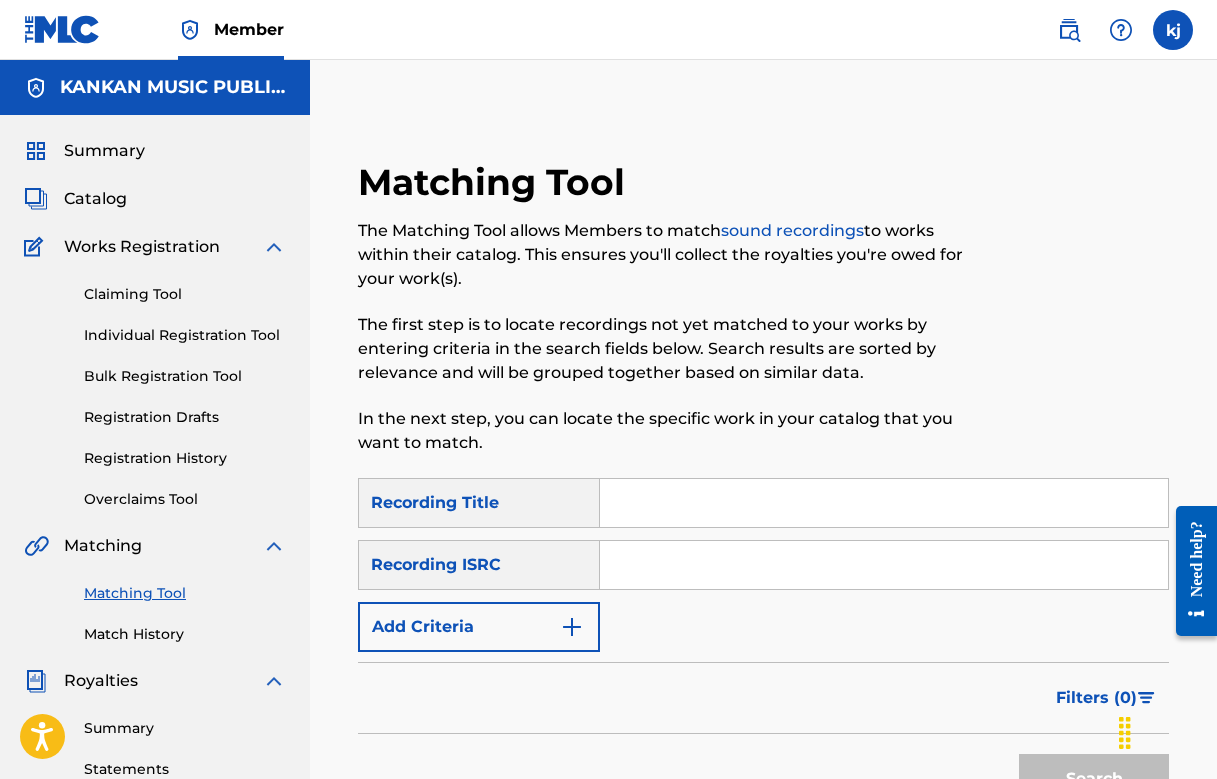 click on "Claiming Tool" at bounding box center (185, 294) 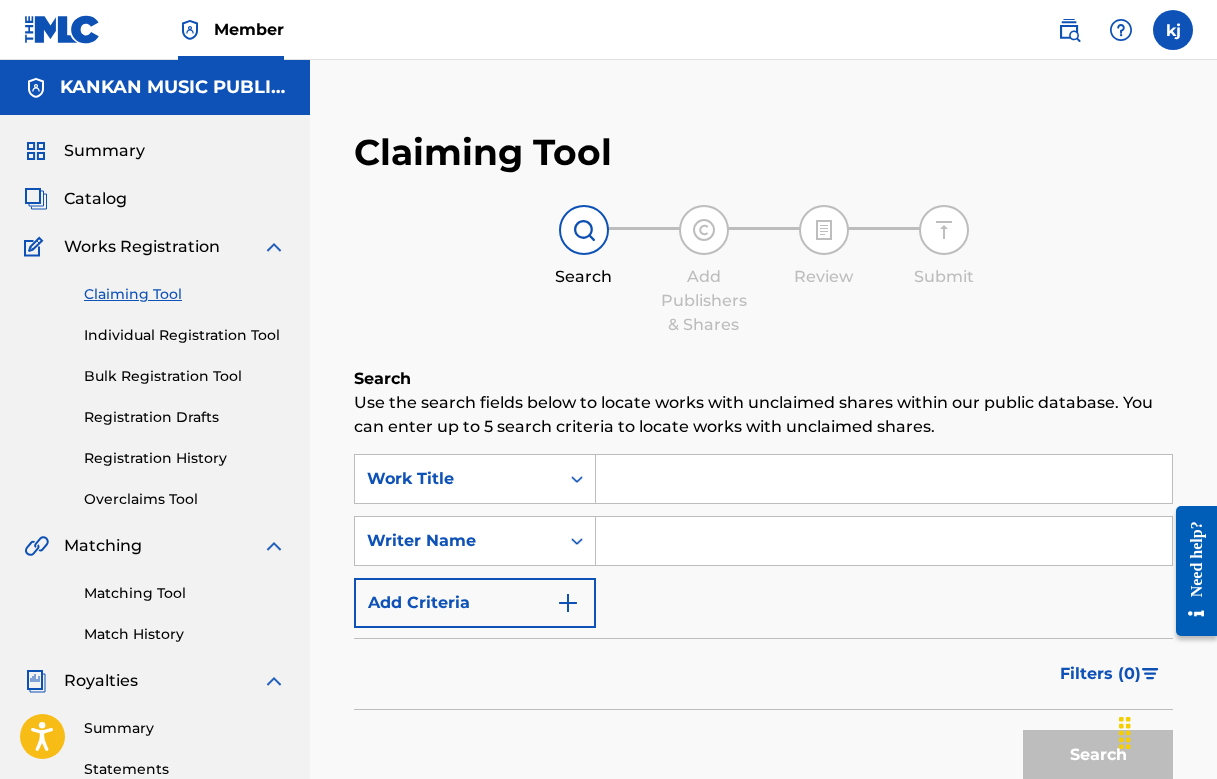 click at bounding box center [884, 479] 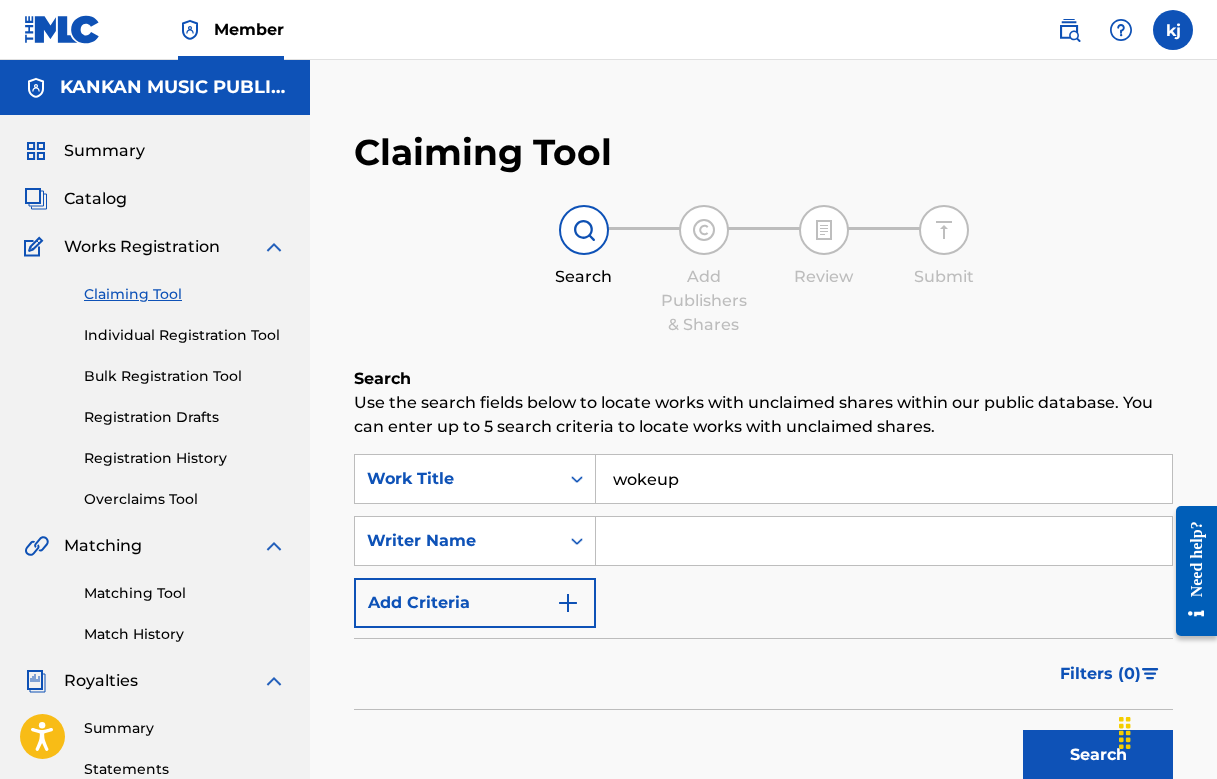 click on "Search" at bounding box center (1098, 755) 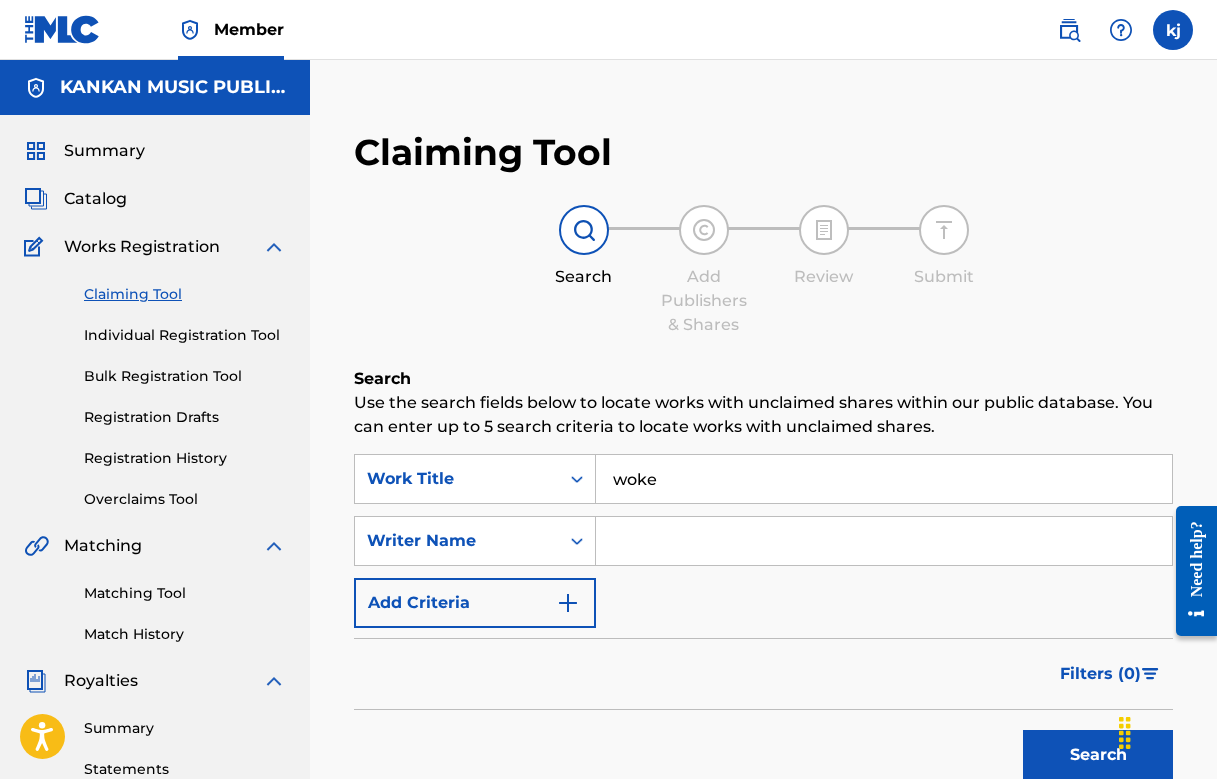 click at bounding box center [884, 541] 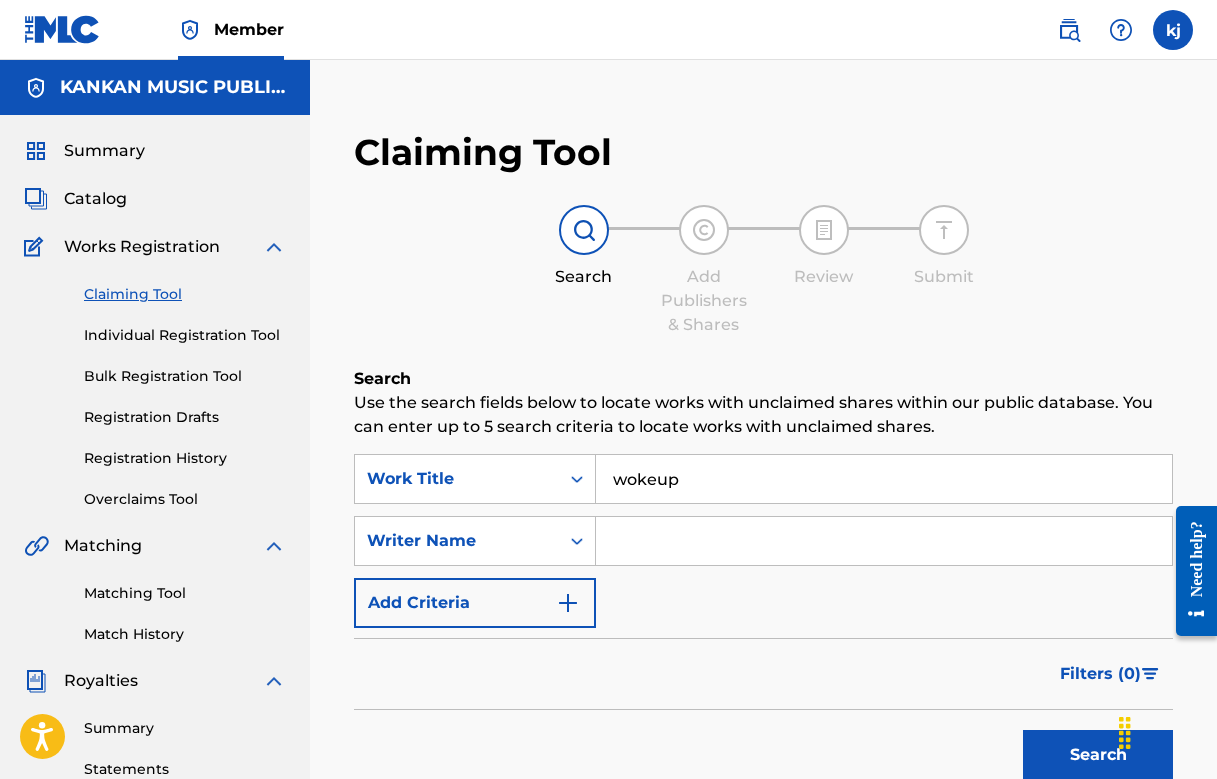type on "wokeup" 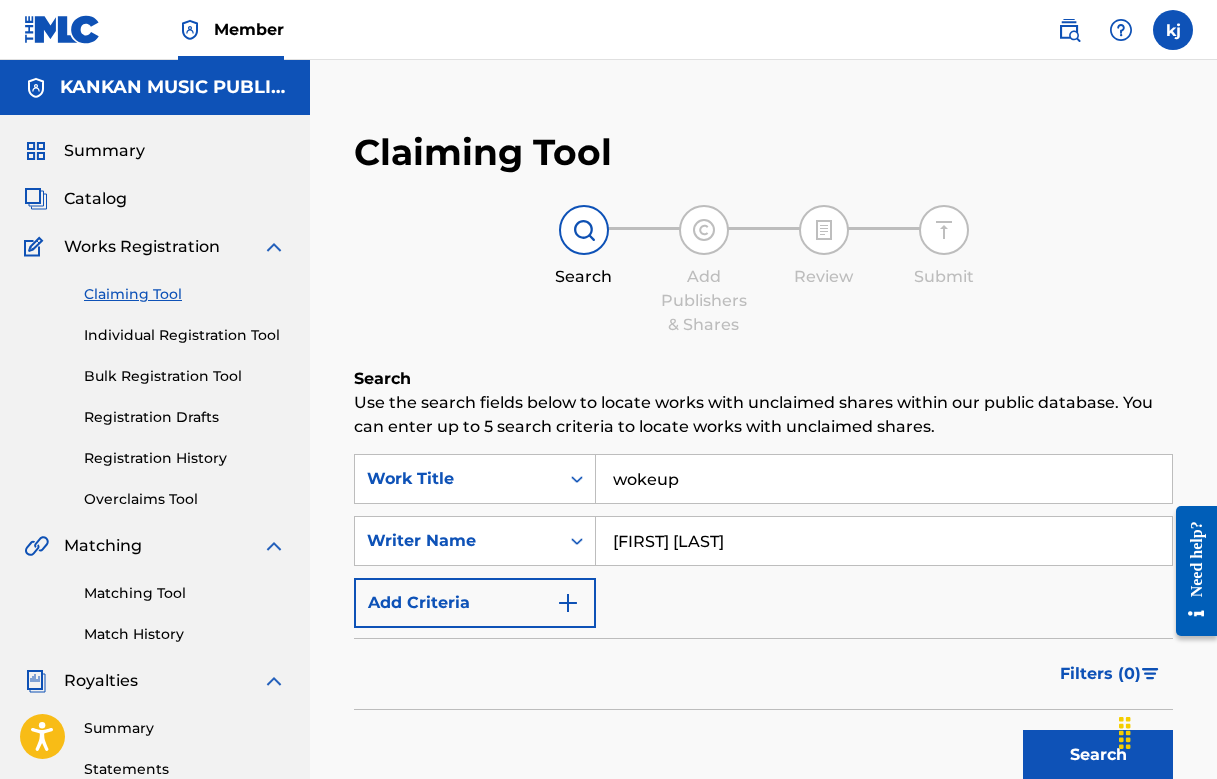 click on "Search" at bounding box center (1098, 755) 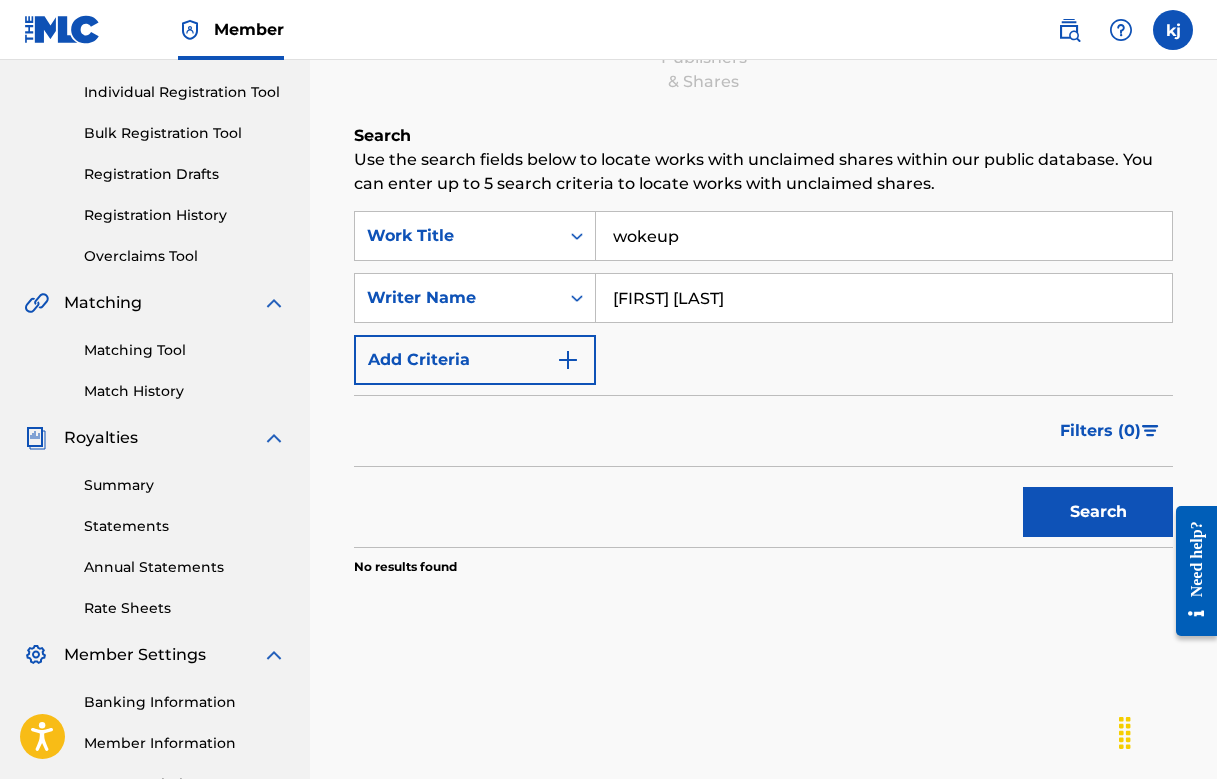 scroll, scrollTop: 246, scrollLeft: 0, axis: vertical 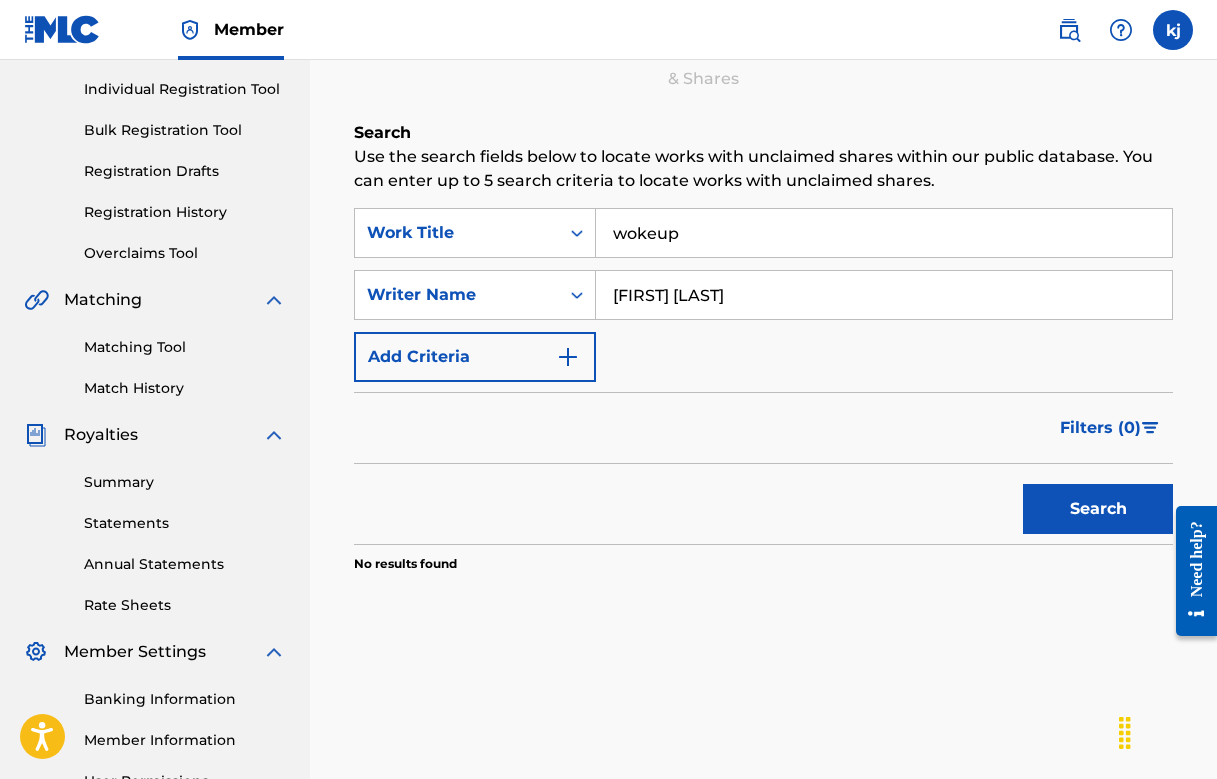 click on "Search" at bounding box center (1098, 509) 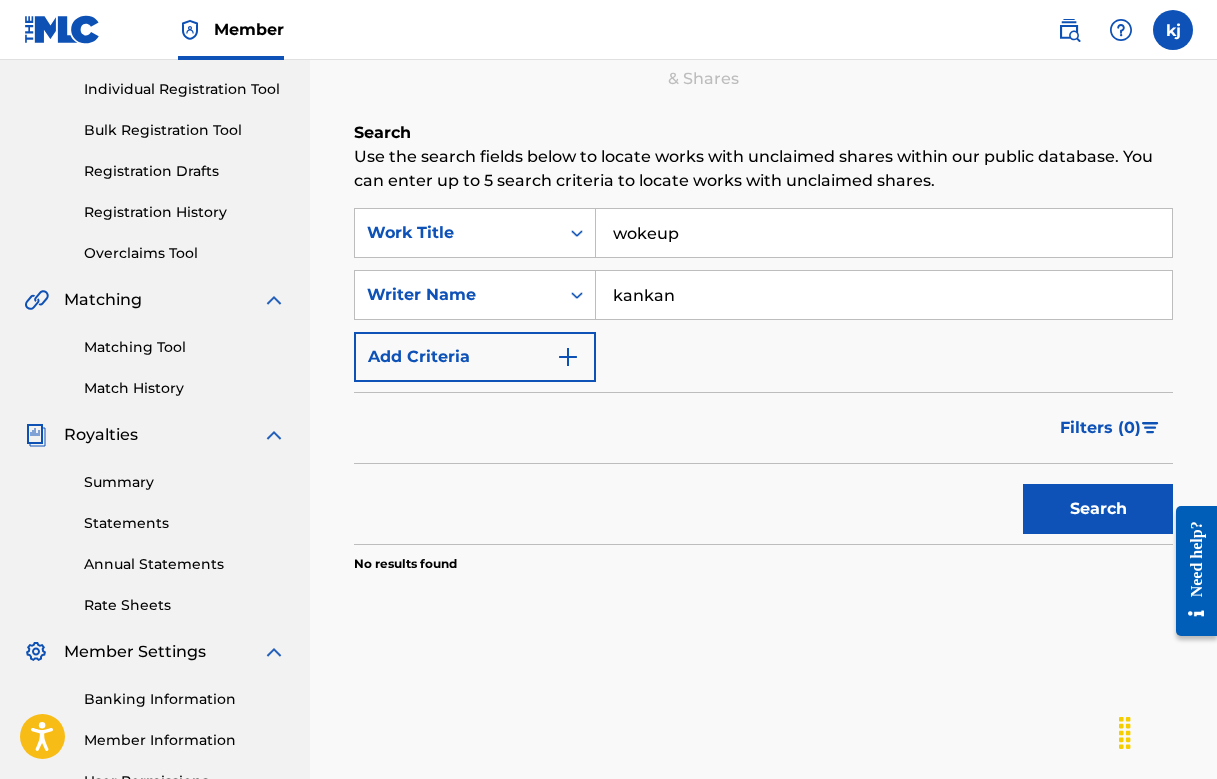 type on "kankan" 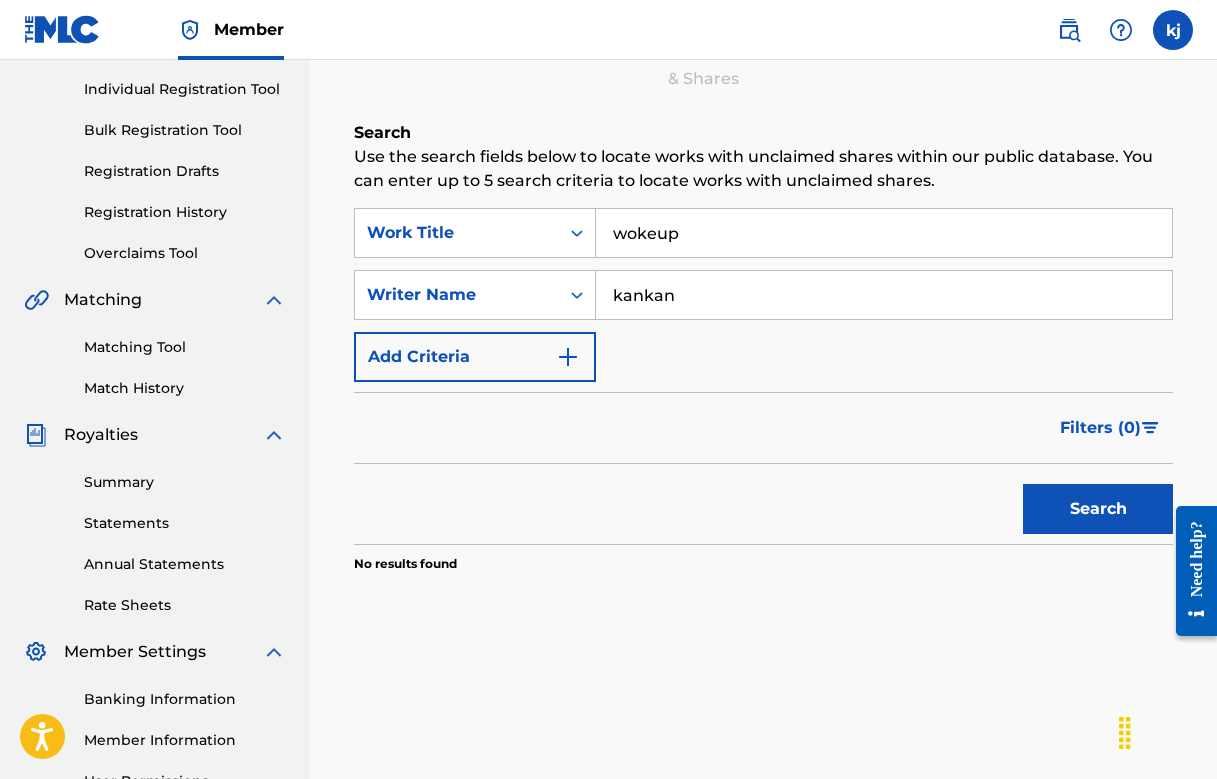 click on "kankan" at bounding box center (884, 295) 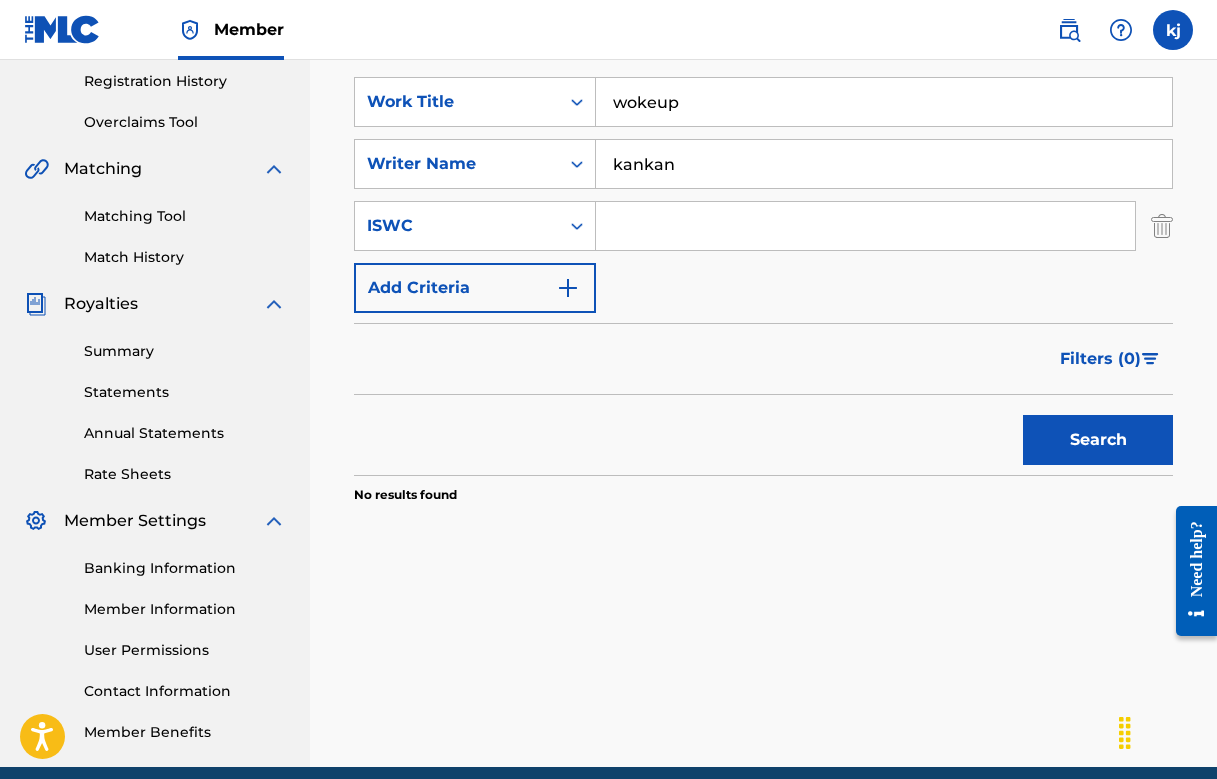 scroll, scrollTop: 360, scrollLeft: 0, axis: vertical 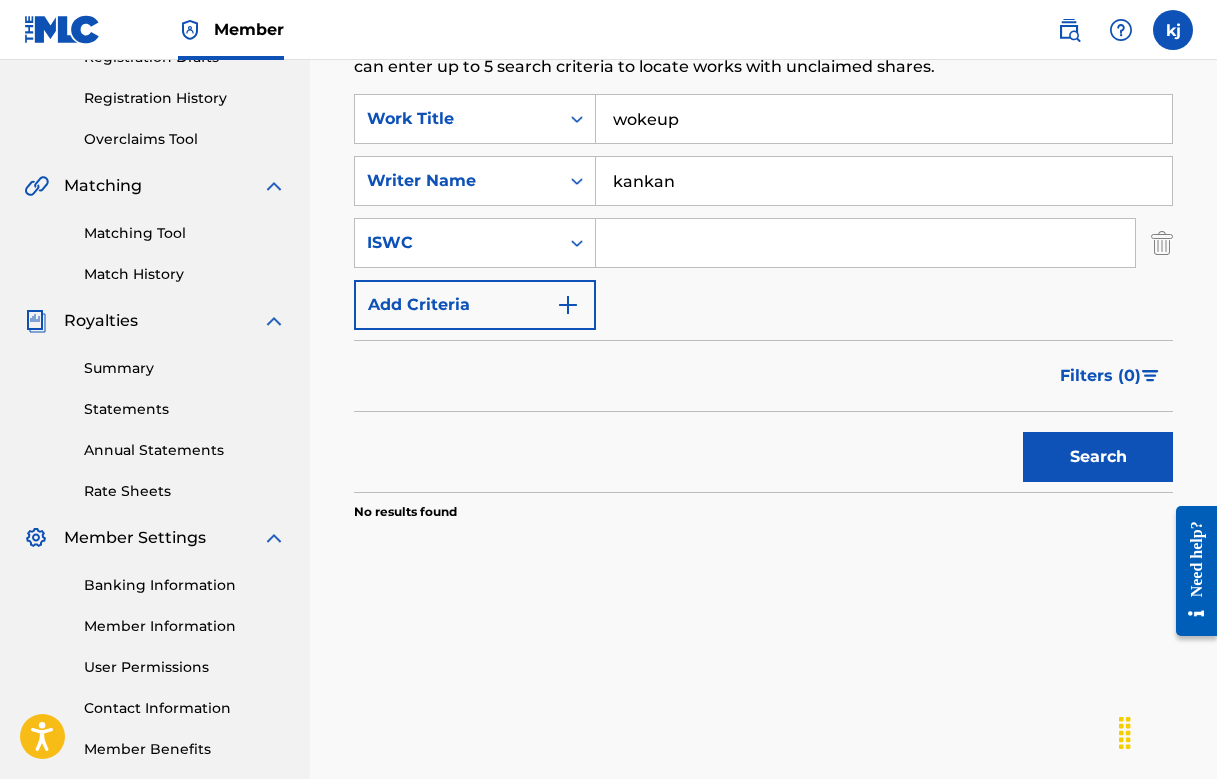 click on "Match History" at bounding box center (185, 274) 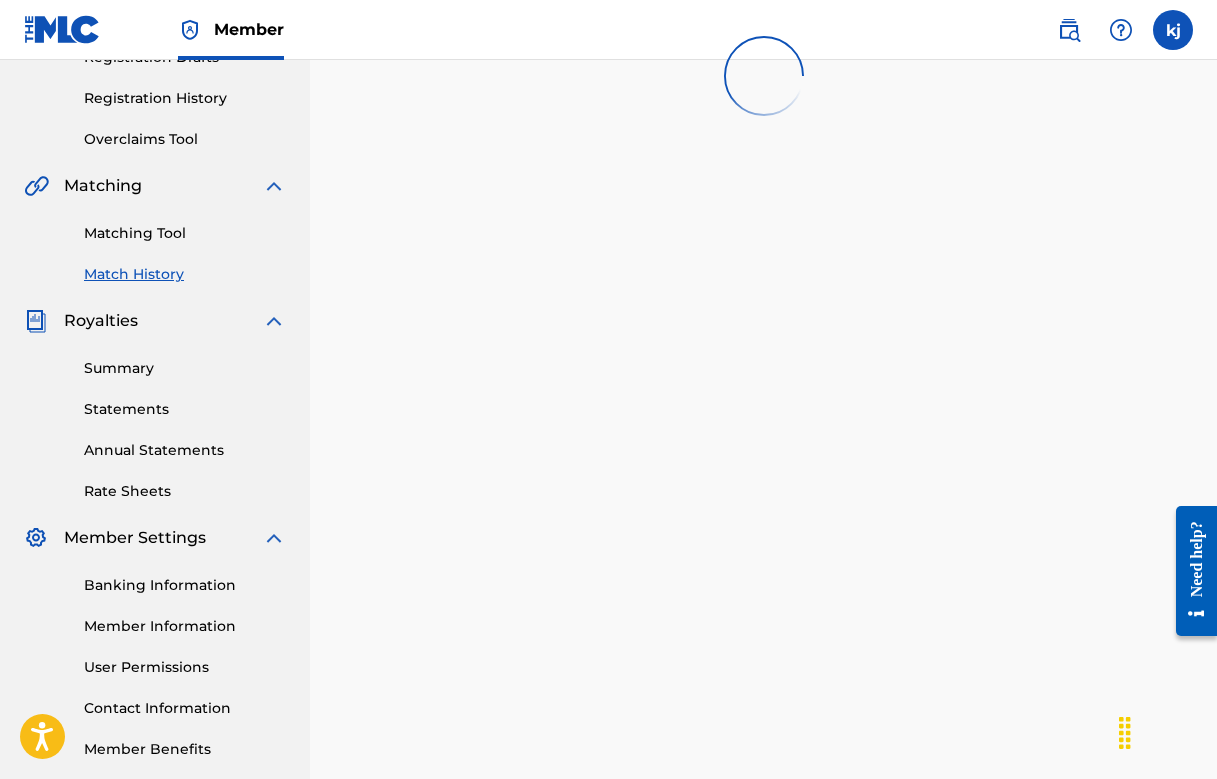 scroll, scrollTop: 0, scrollLeft: 0, axis: both 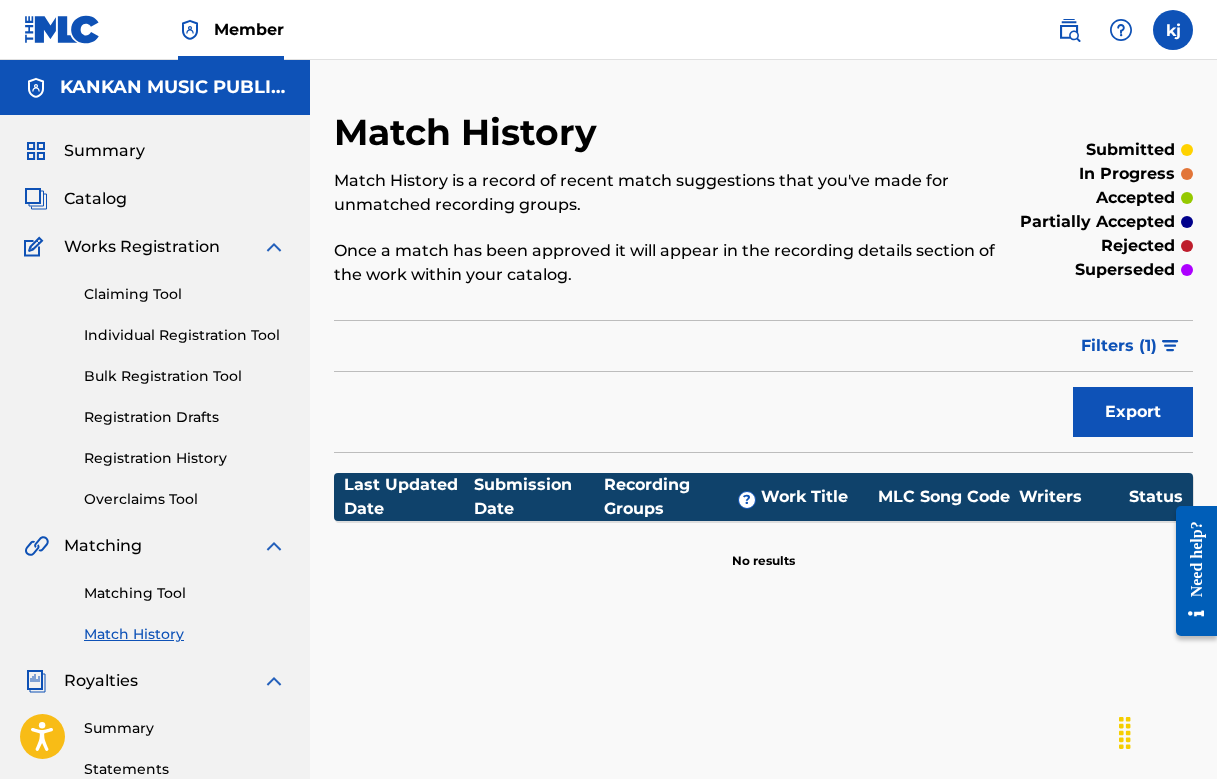 click on "Individual Registration Tool" at bounding box center [185, 335] 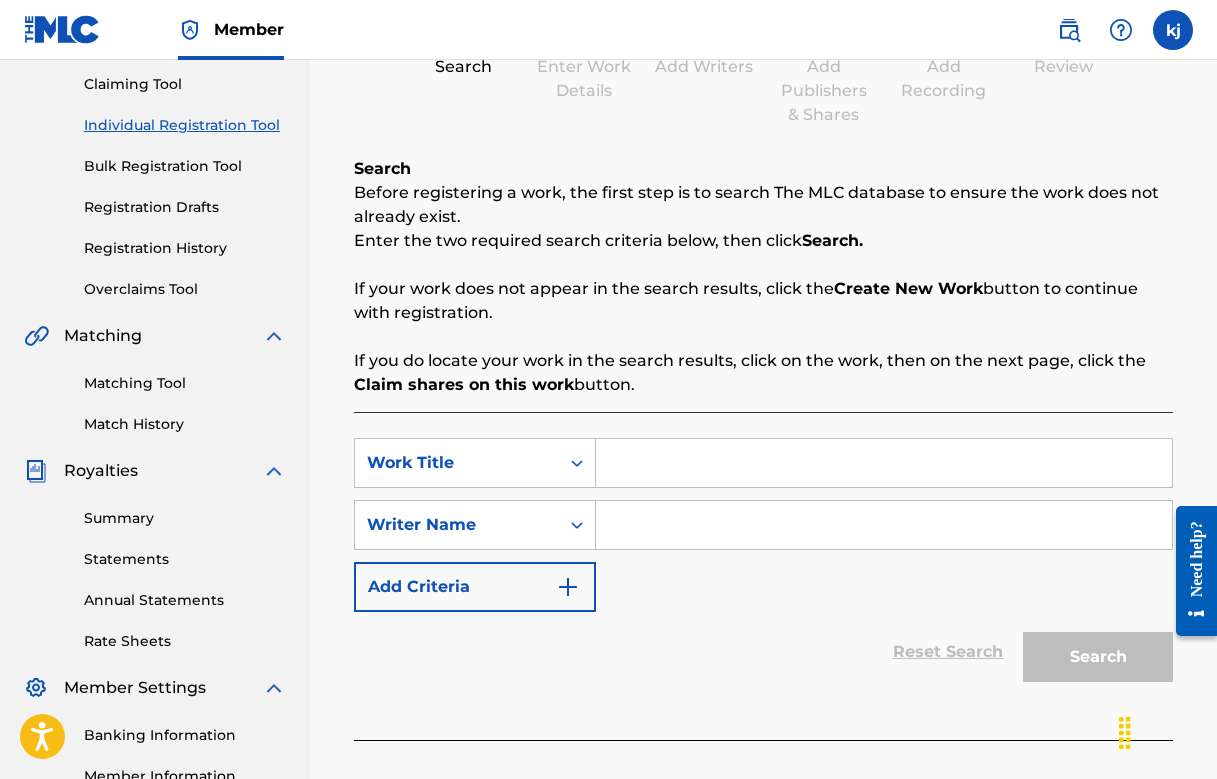 scroll, scrollTop: 239, scrollLeft: 0, axis: vertical 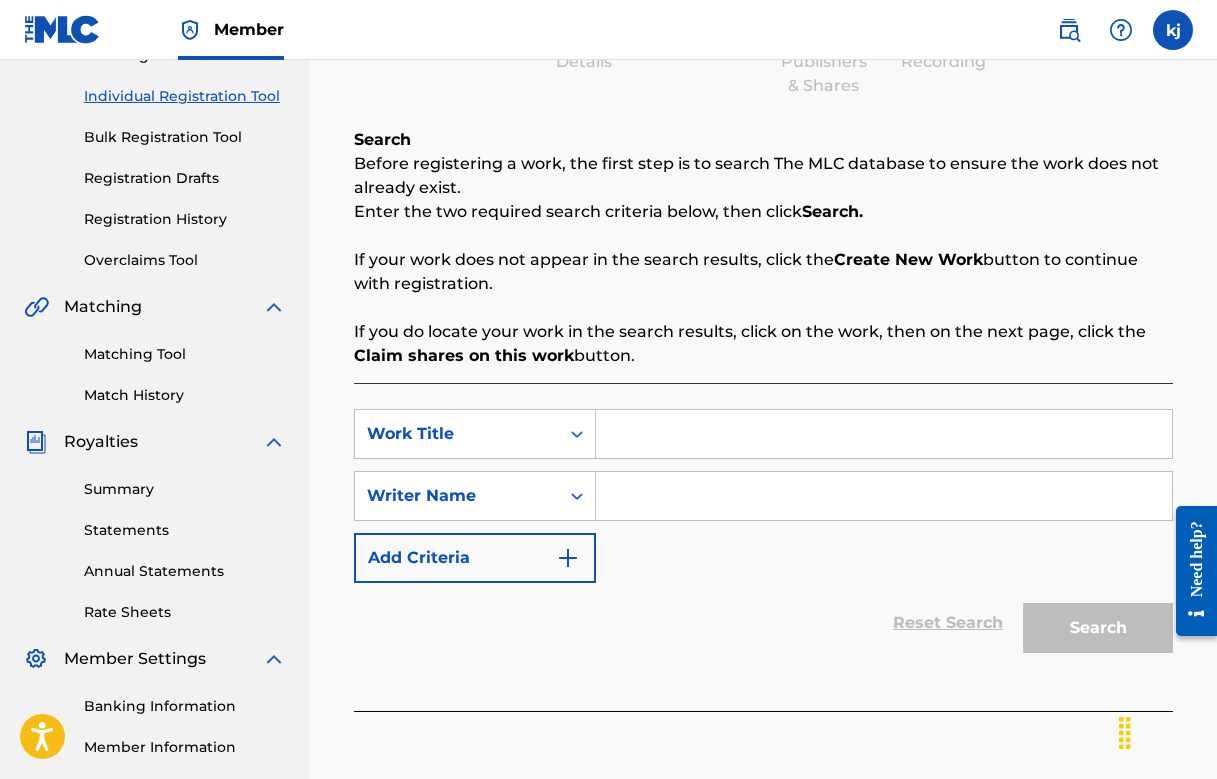 click at bounding box center [884, 434] 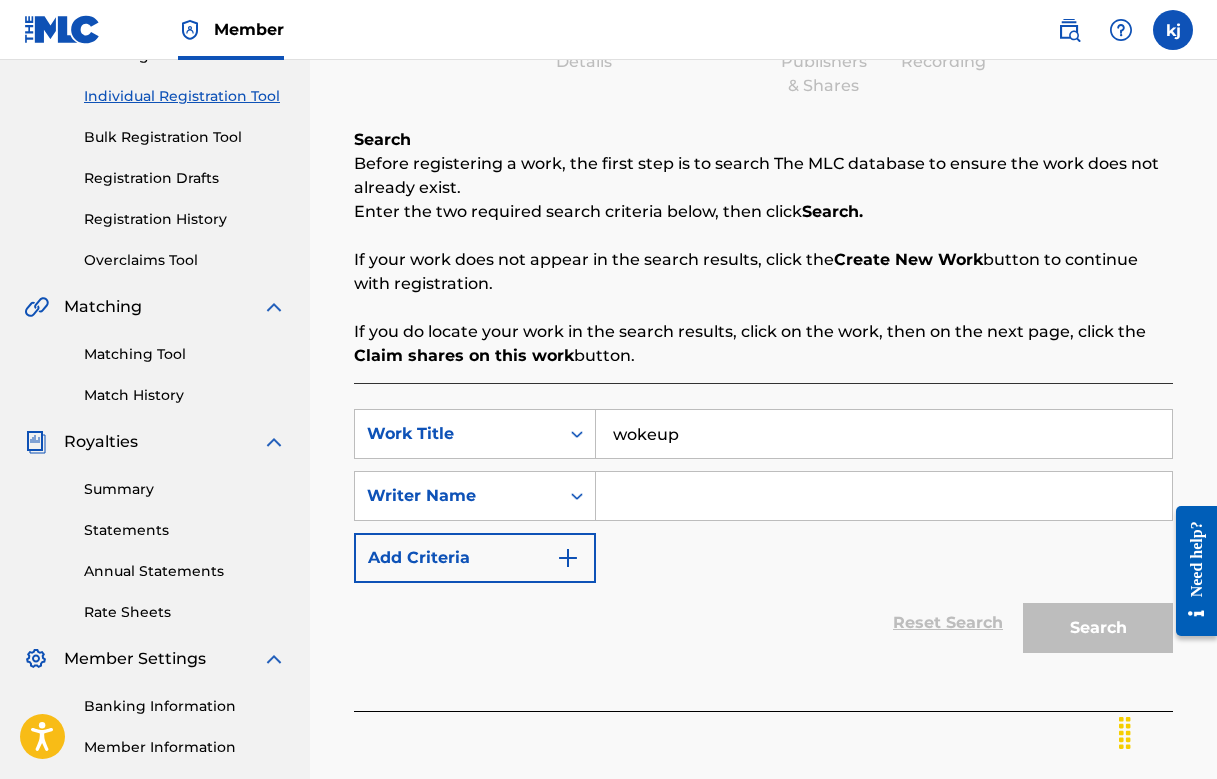 type on "woke" 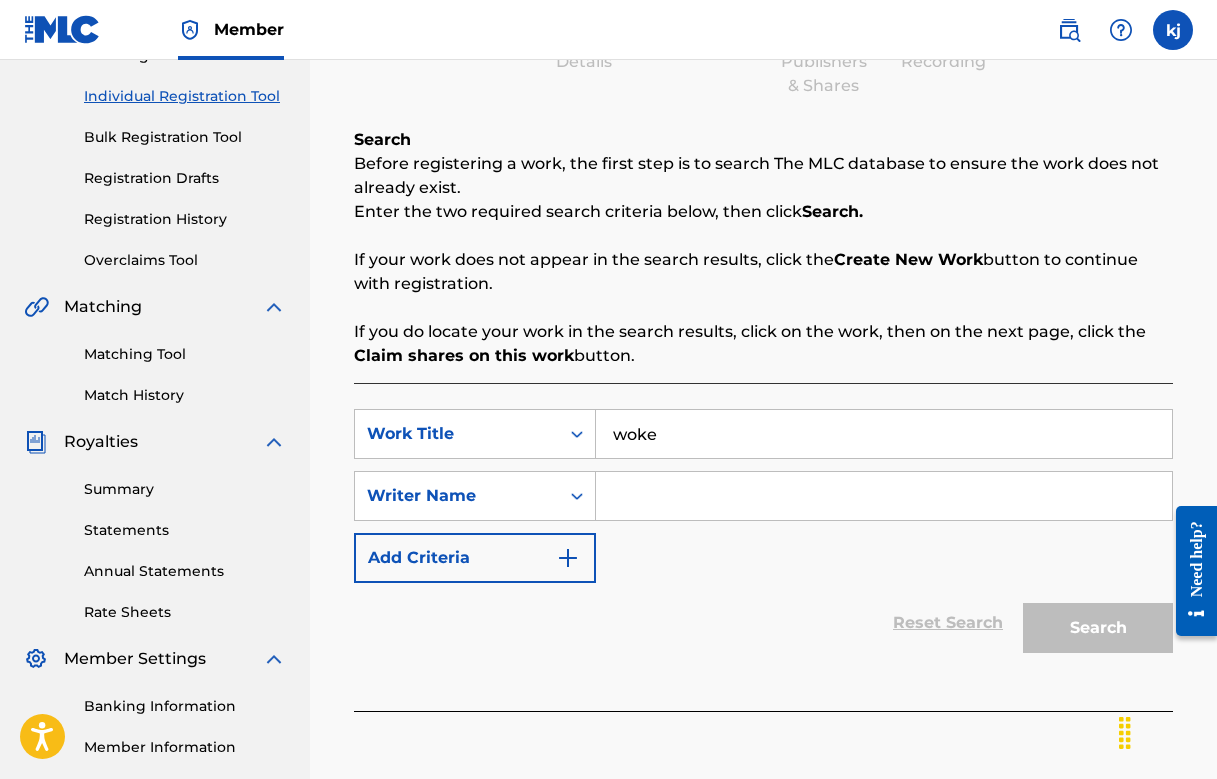 drag, startPoint x: 703, startPoint y: 435, endPoint x: 746, endPoint y: 515, distance: 90.824005 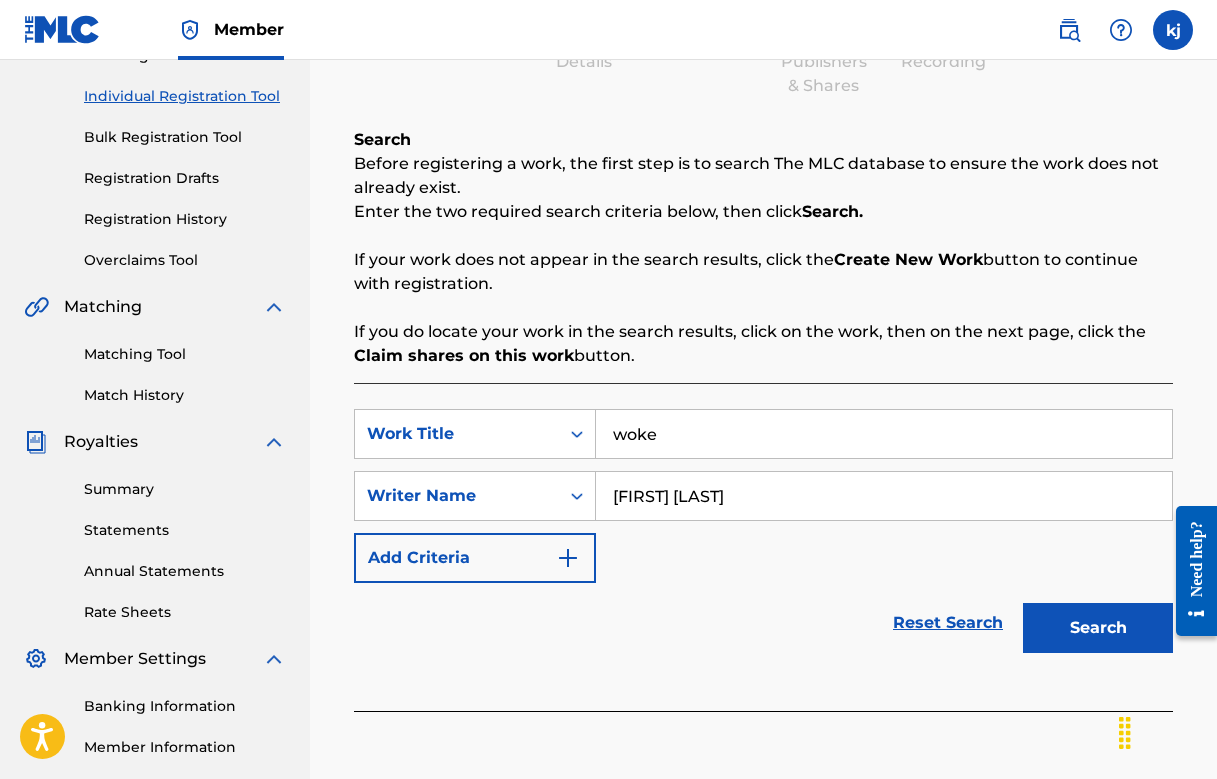 type on "[FIRST] [LAST]" 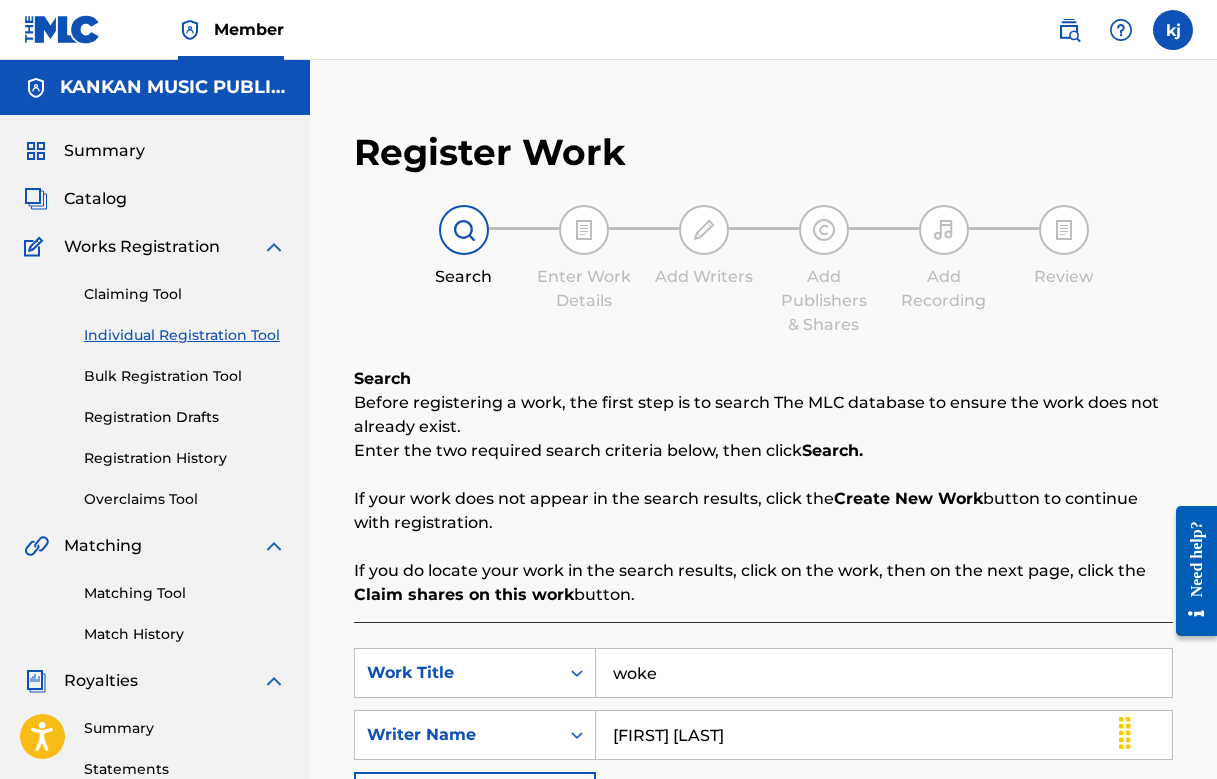 scroll, scrollTop: 0, scrollLeft: 0, axis: both 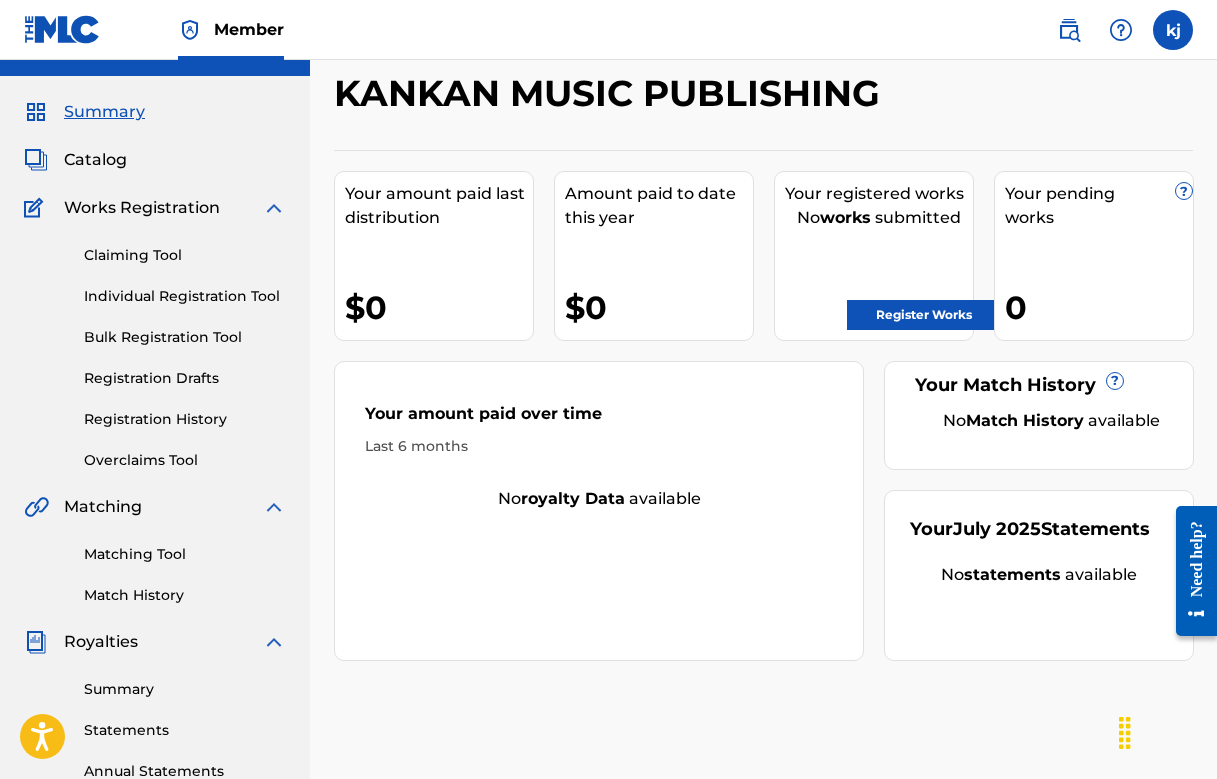 click on "Register Works" at bounding box center [924, 315] 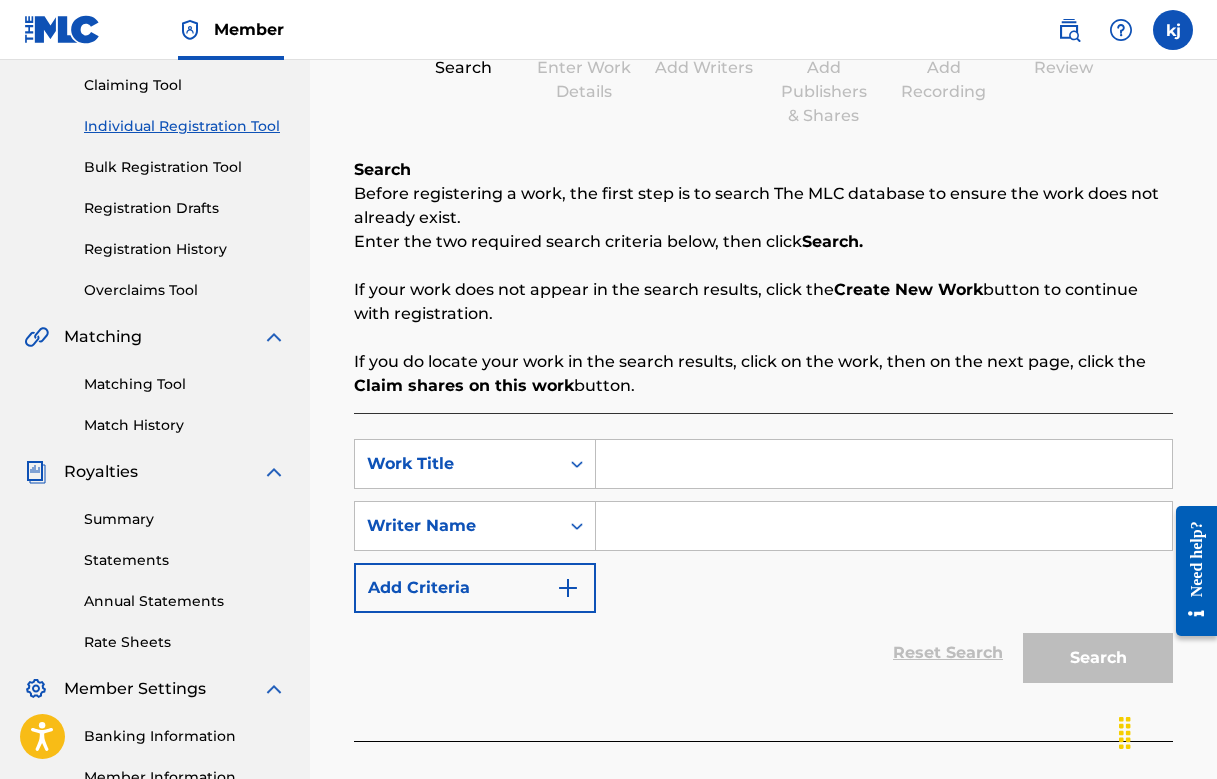 scroll, scrollTop: 209, scrollLeft: 0, axis: vertical 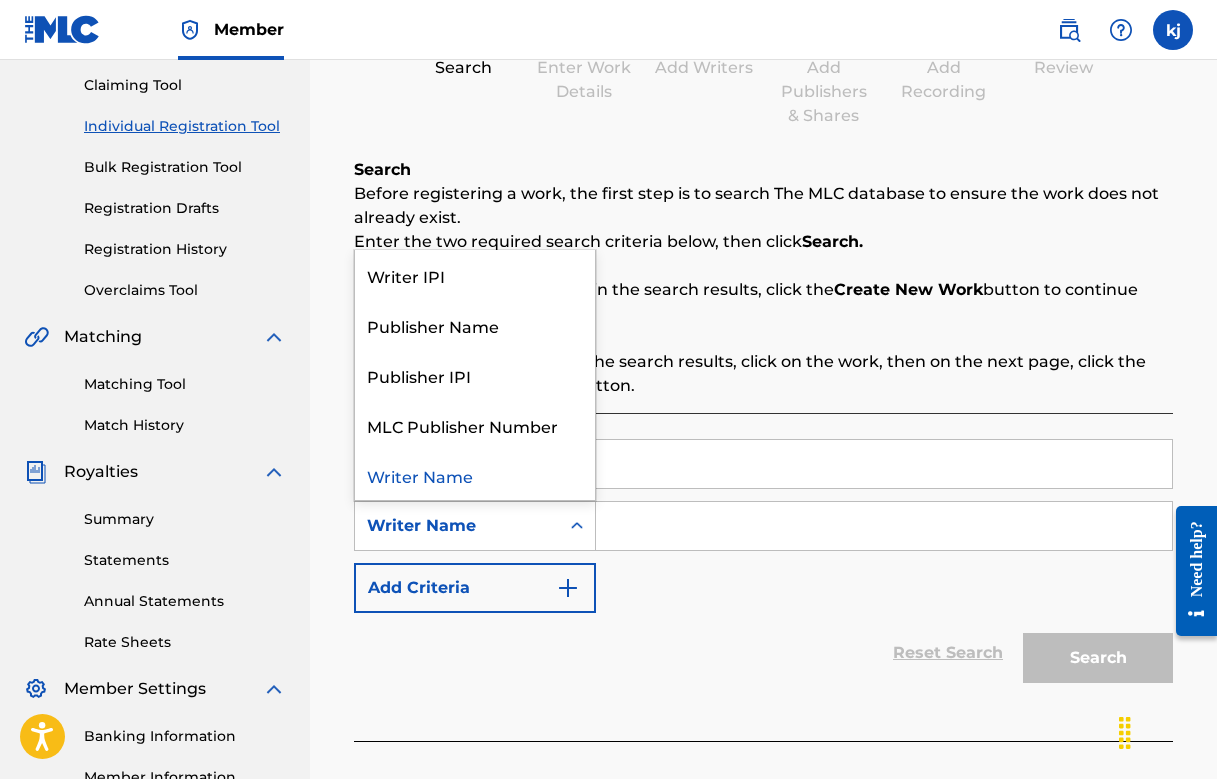 click on "Writer Name" at bounding box center [475, 526] 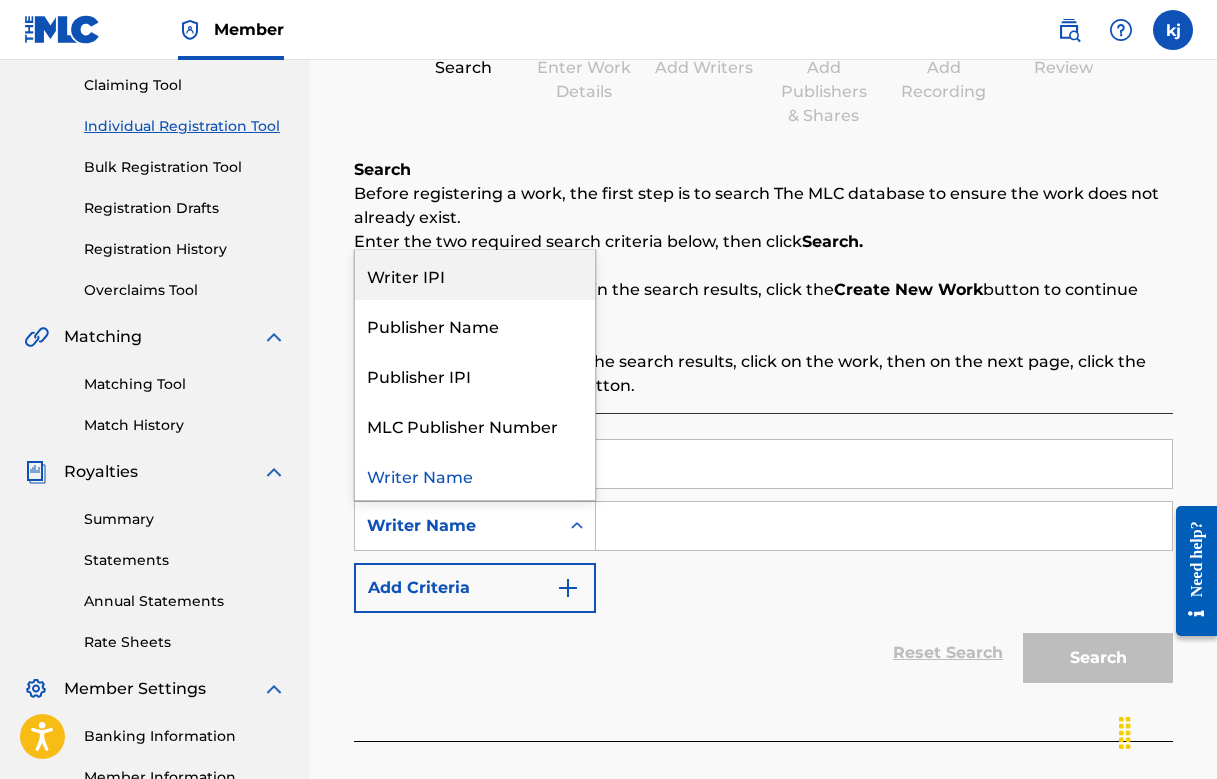 click on "Writer IPI" at bounding box center [475, 275] 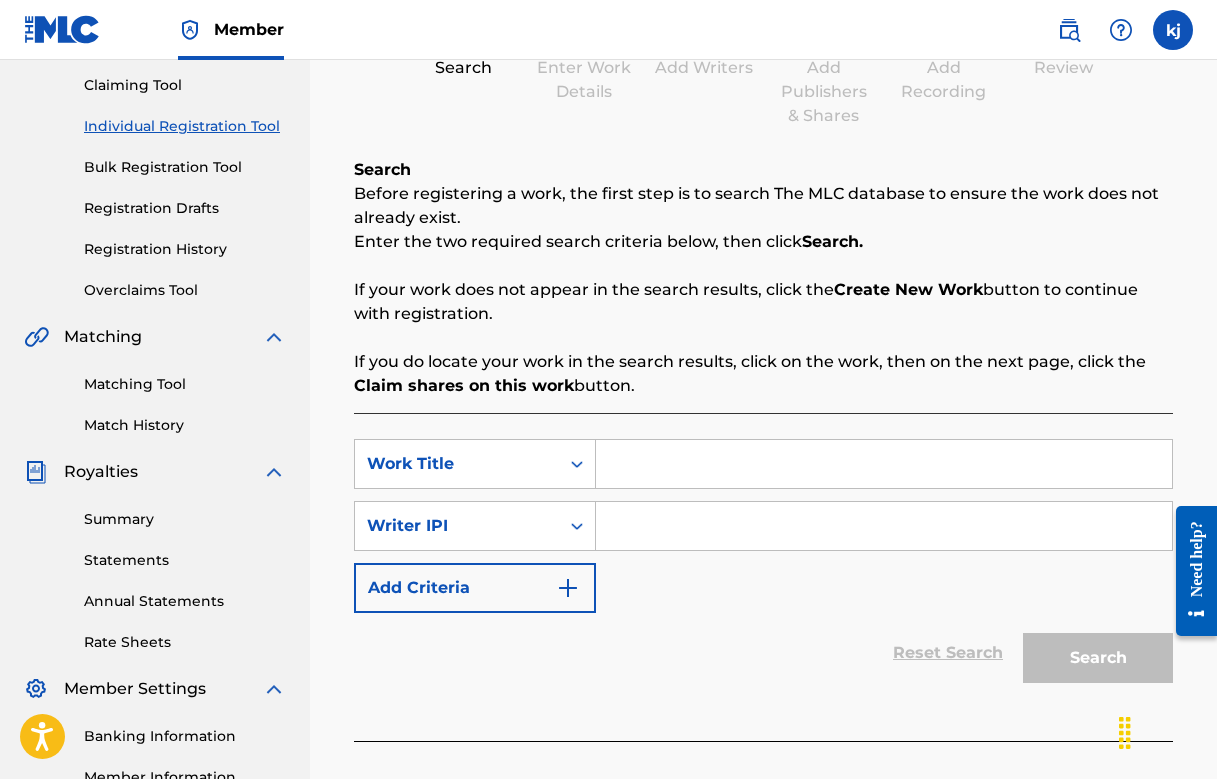 click at bounding box center [884, 526] 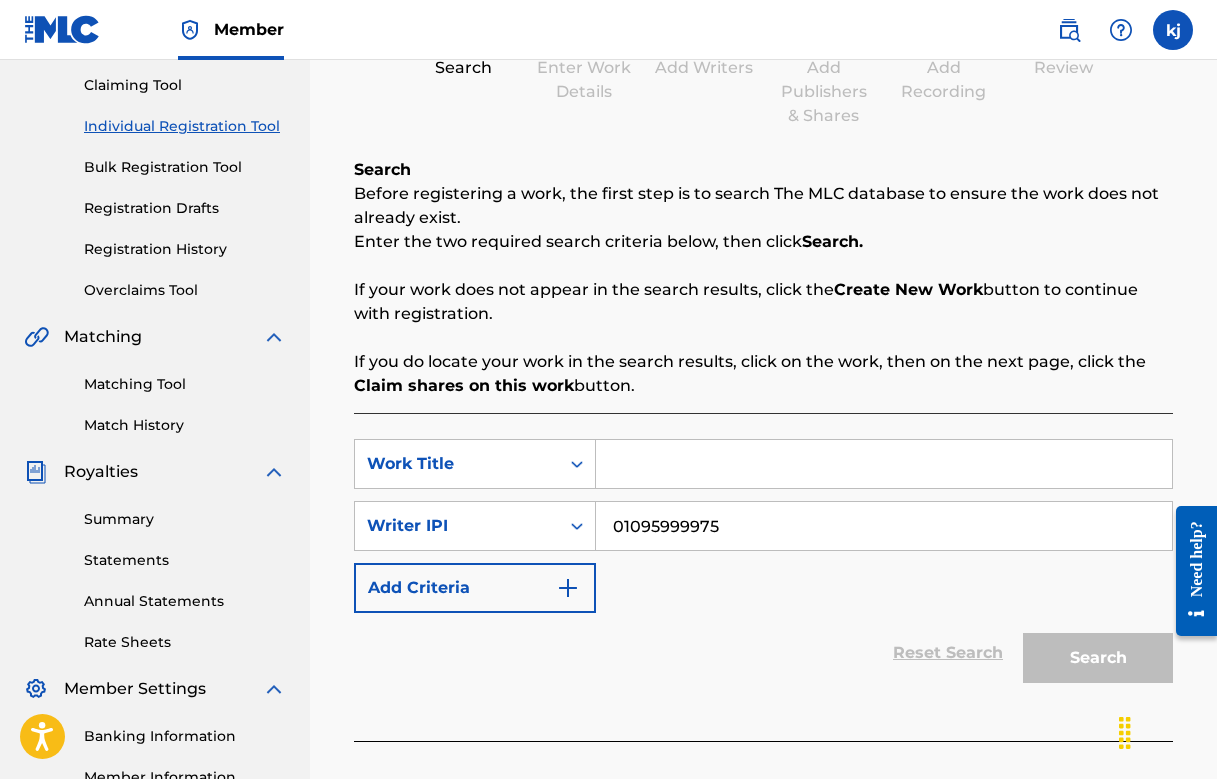type on "01095999975" 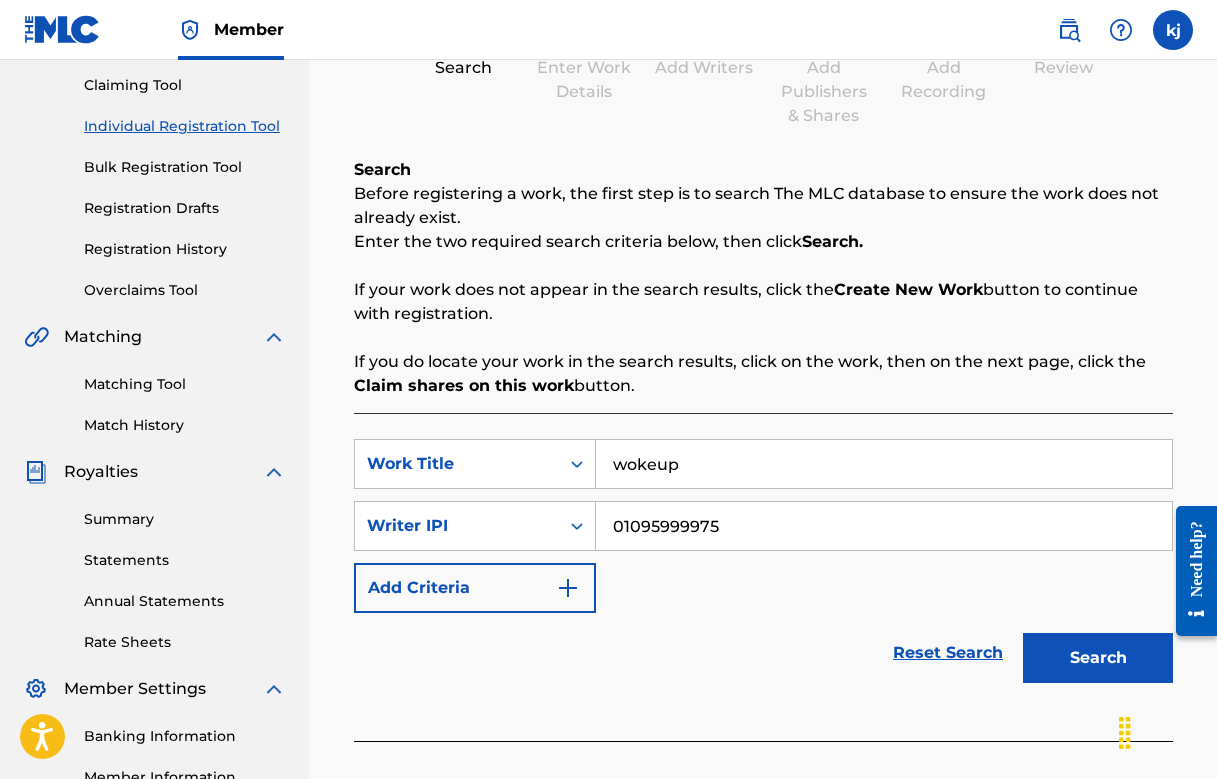 click on "Search" at bounding box center (1098, 658) 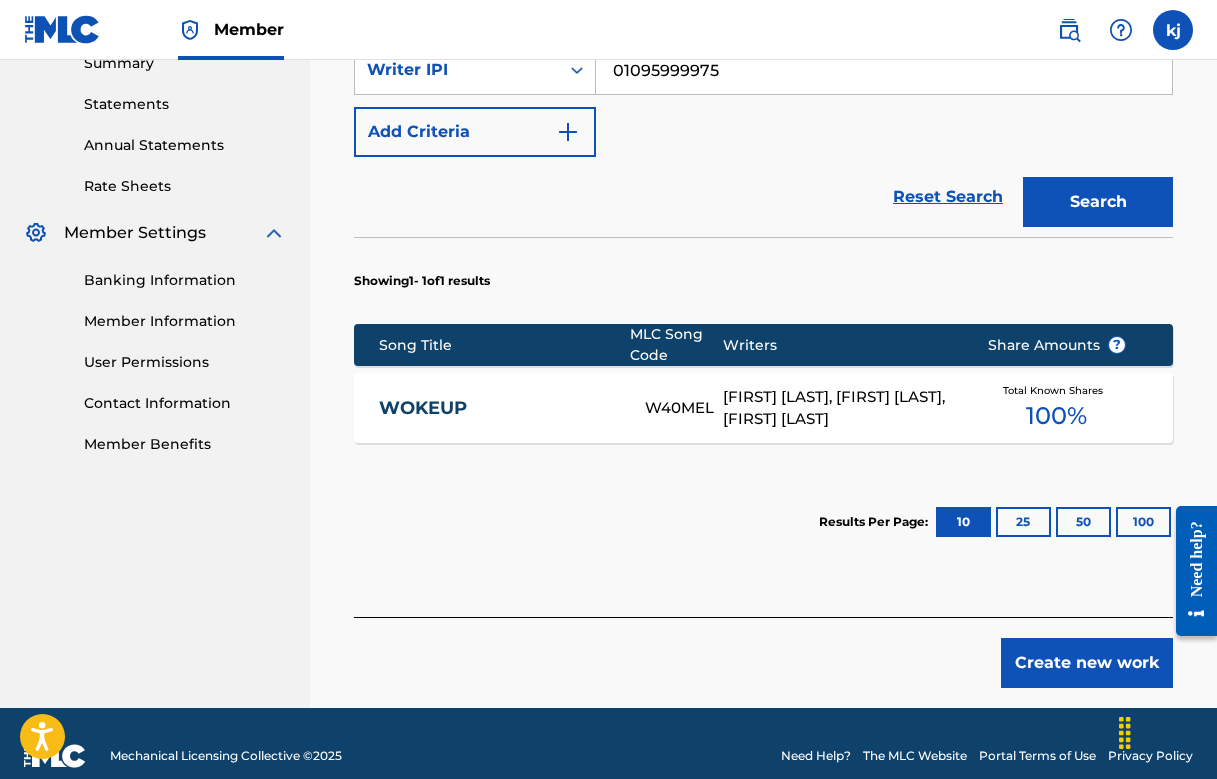 scroll, scrollTop: 672, scrollLeft: 0, axis: vertical 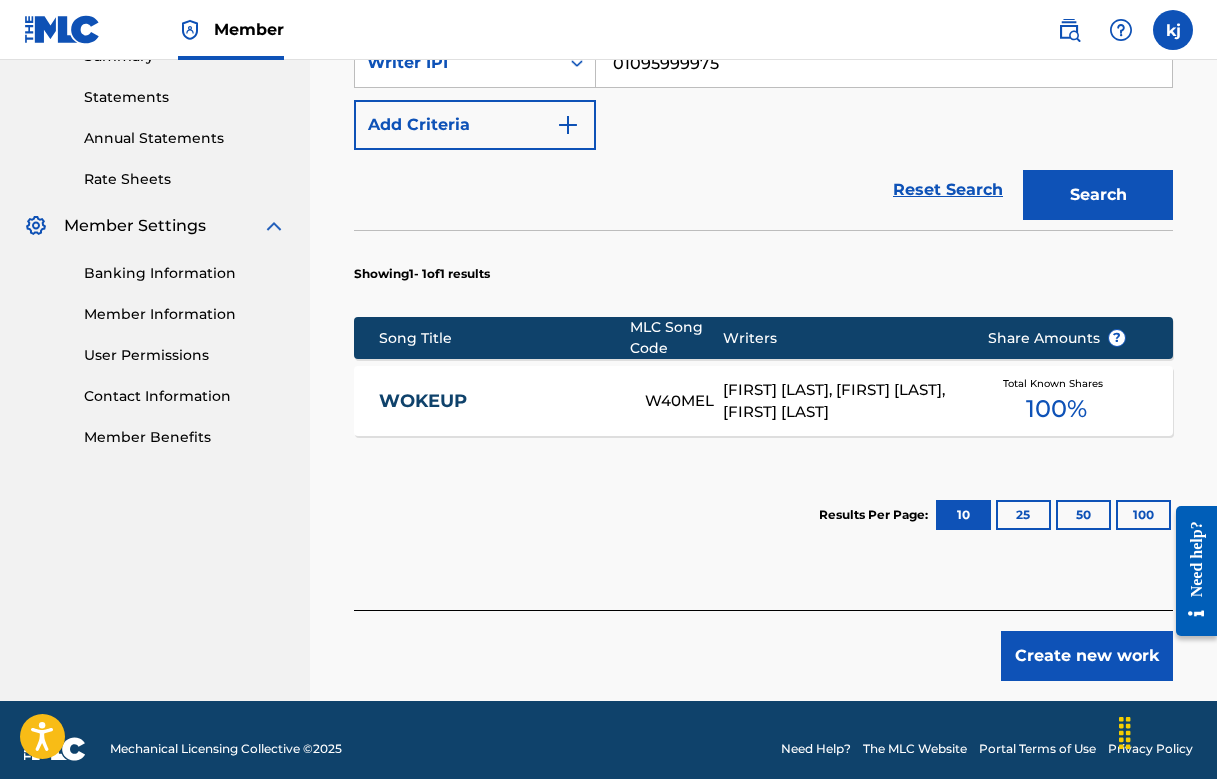 type on "woke" 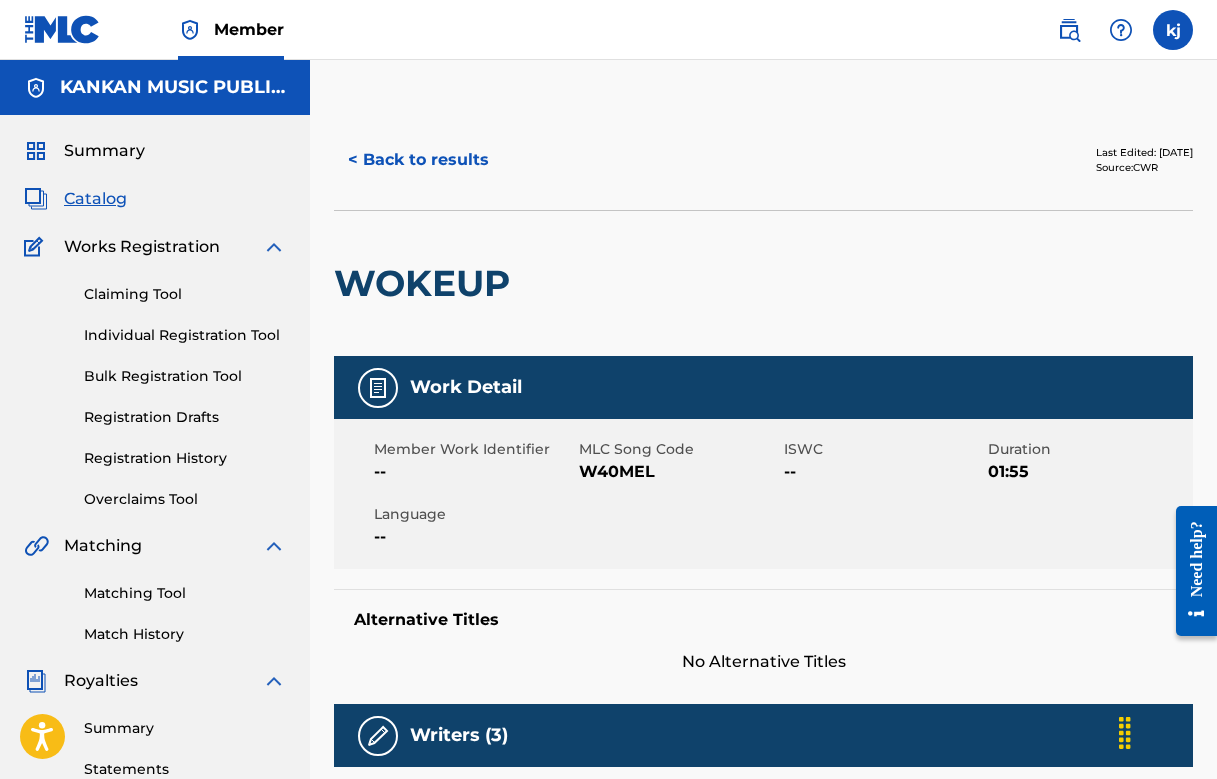 scroll, scrollTop: 0, scrollLeft: 0, axis: both 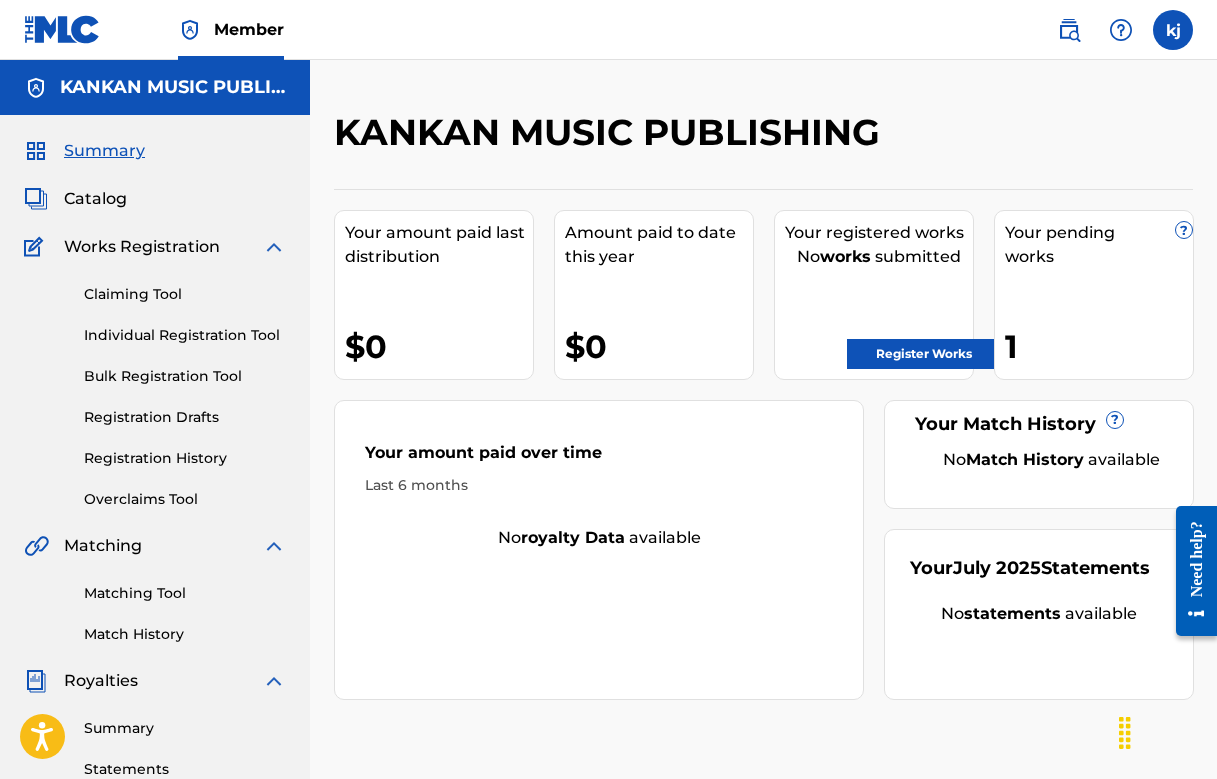 click on "1" at bounding box center (1099, 346) 